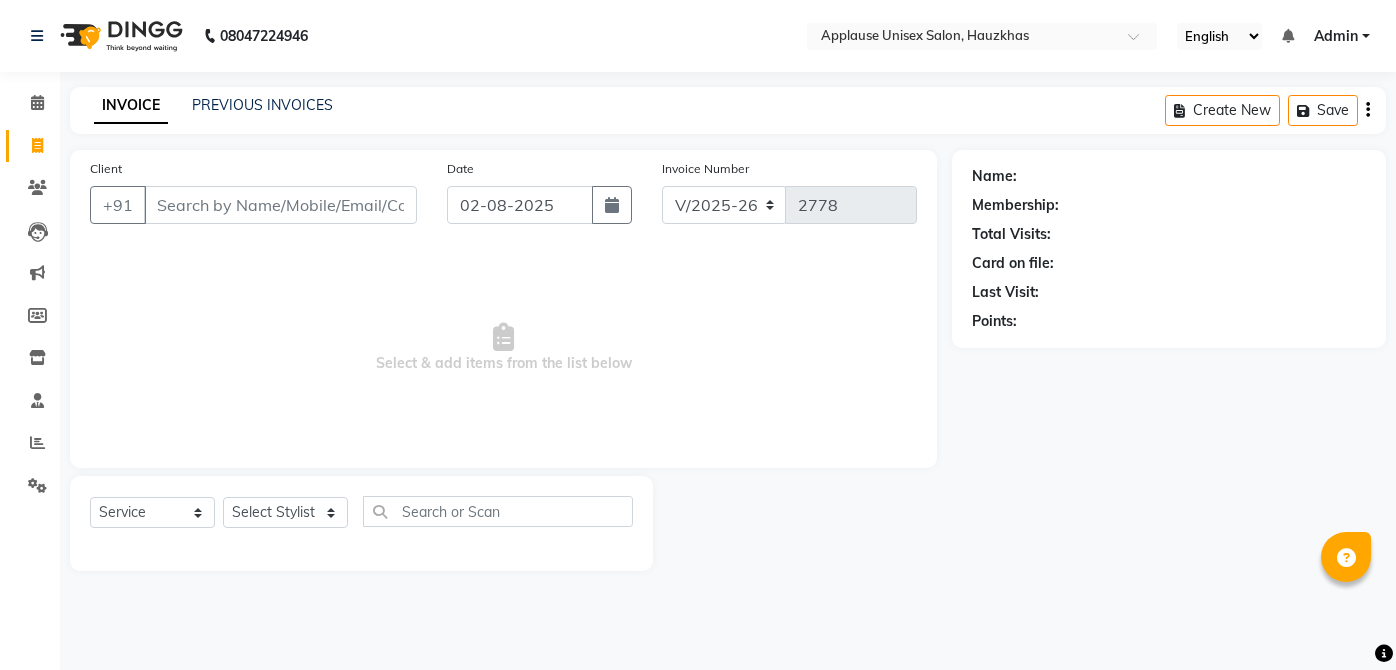 select on "5082" 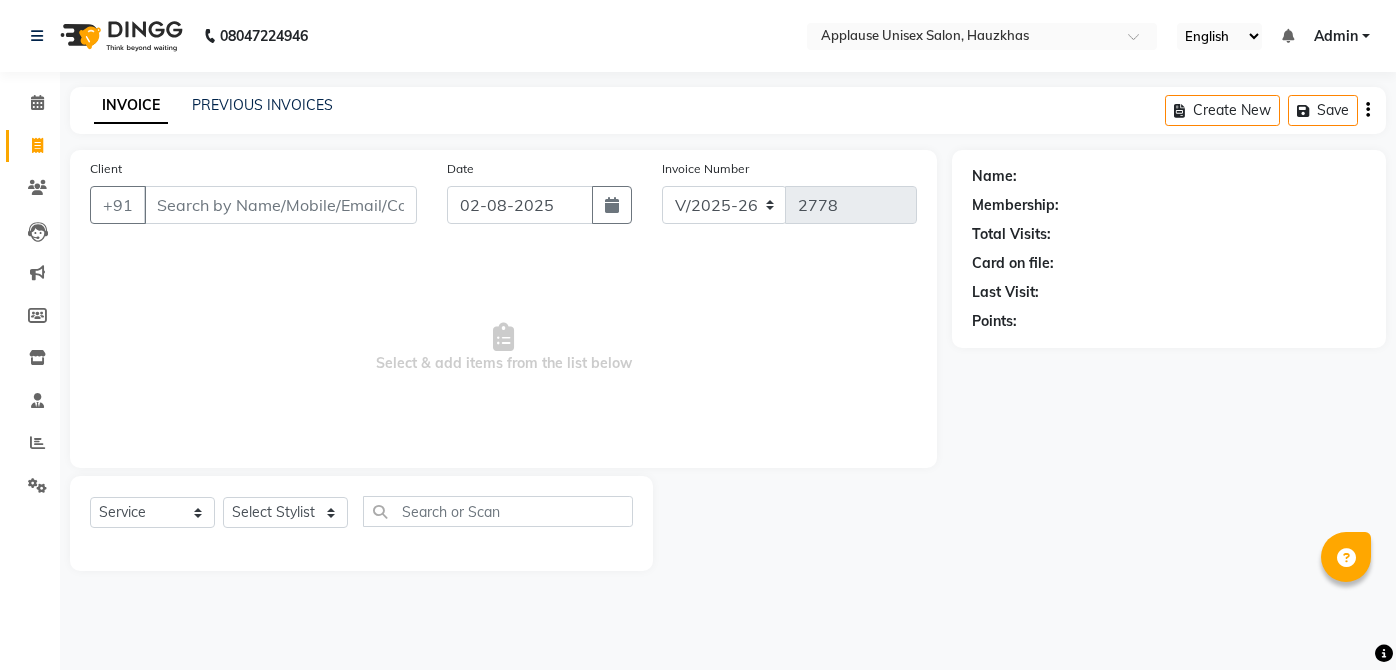 select on "service" 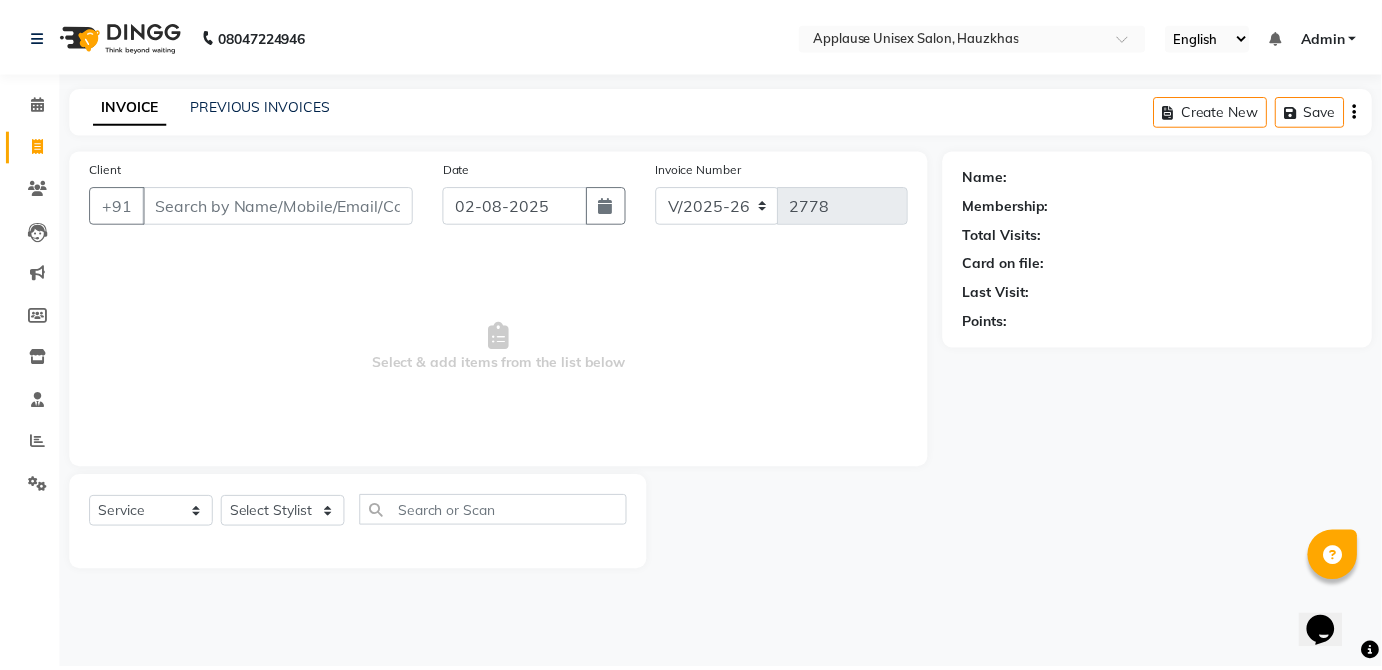 scroll, scrollTop: 0, scrollLeft: 0, axis: both 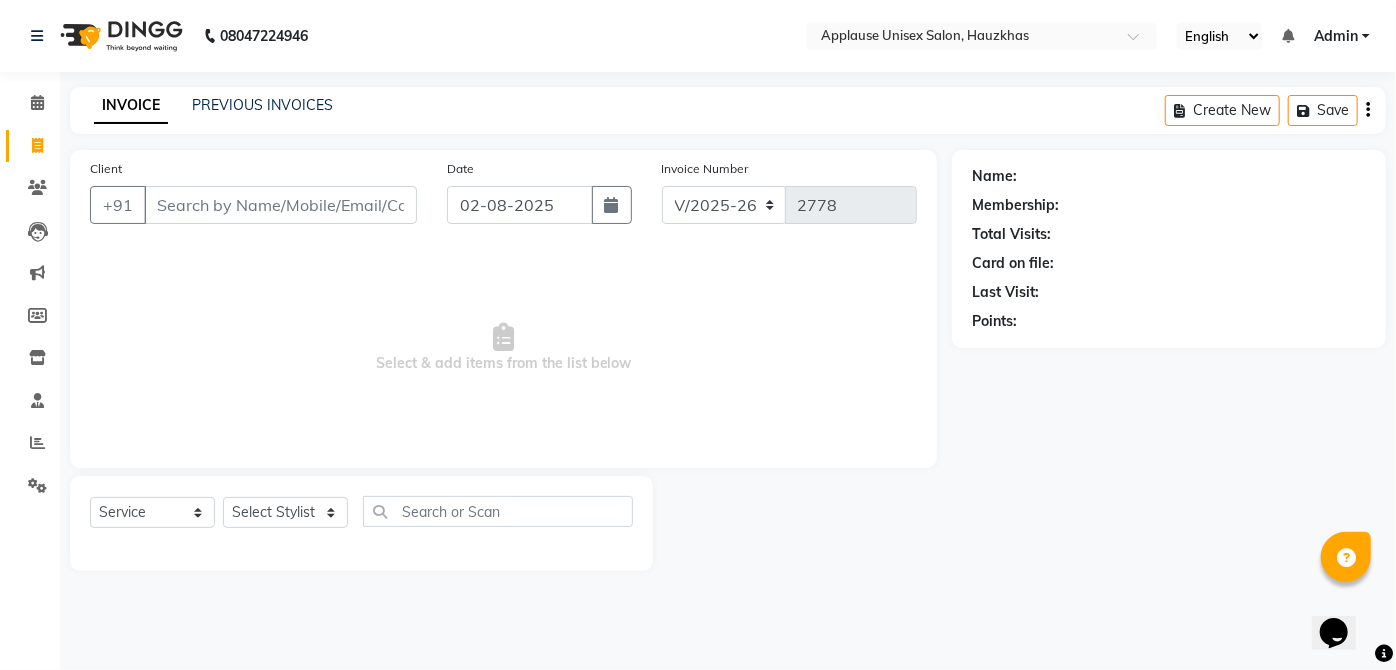 select on "32125" 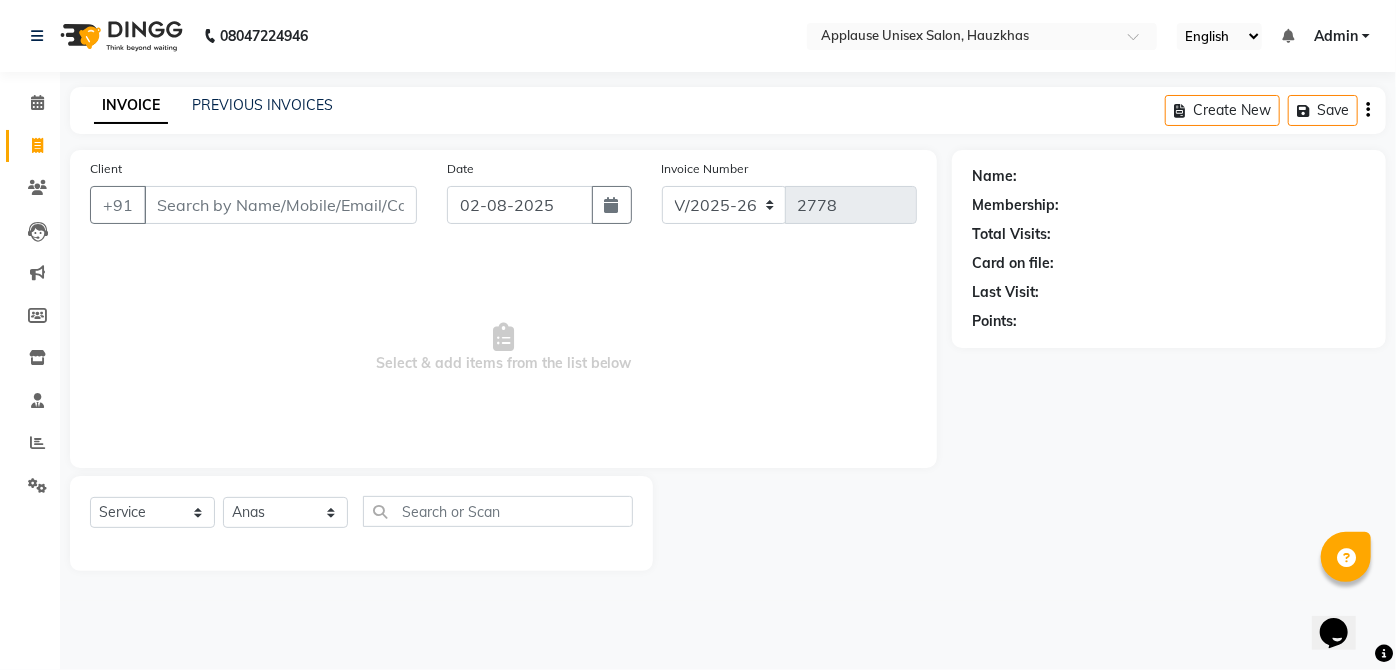 click on "Select Stylist [FIRST] [FIRST] [FIRST] [FIRST] [FIRST] [FIRST] [FIRST] [FIRST] [FIRST] [FIRST] [FIRST] [FIRST] [FIRST] [FIRST] [FIRST] [FIRST] [FIRST] [FIRST] [FIRST] [FIRST] [FIRST] [FIRST] [FIRST] [FIRST] [FIRST] [FIRST] [FIRST] [FIRST] [FIRST]" 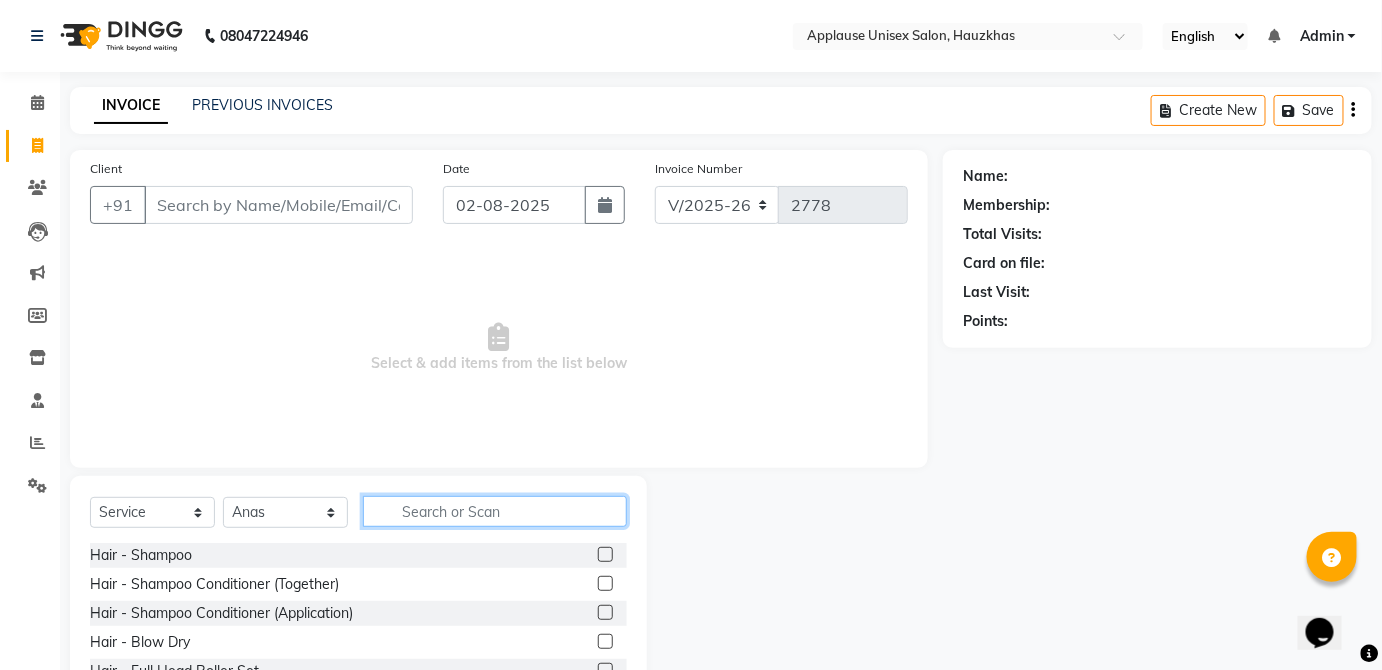 click 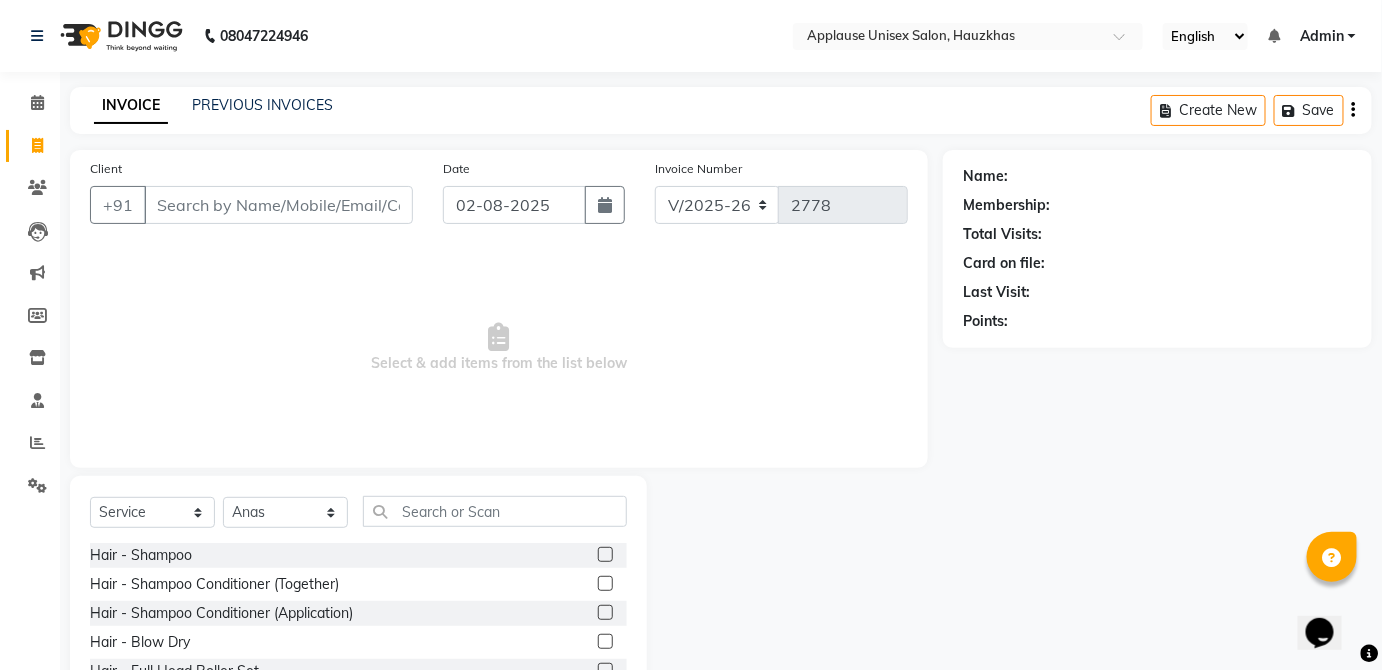 click on "Name: Membership: Total Visits: Card on file: Last Visit:  Points:" 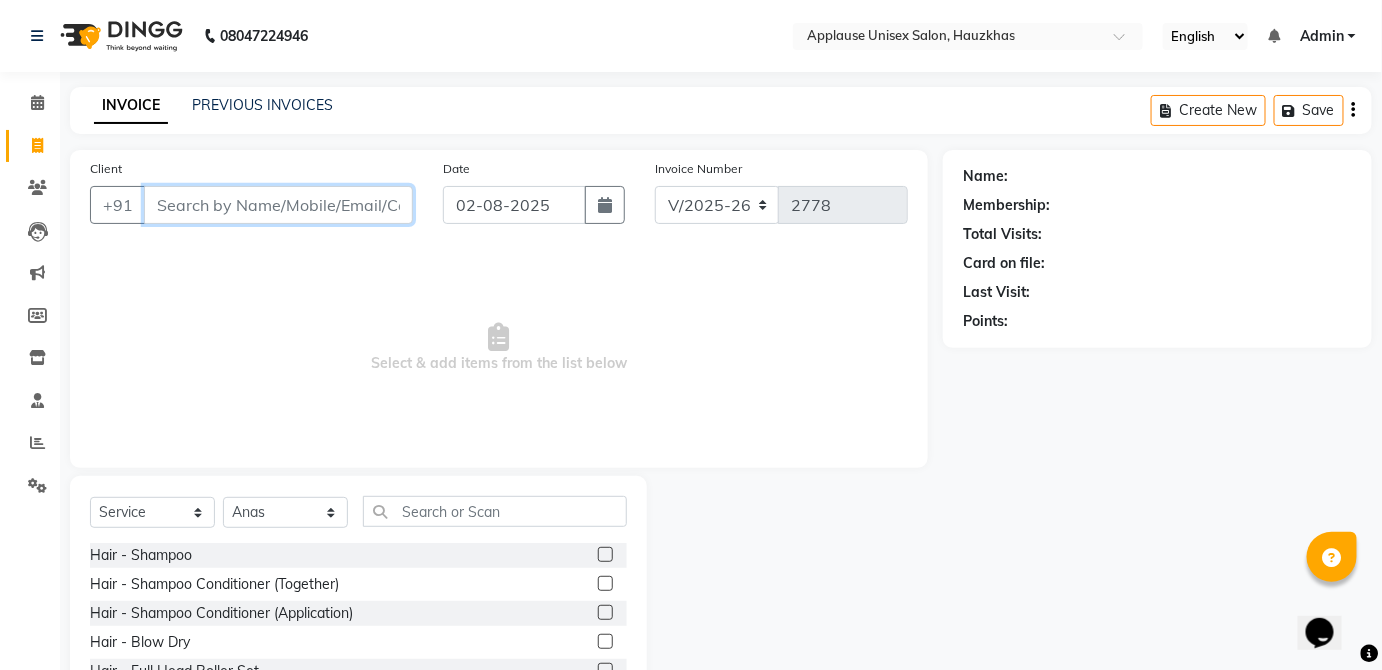 drag, startPoint x: 180, startPoint y: 215, endPoint x: 183, endPoint y: 243, distance: 28.160255 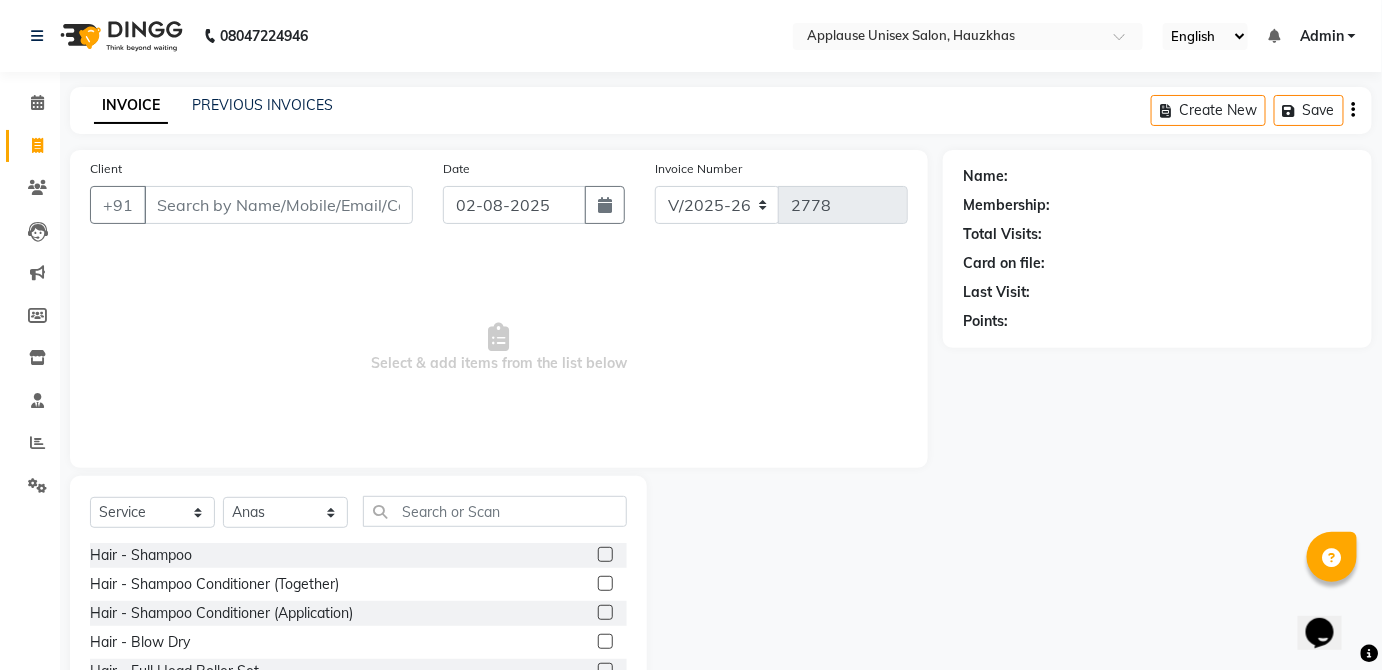 click on "Select & add items from the list below" at bounding box center [499, 348] 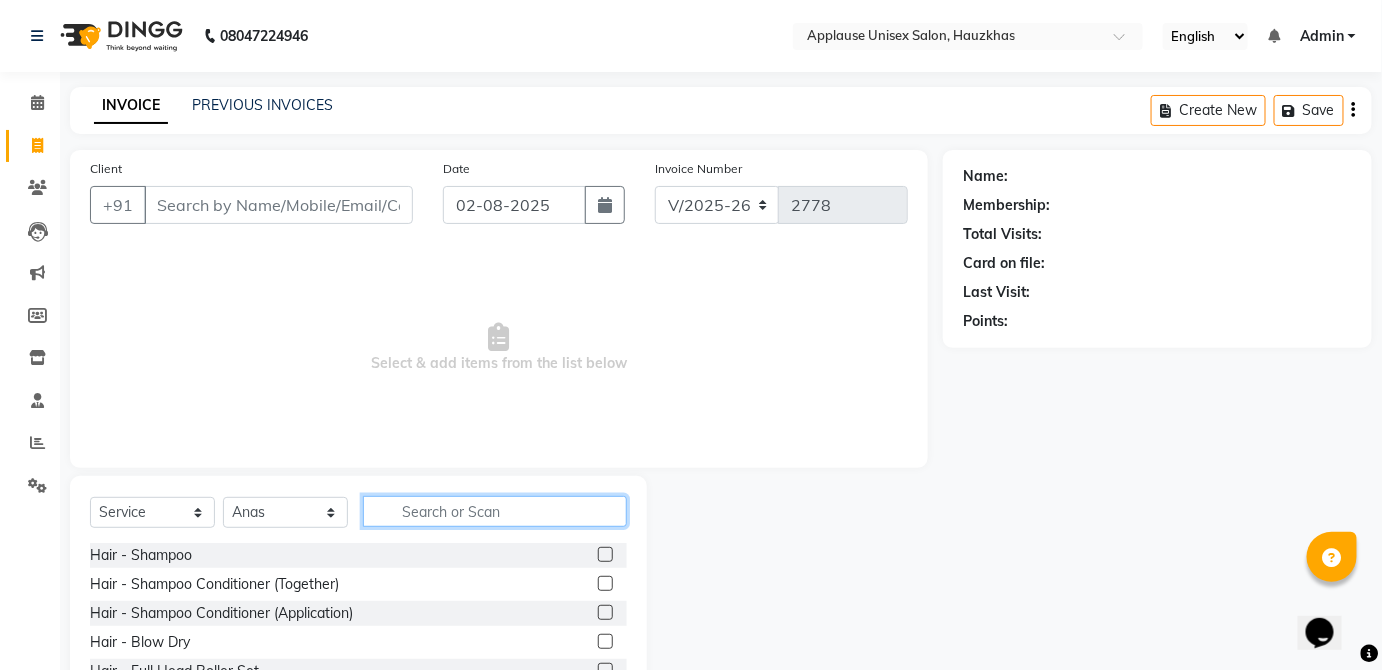 click 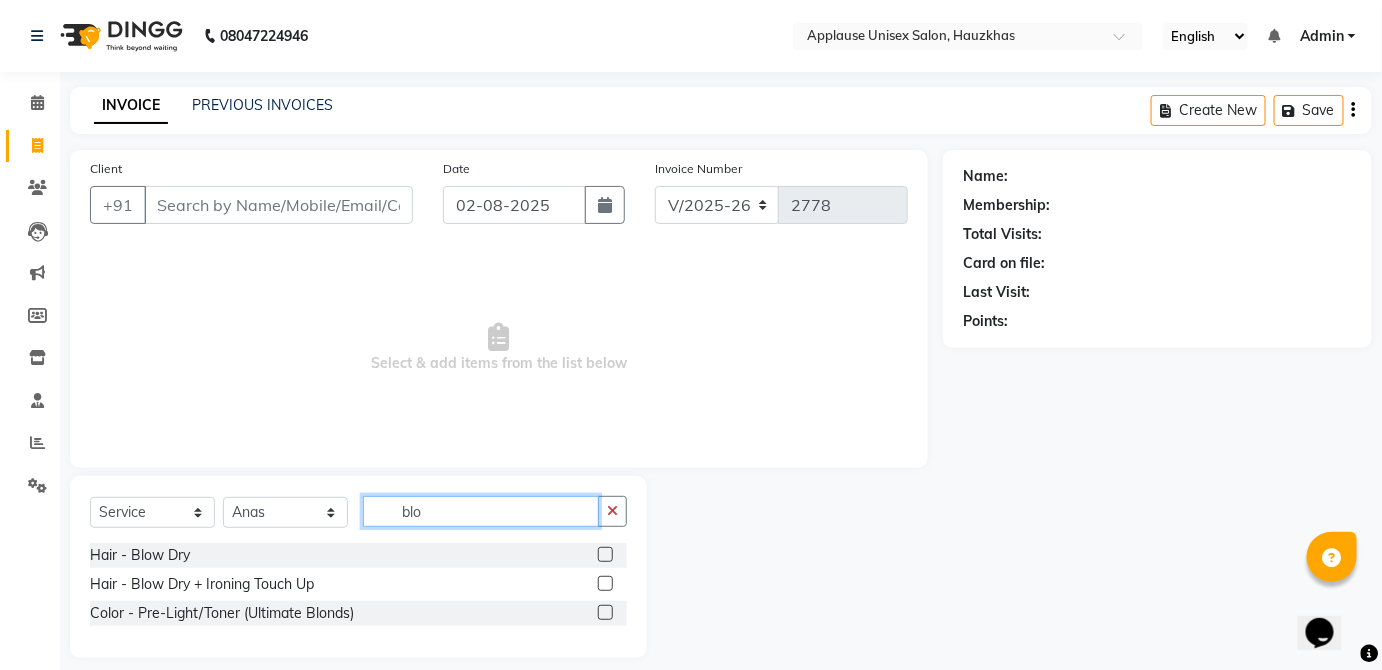 type on "blo" 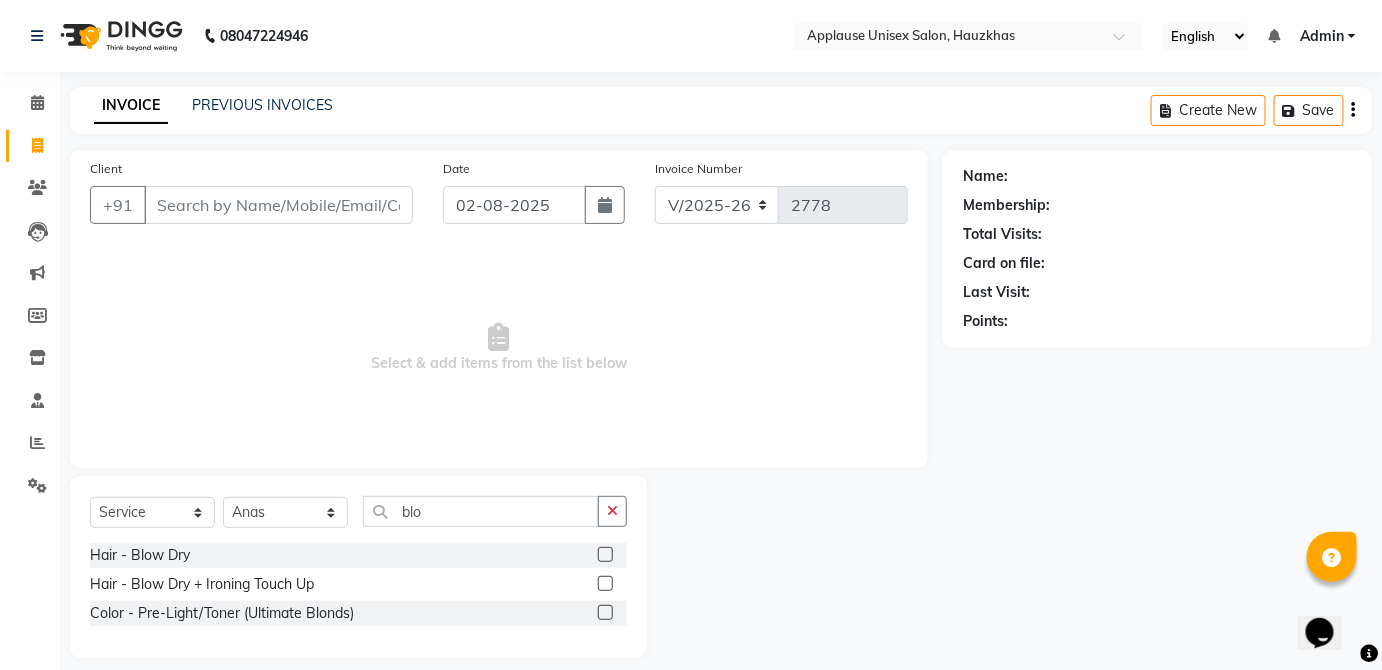 click 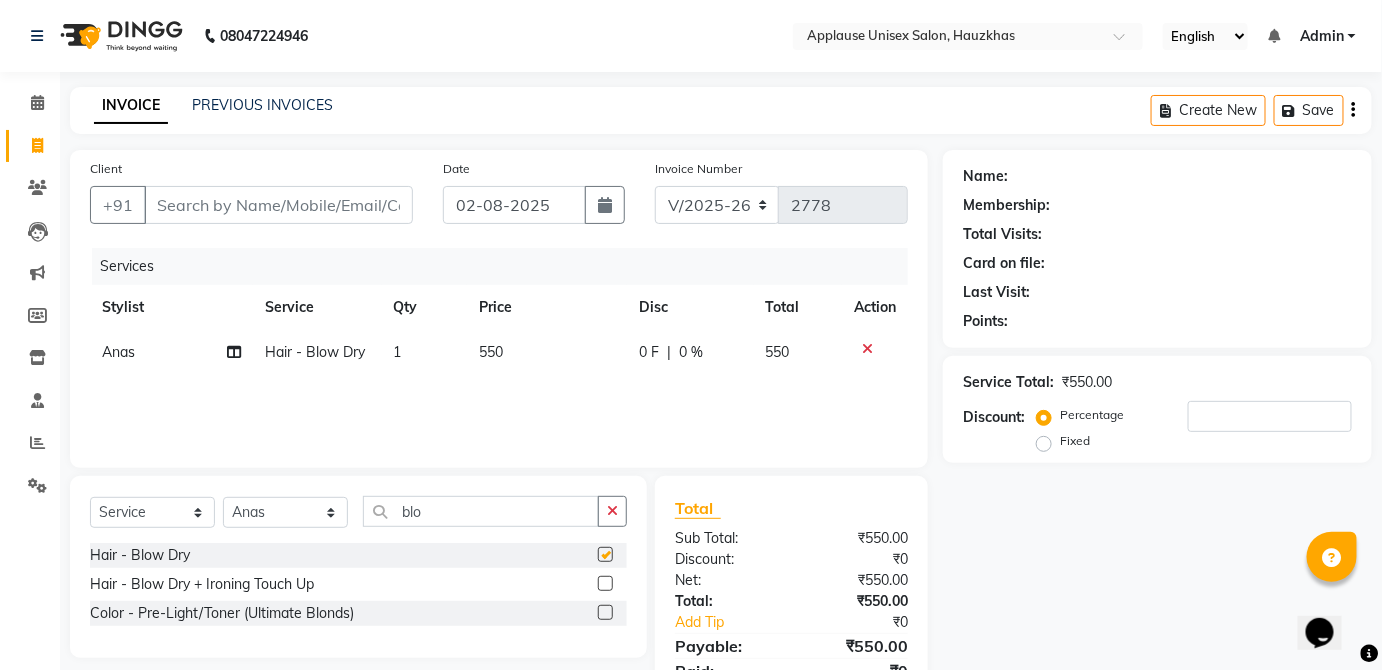 click on "550" 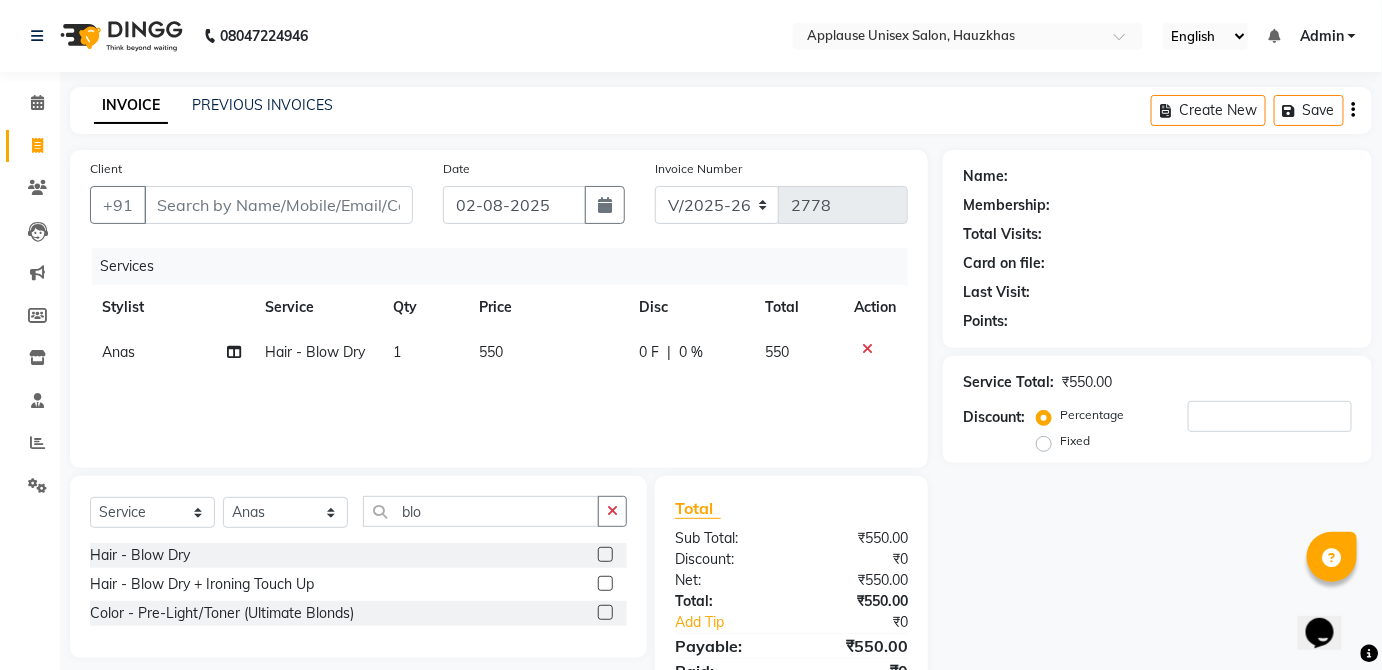 checkbox on "false" 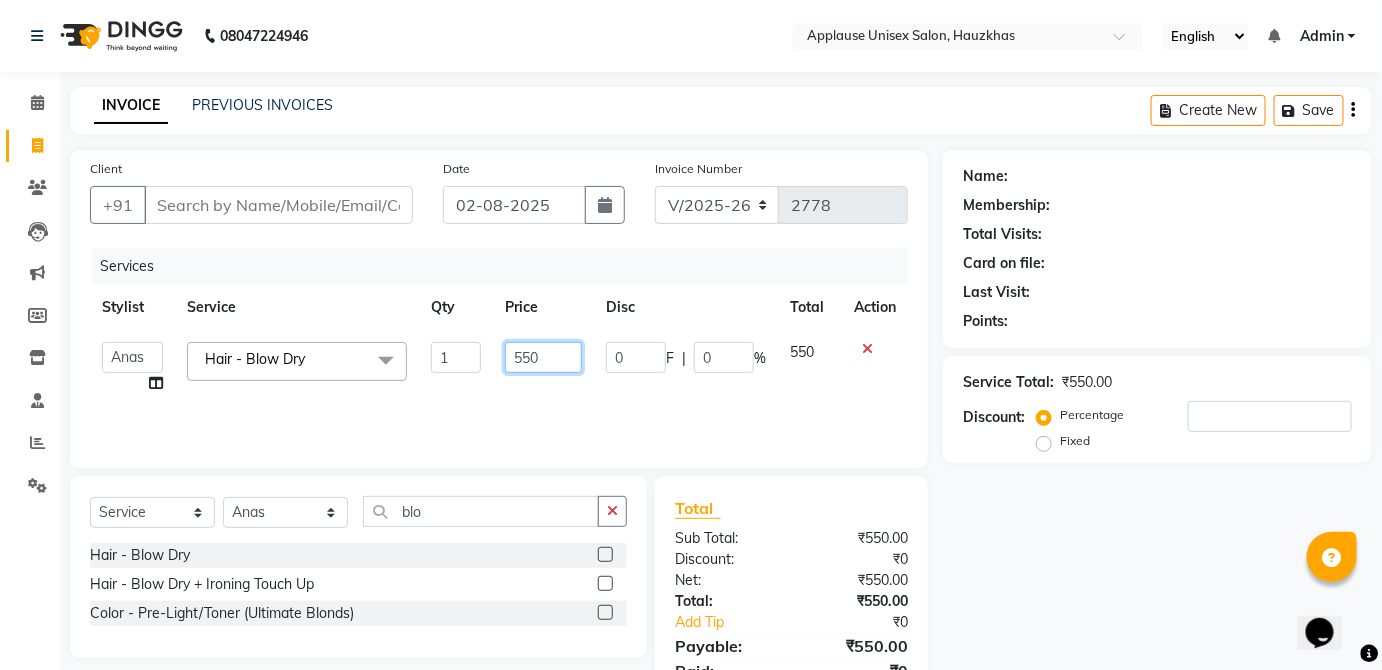 click on "550" 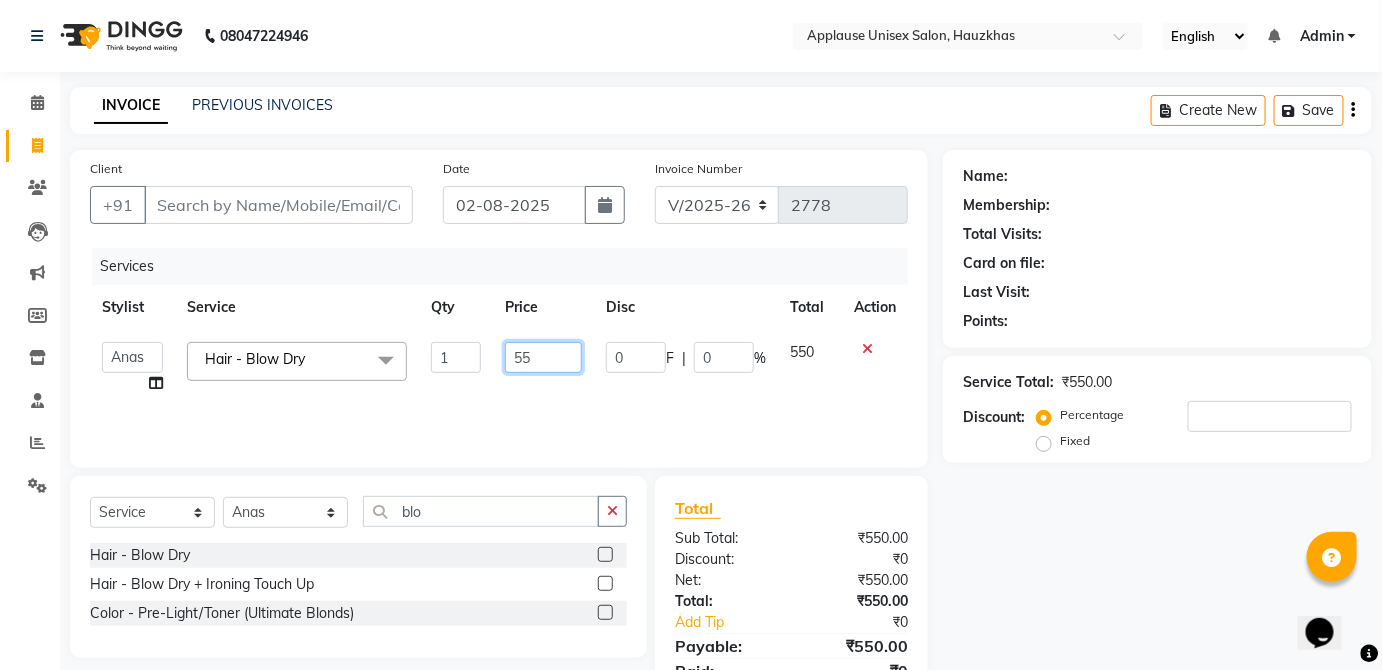 type on "5" 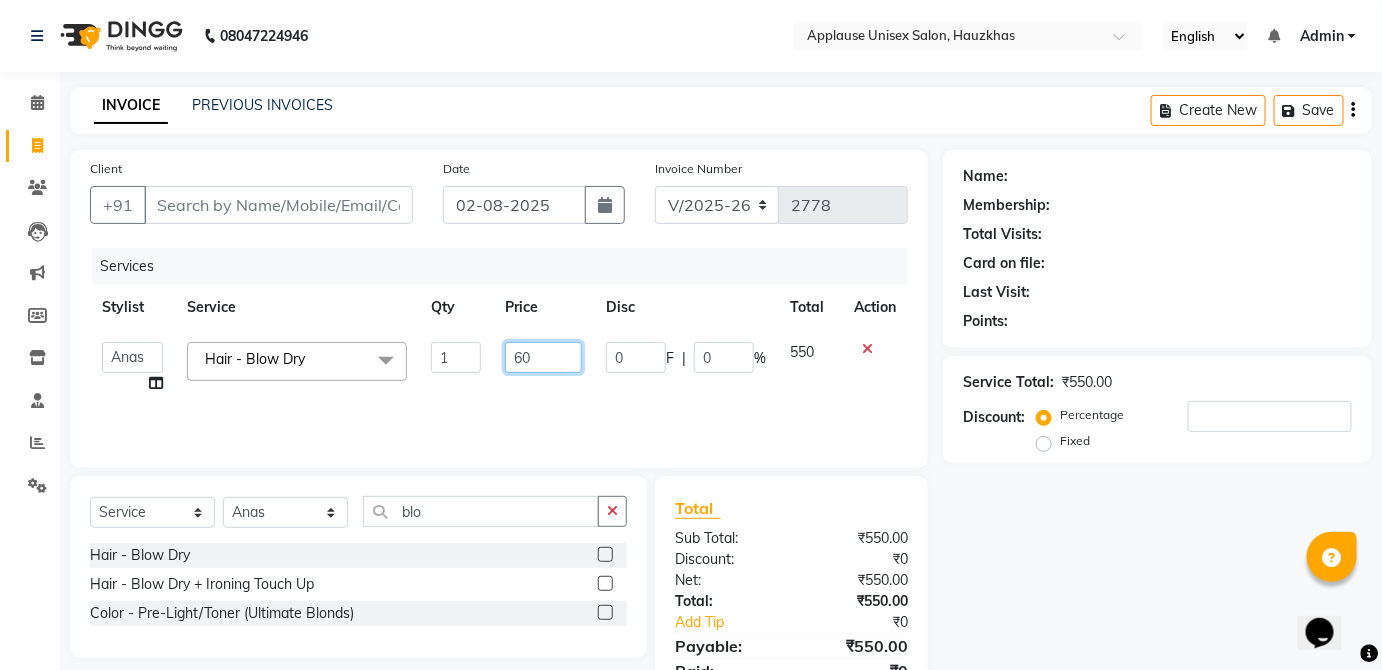 type on "600" 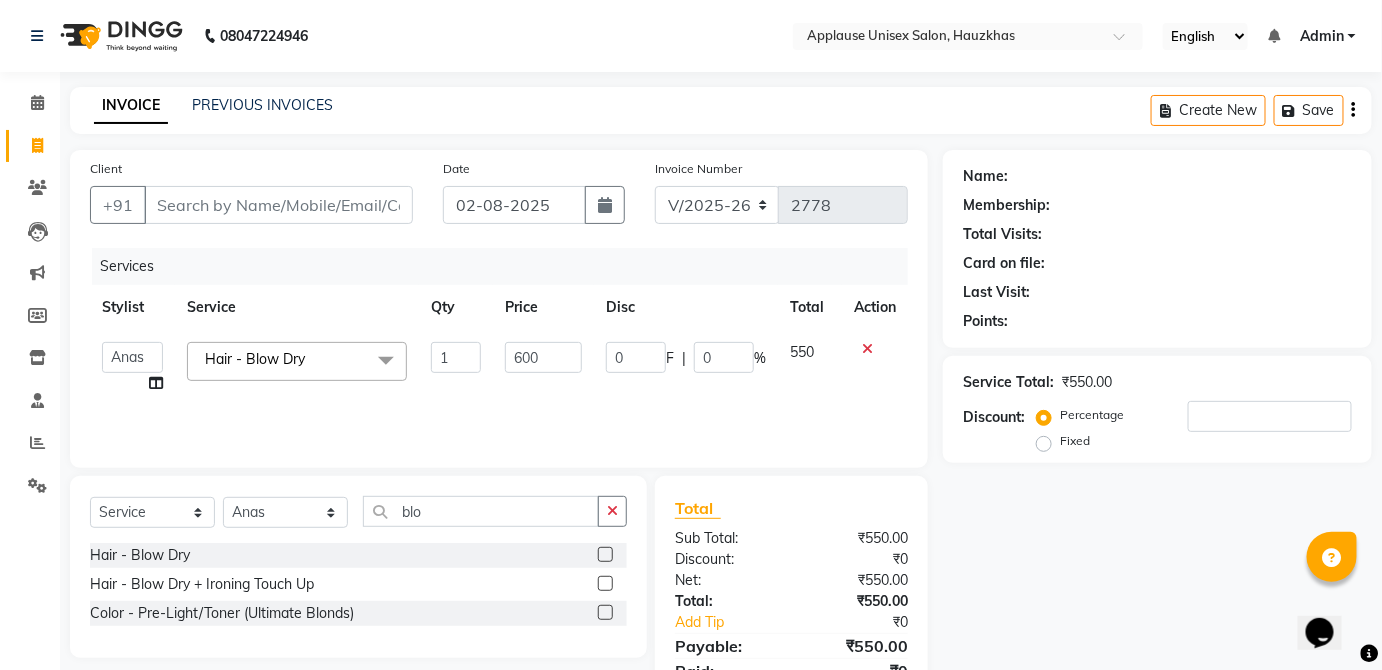 click on "550" 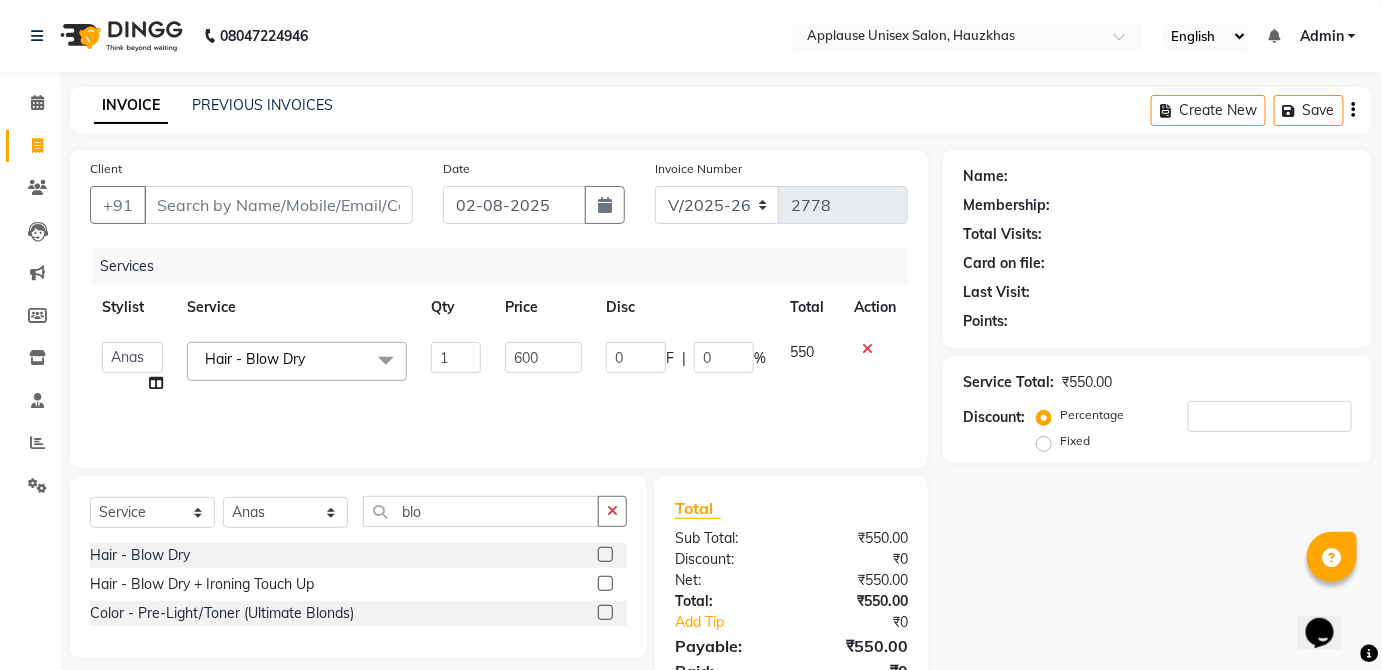 select on "32125" 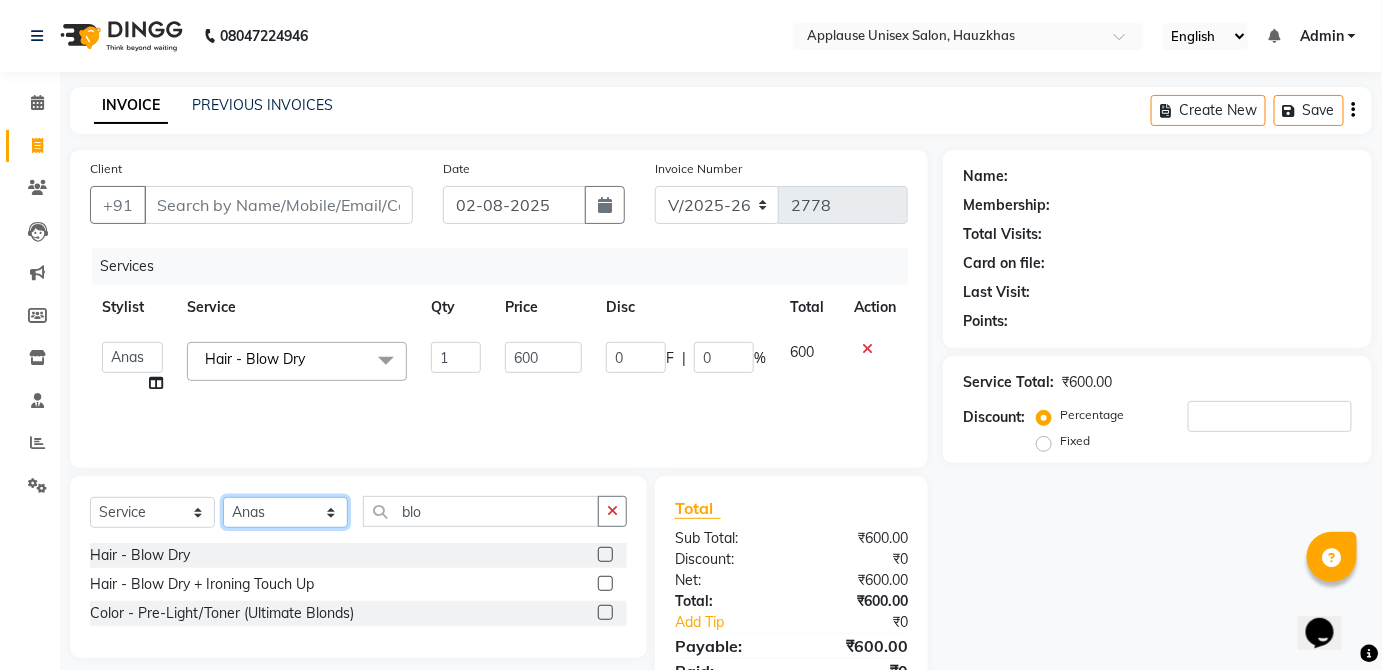 click on "Select Stylist [FIRST] [FIRST] [FIRST] [FIRST] [FIRST] [FIRST] [FIRST] [FIRST] [FIRST] [FIRST] [FIRST] [FIRST] [FIRST] [FIRST] [FIRST] [FIRST] [FIRST] [FIRST] [FIRST] [FIRST] [FIRST] [FIRST] [FIRST] [FIRST] [FIRST] [FIRST] [FIRST] [FIRST] [FIRST]" 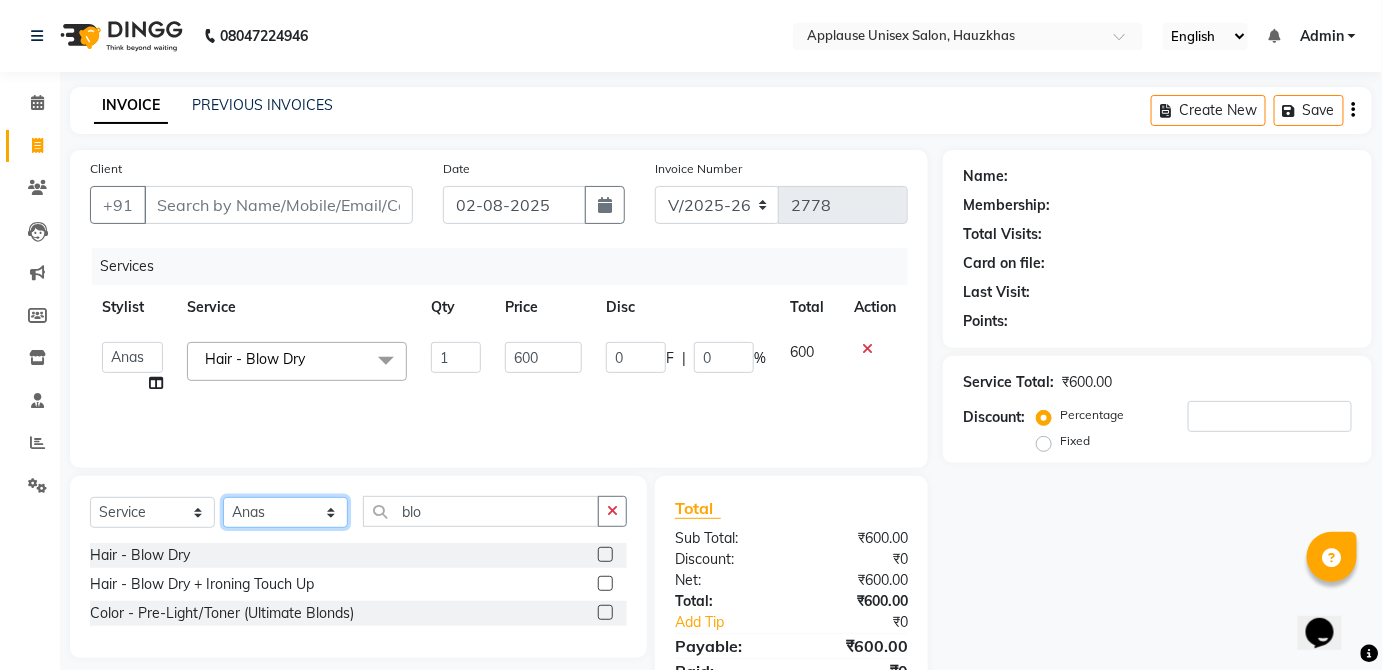 select on "[NUMBER]" 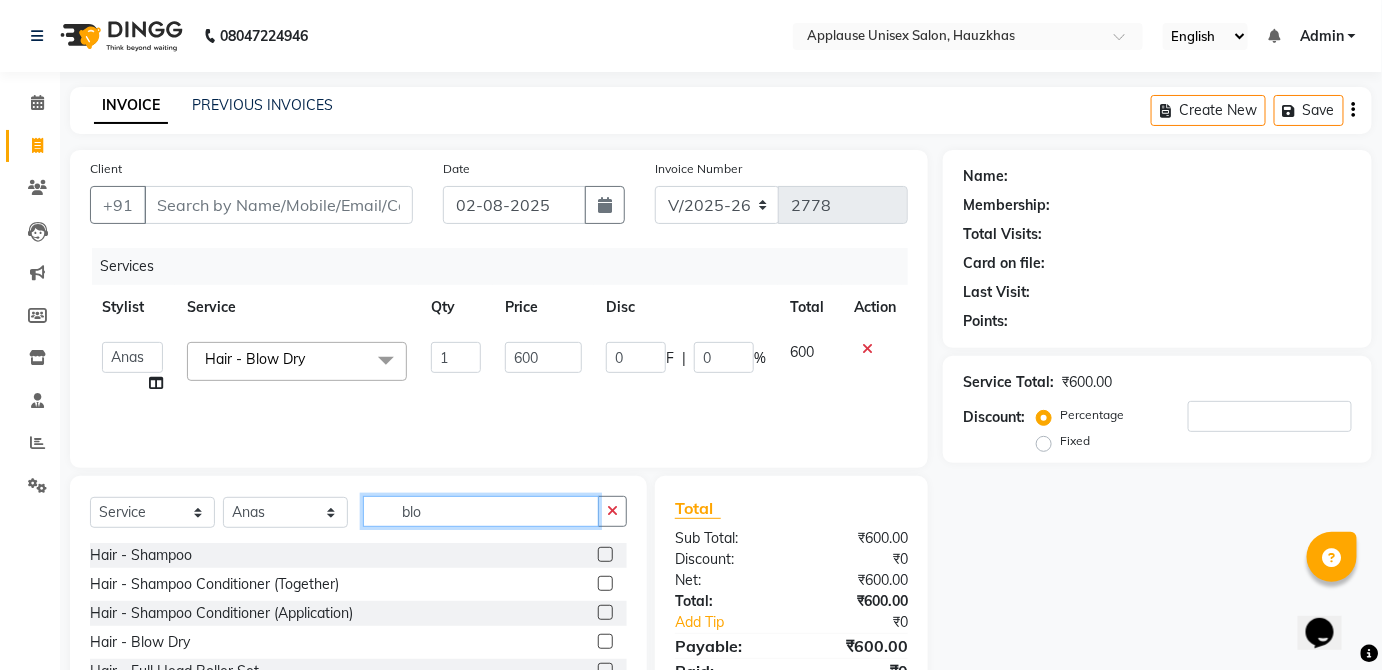 click on "blo" 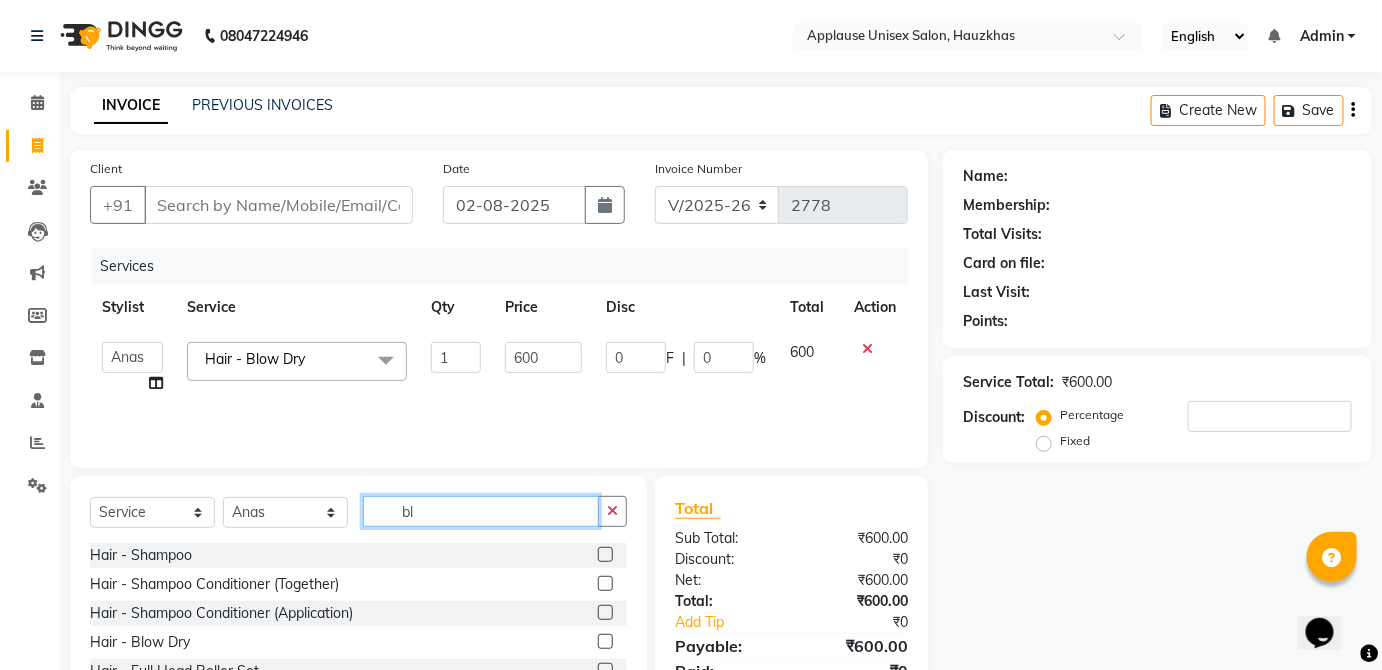 type on "b" 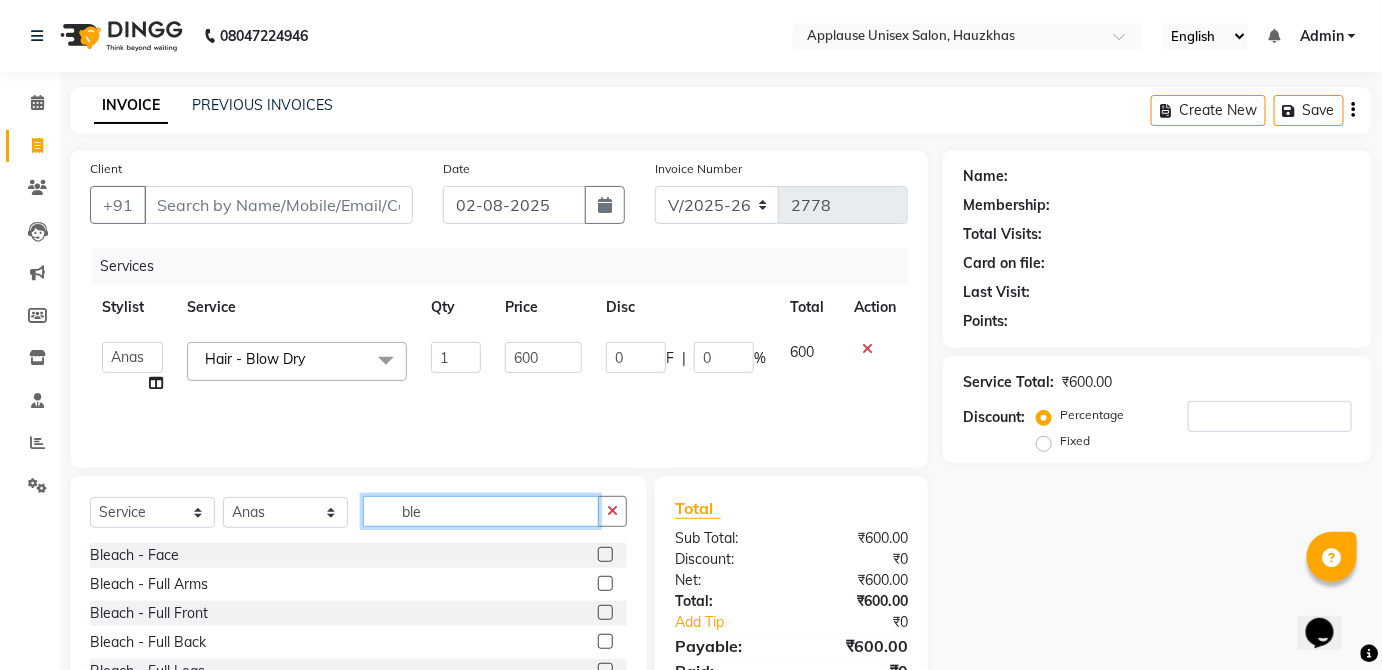 type on "ble" 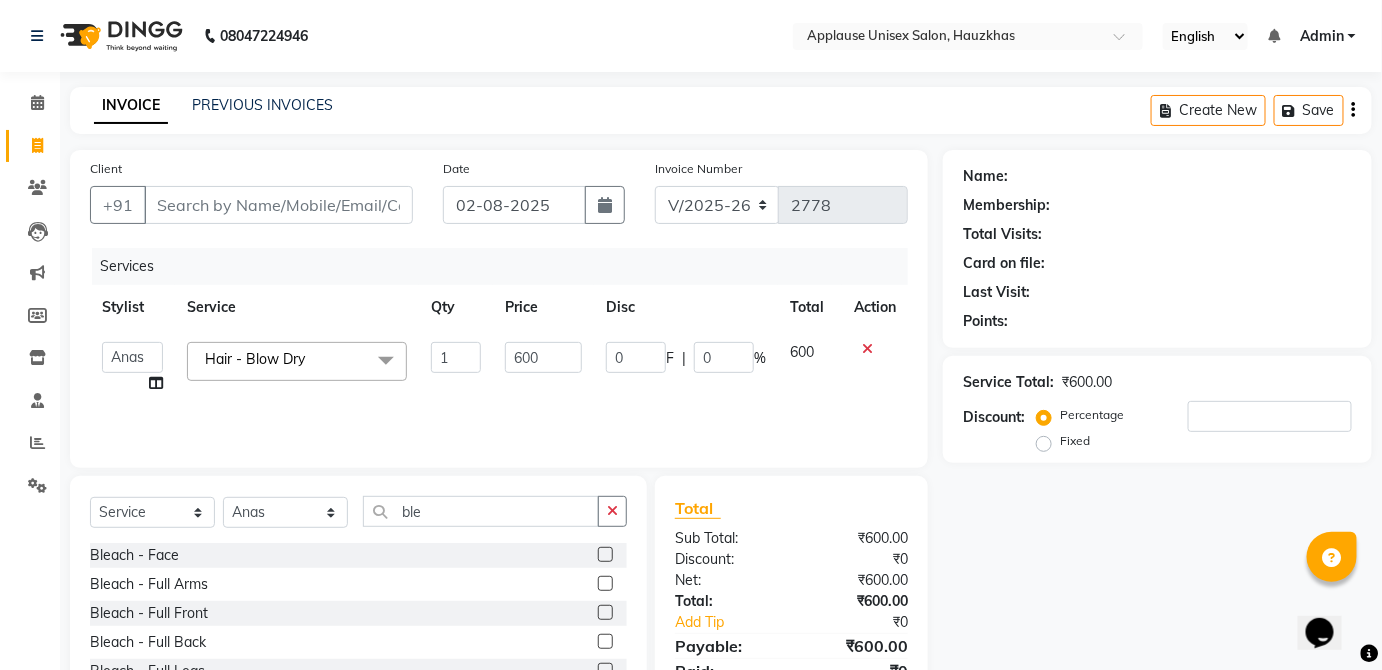 click 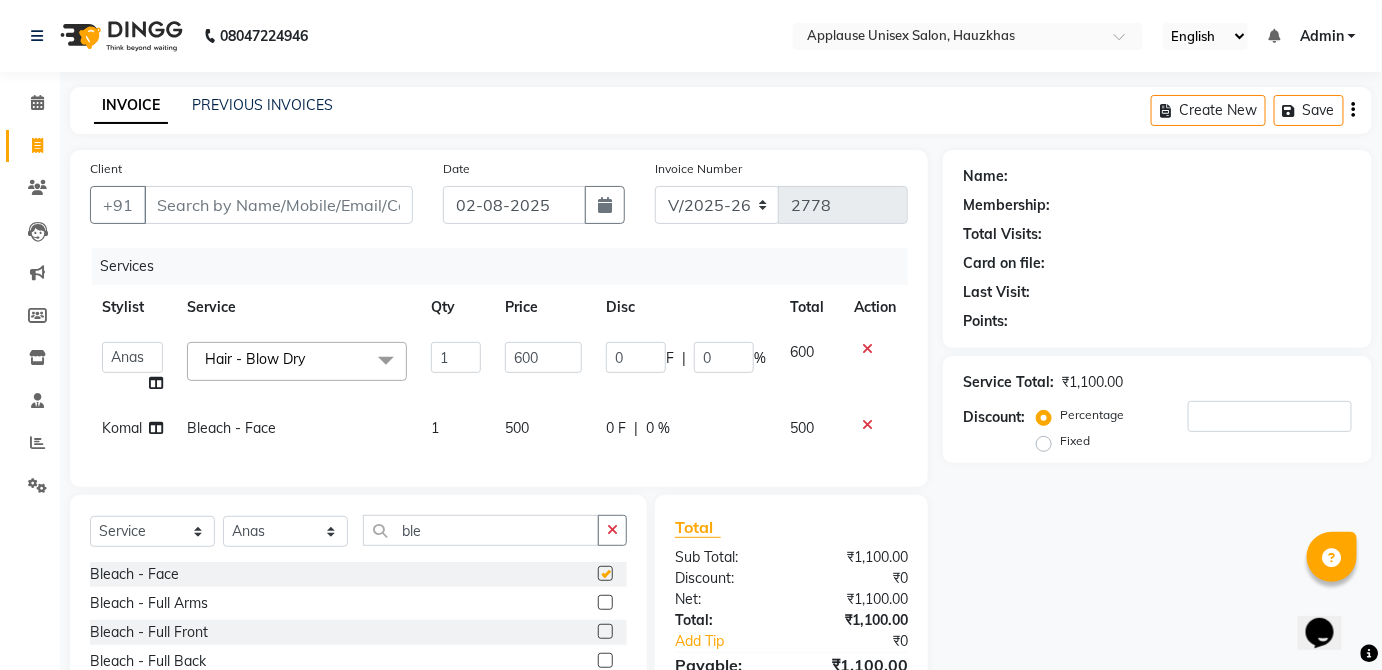 click on "500" 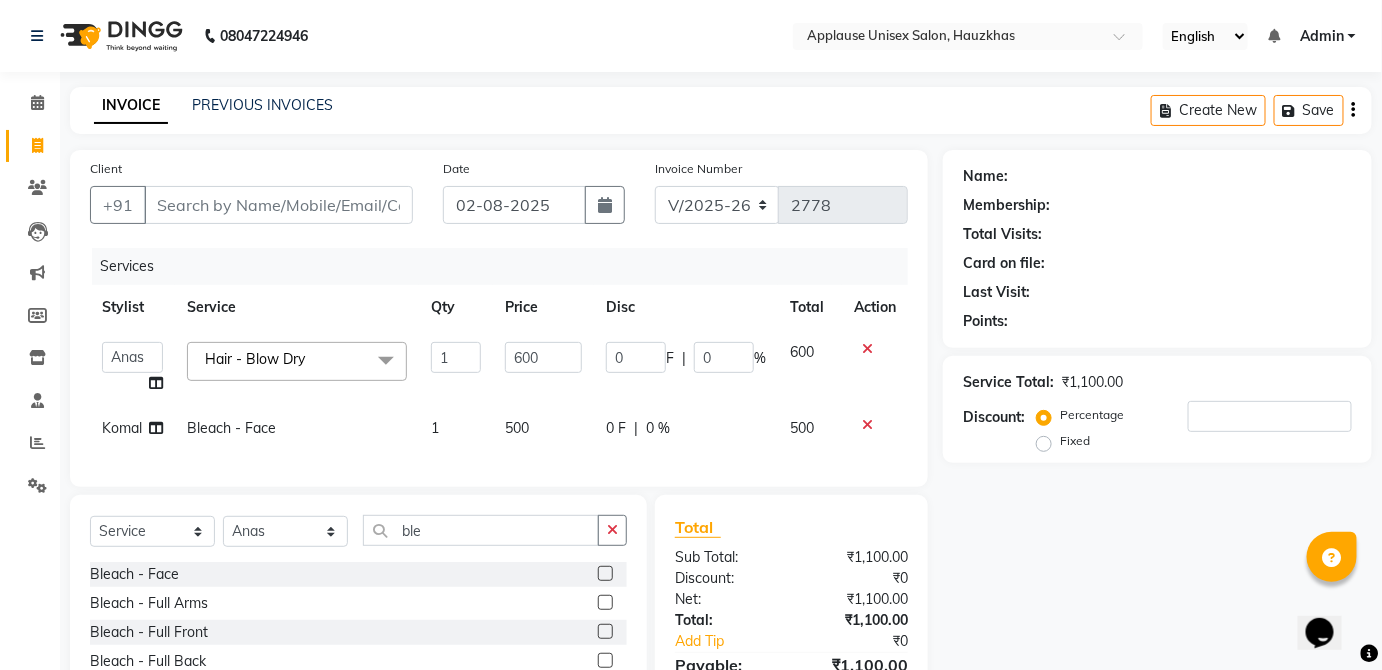 checkbox on "false" 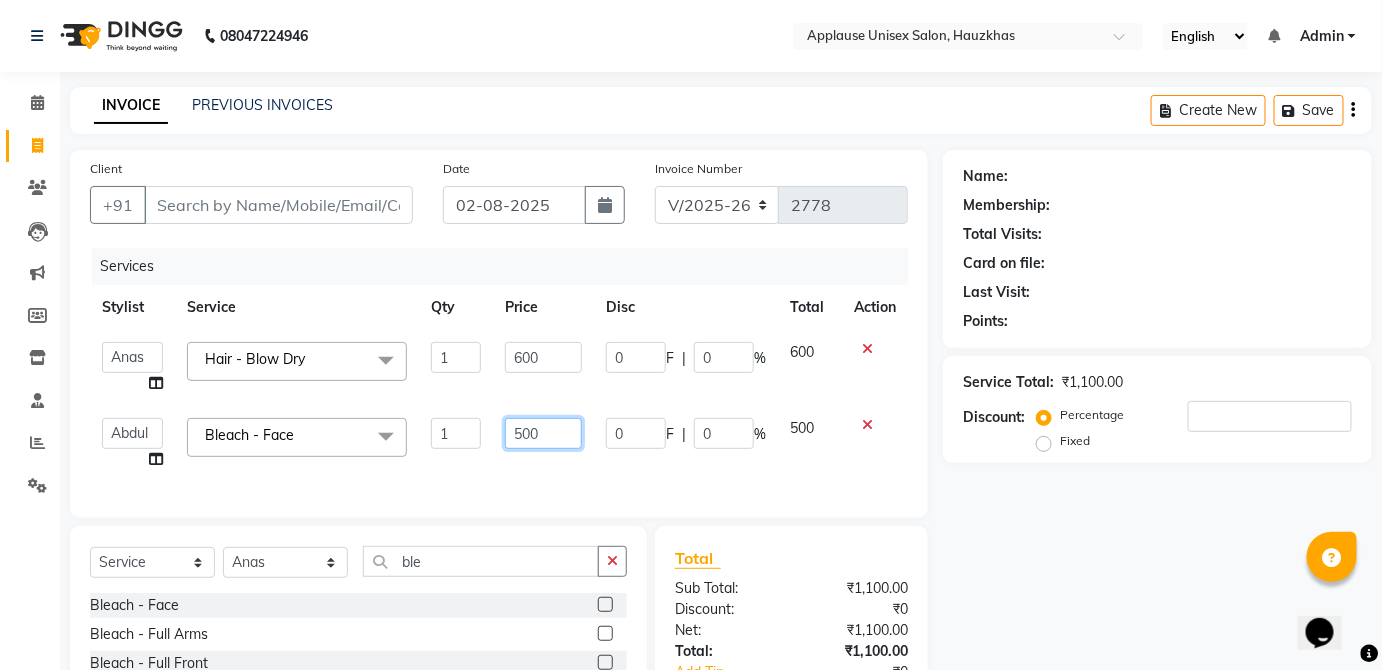 click on "500" 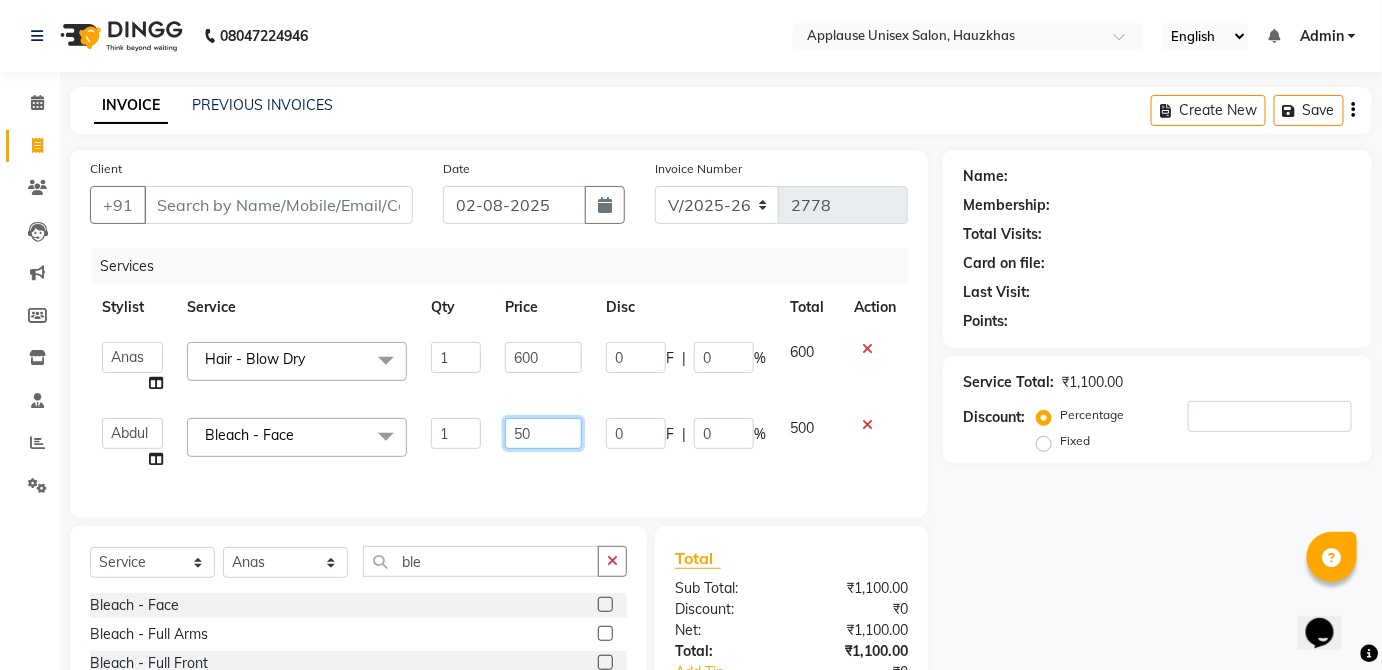 type on "5" 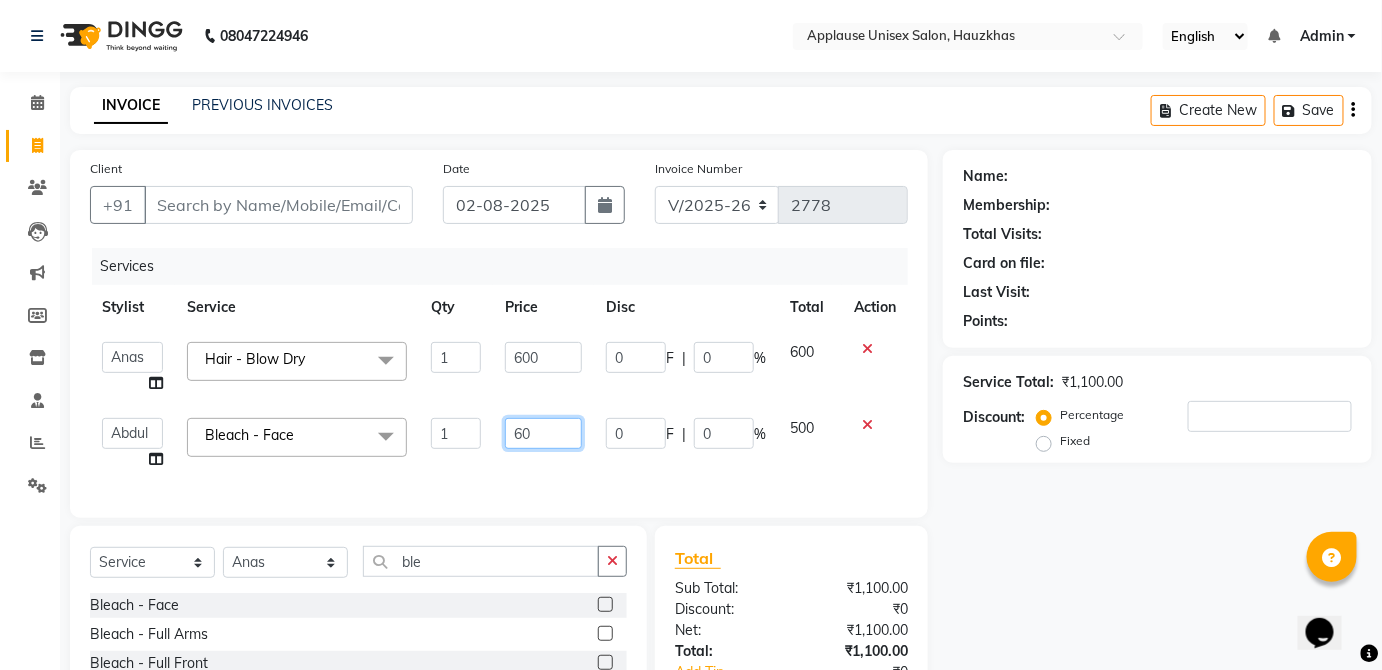 type on "600" 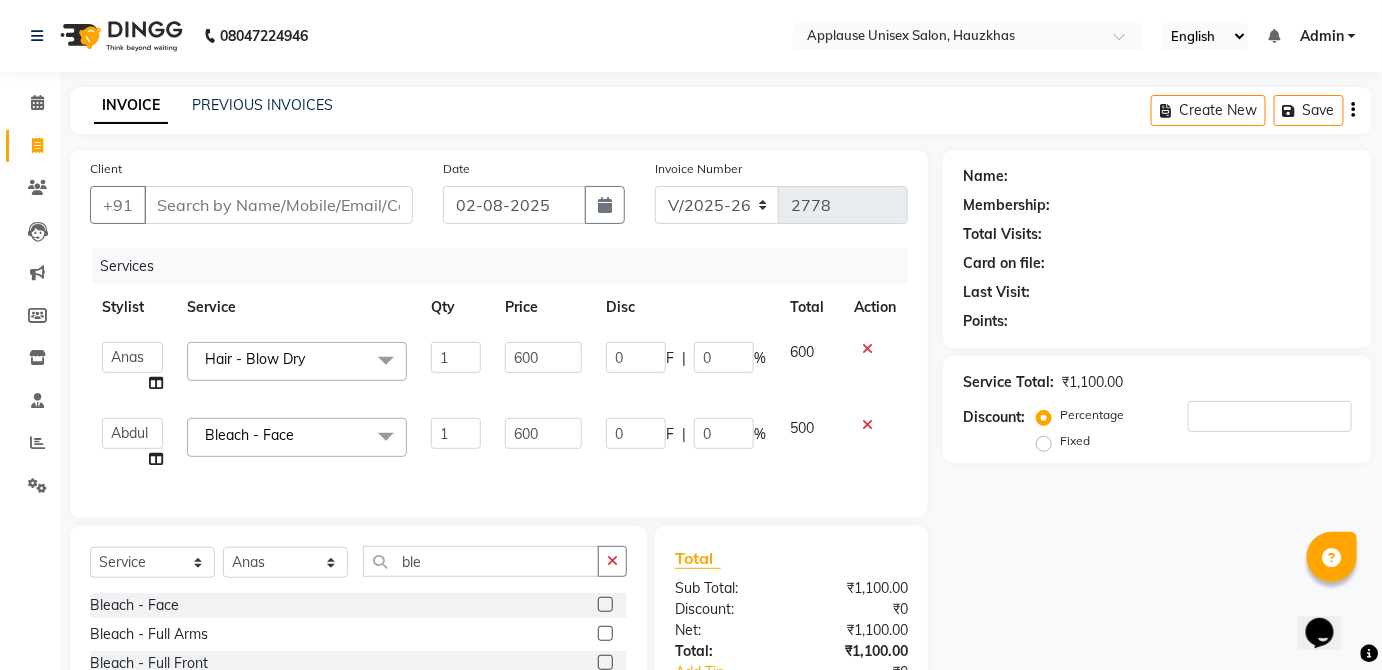 click on "500" 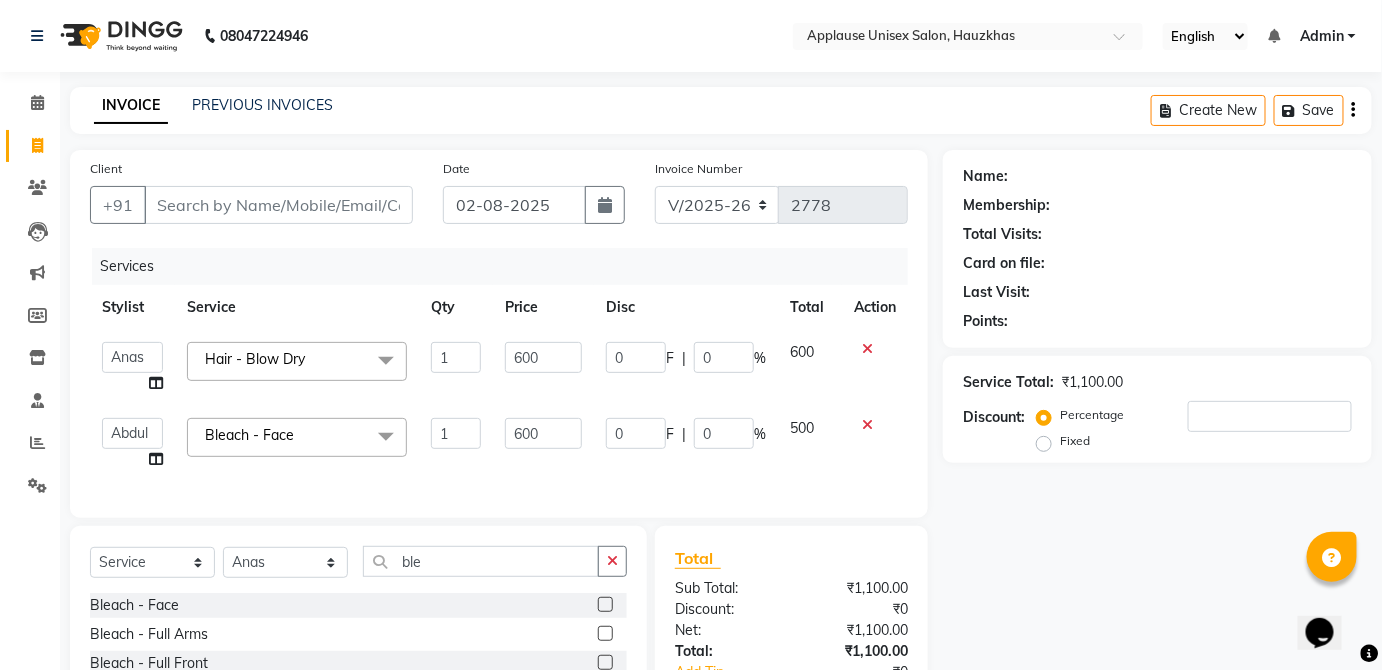 select on "[NUMBER]" 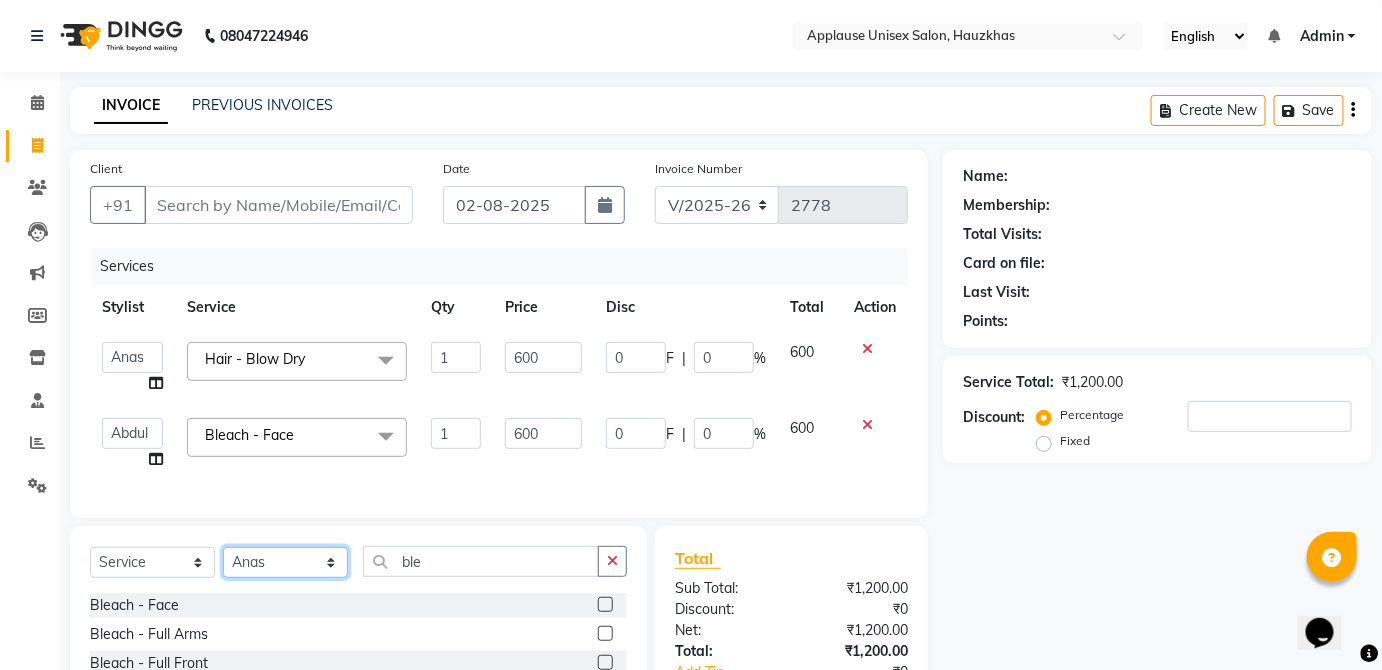 click on "Select Stylist [FIRST] [FIRST] [FIRST] [FIRST] [FIRST] [FIRST] [FIRST] [FIRST] [FIRST] [FIRST] [FIRST] [FIRST] [FIRST] [FIRST] [FIRST] [FIRST] [FIRST] [FIRST] [FIRST] [FIRST] [FIRST] [FIRST] [FIRST] [FIRST] [FIRST] [FIRST] [FIRST] [FIRST] [FIRST]" 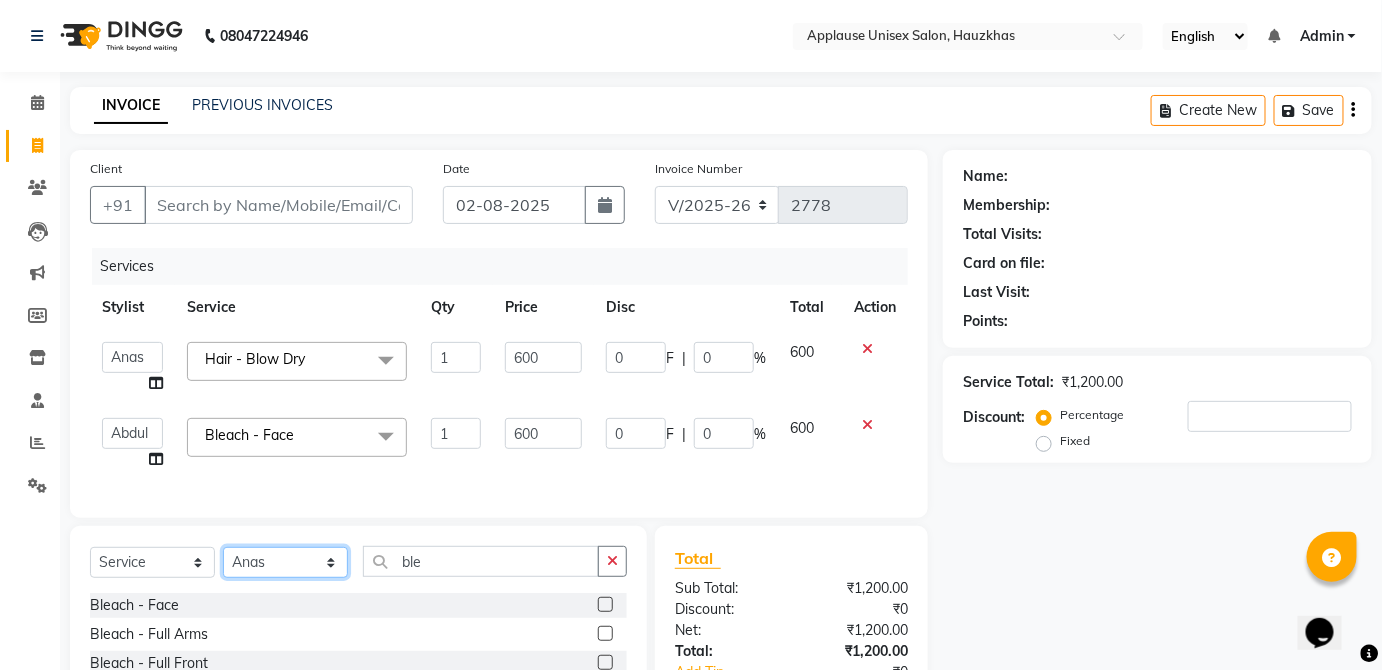 select on "64973" 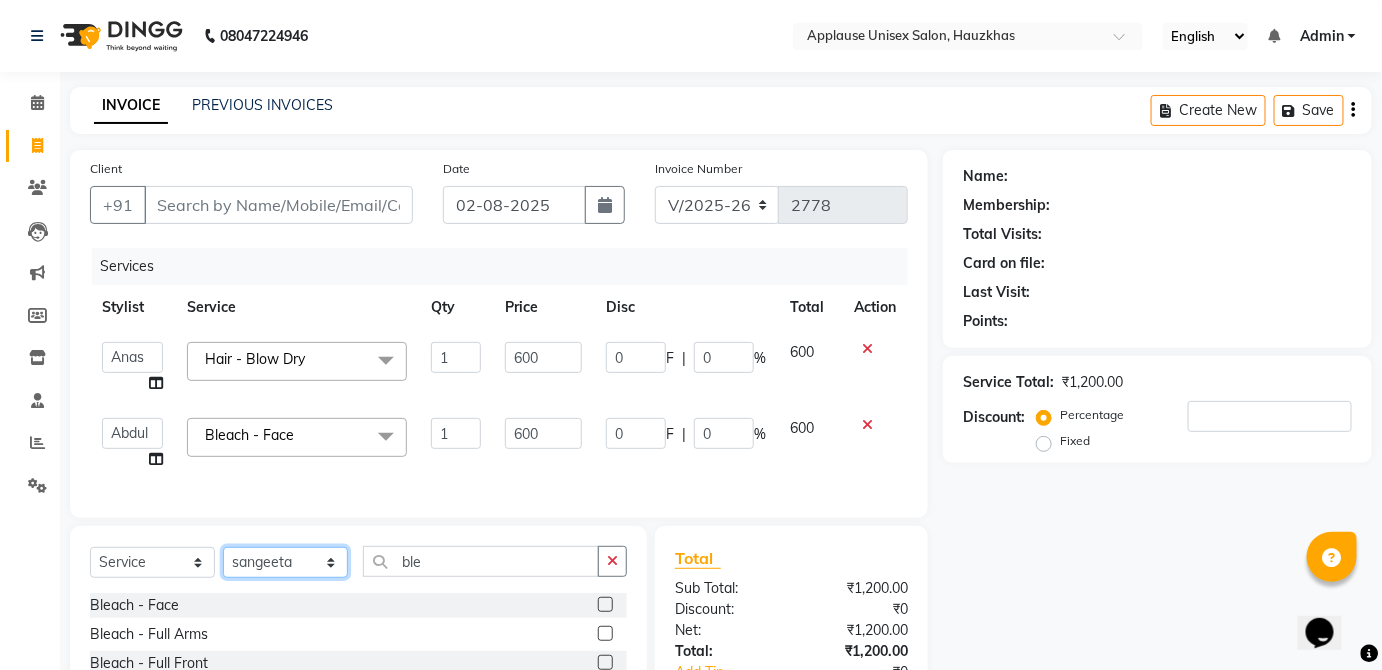 click on "Select Stylist [FIRST] [FIRST] [FIRST] [FIRST] [FIRST] [FIRST] [FIRST] [FIRST] [FIRST] [FIRST] [FIRST] [FIRST] [FIRST] [FIRST] [FIRST] [FIRST] [FIRST] [FIRST] [FIRST] [FIRST] [FIRST] [FIRST] [FIRST] [FIRST] [FIRST] [FIRST] [FIRST] [FIRST] [FIRST]" 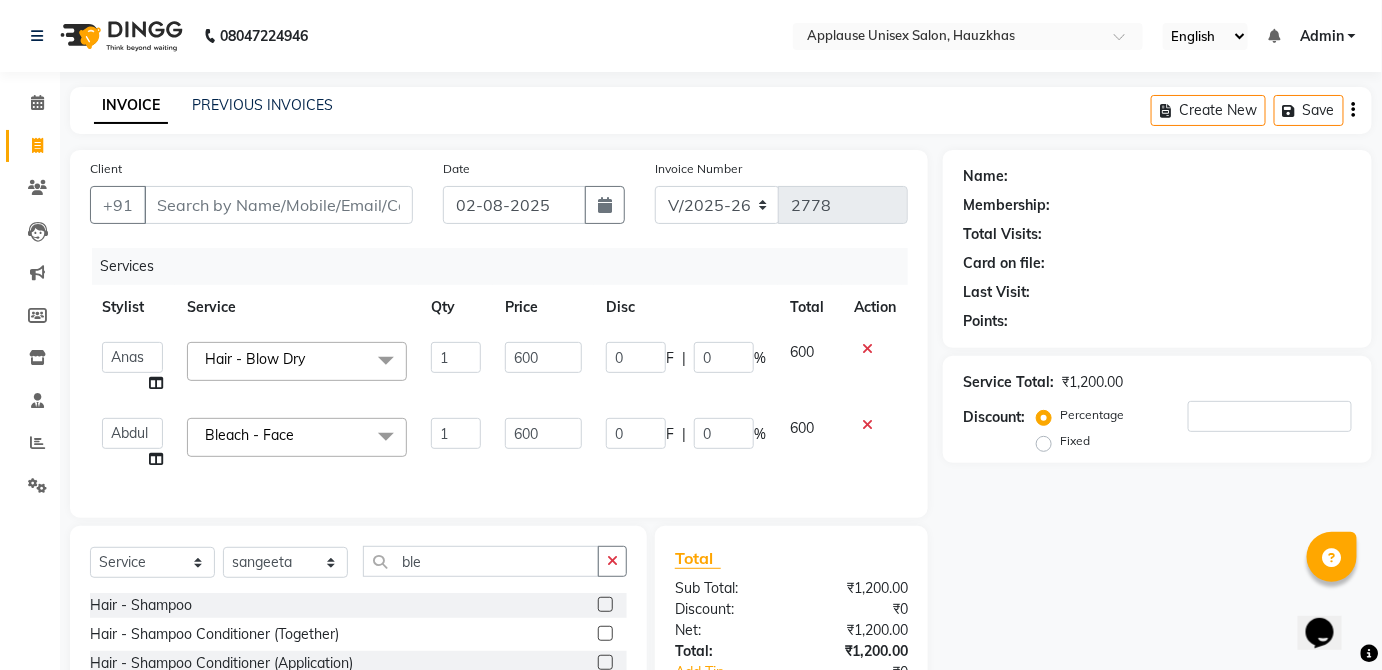 click 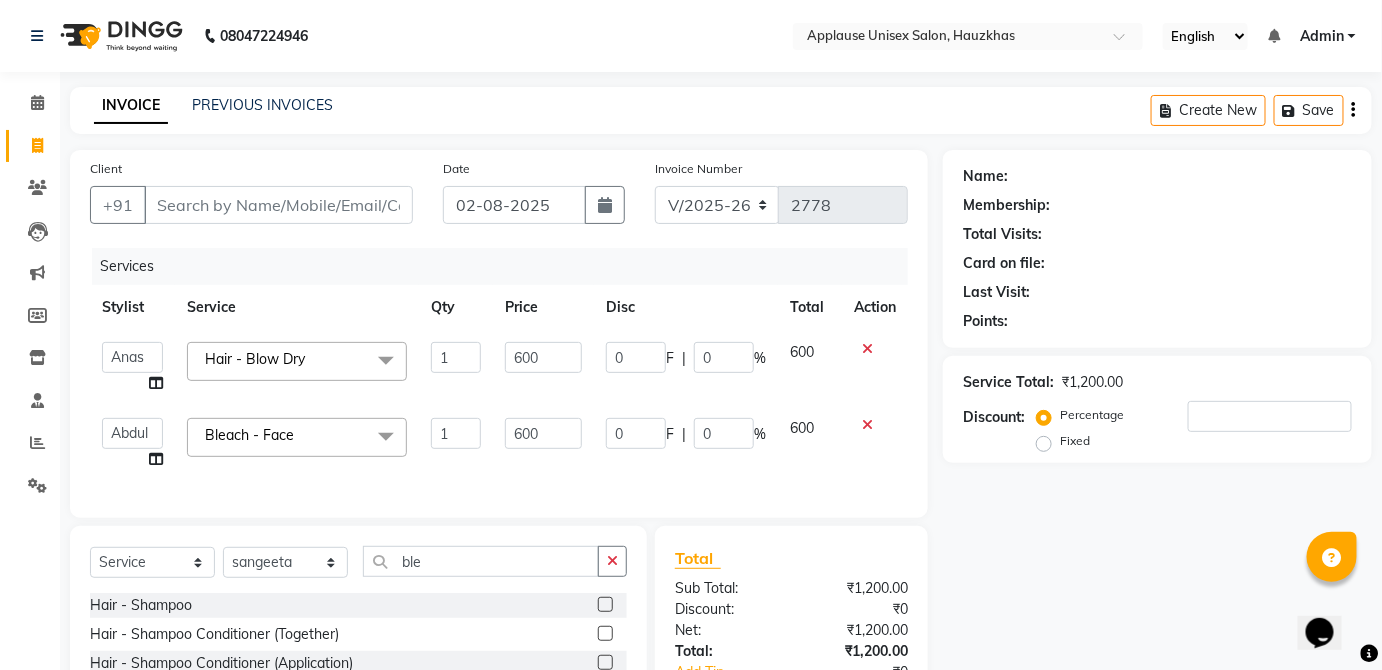 click at bounding box center [604, 605] 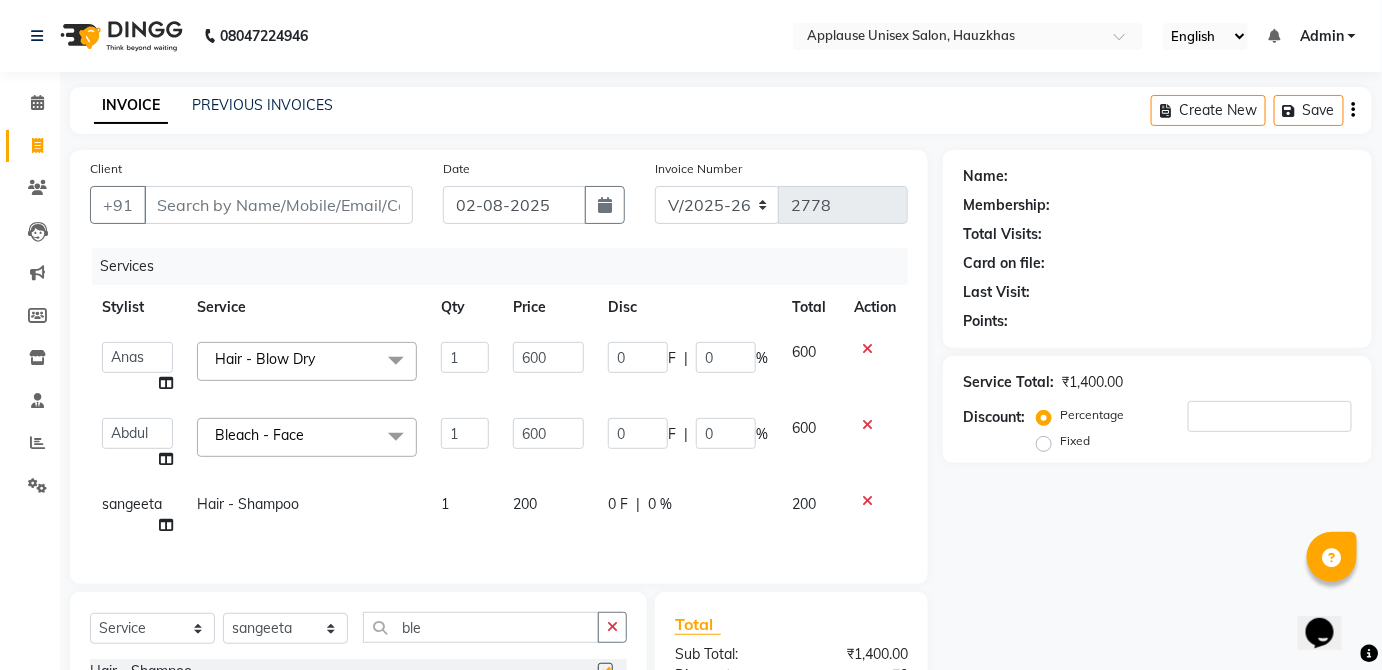 click on "0 F | 0 %" 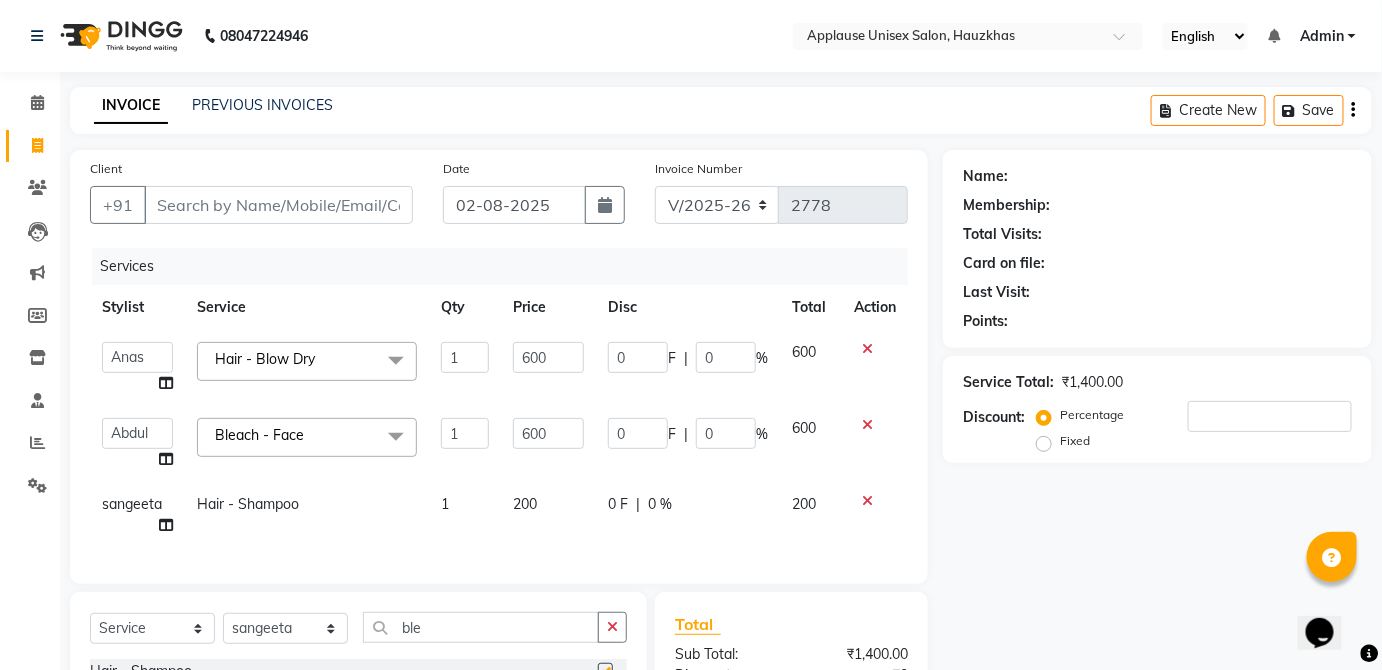 select on "64973" 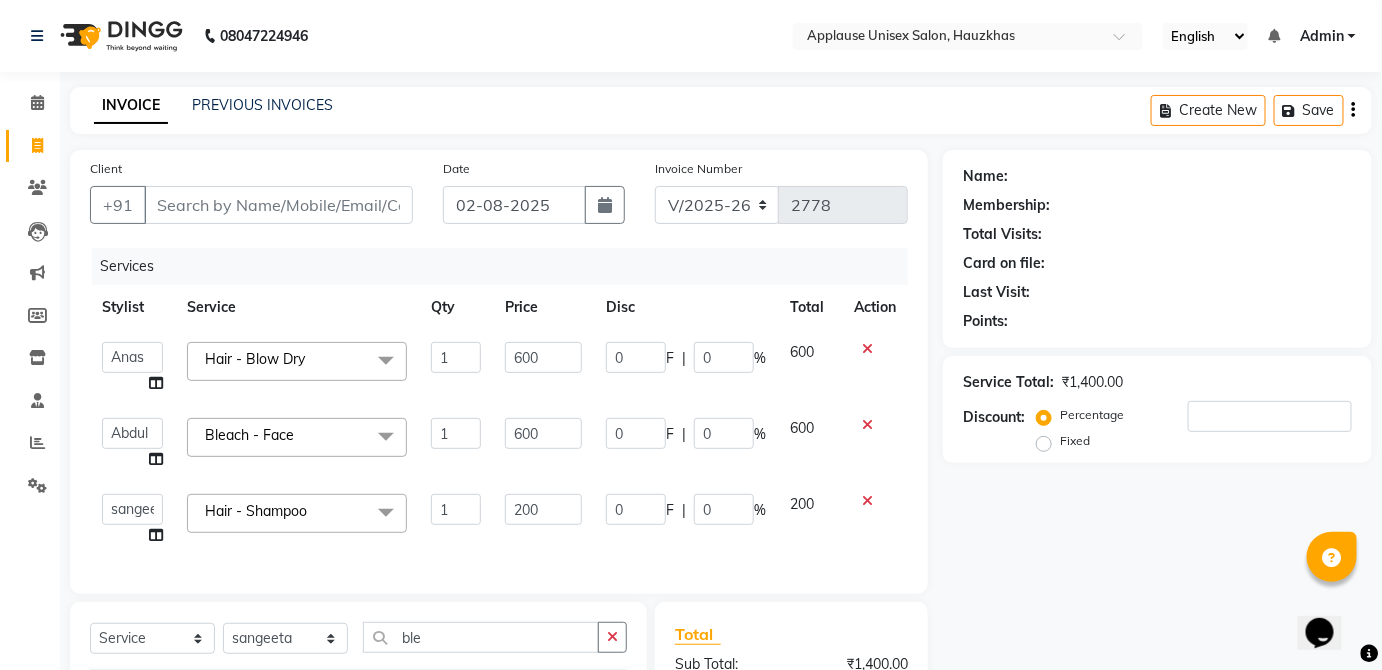checkbox on "false" 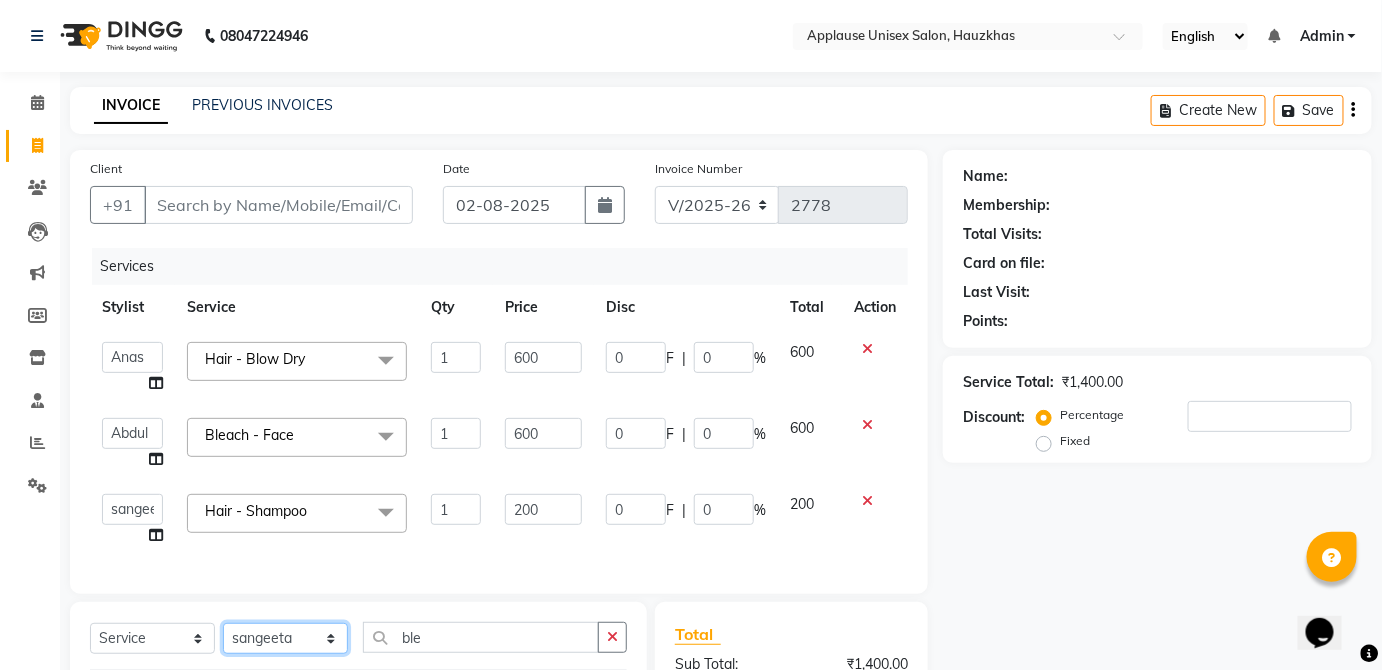 click on "Select Stylist [FIRST] [FIRST] [FIRST] [FIRST] [FIRST] [FIRST] [FIRST] [FIRST] [FIRST] [FIRST] [FIRST] [FIRST] [FIRST] [FIRST] [FIRST] [FIRST] [FIRST] [FIRST] [FIRST] [FIRST] [FIRST] [FIRST] [FIRST] [FIRST] [FIRST] [FIRST] [FIRST] [FIRST] [FIRST]" 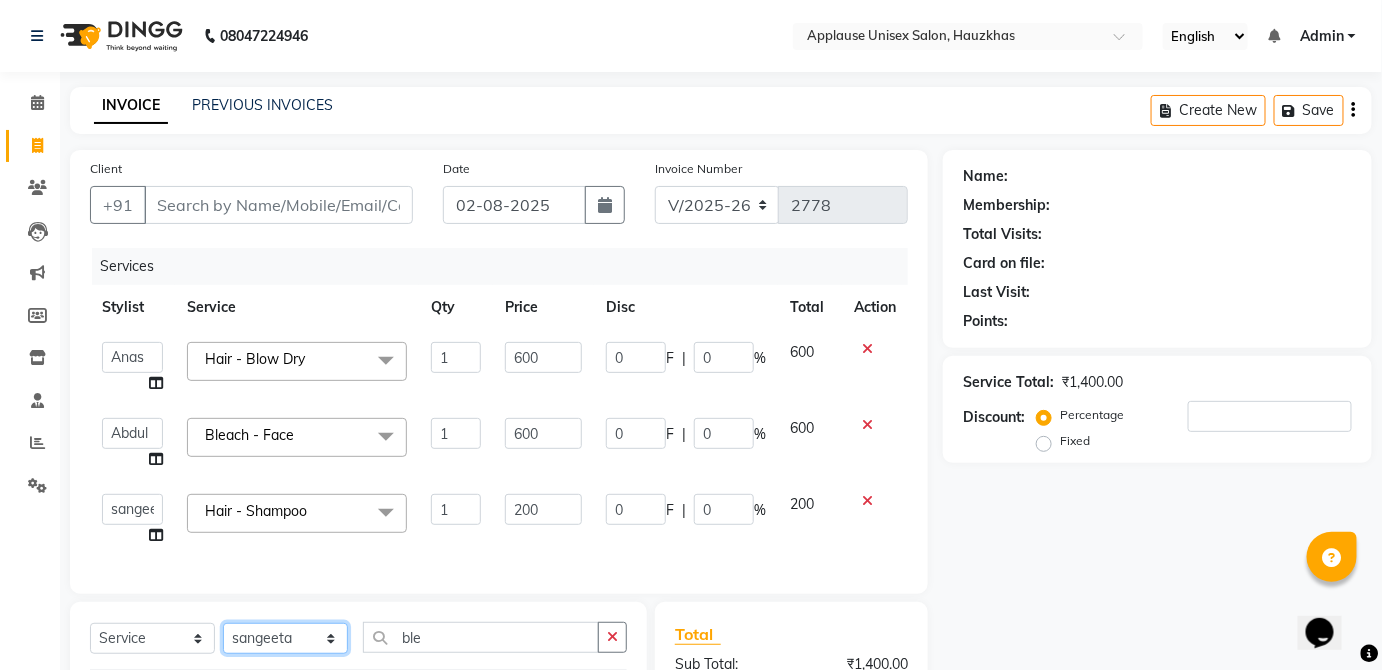 select on "66558" 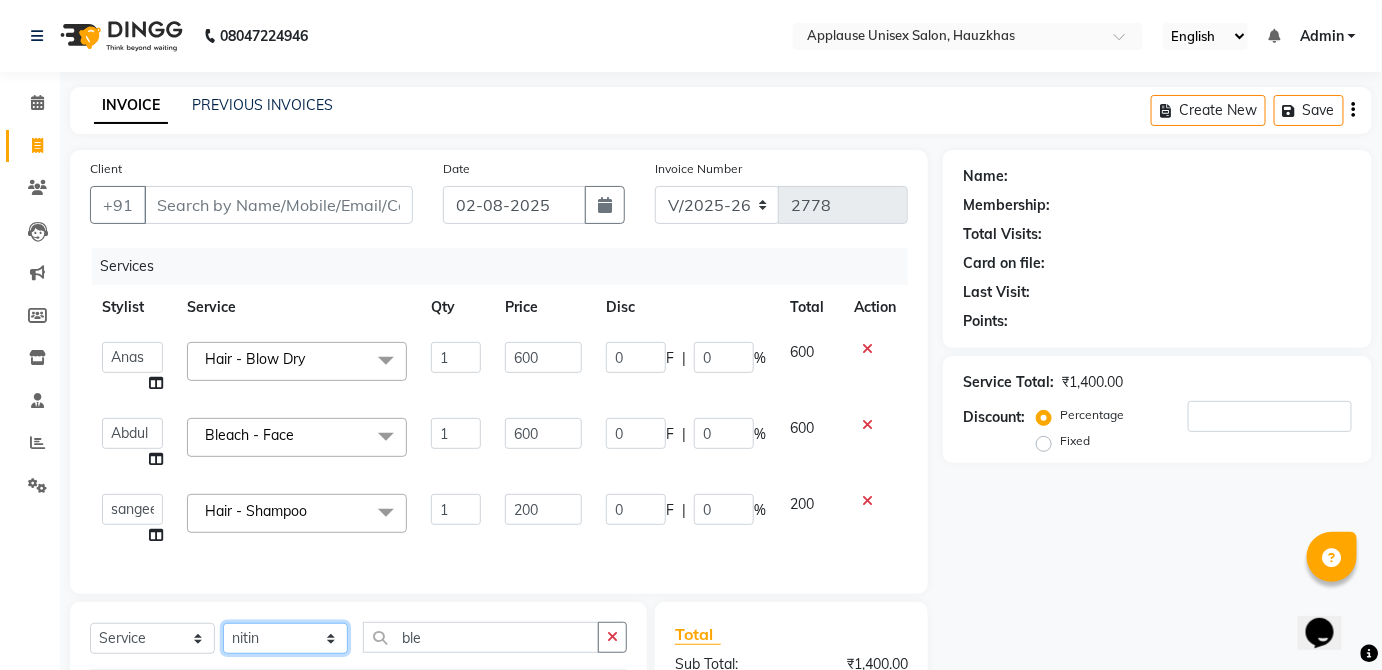click on "Select Stylist [FIRST] [FIRST] [FIRST] [FIRST] [FIRST] [FIRST] [FIRST] [FIRST] [FIRST] [FIRST] [FIRST] [FIRST] [FIRST] [FIRST] [FIRST] [FIRST] [FIRST] [FIRST] [FIRST] [FIRST] [FIRST] [FIRST] [FIRST] [FIRST] [FIRST] [FIRST] [FIRST] [FIRST] [FIRST]" 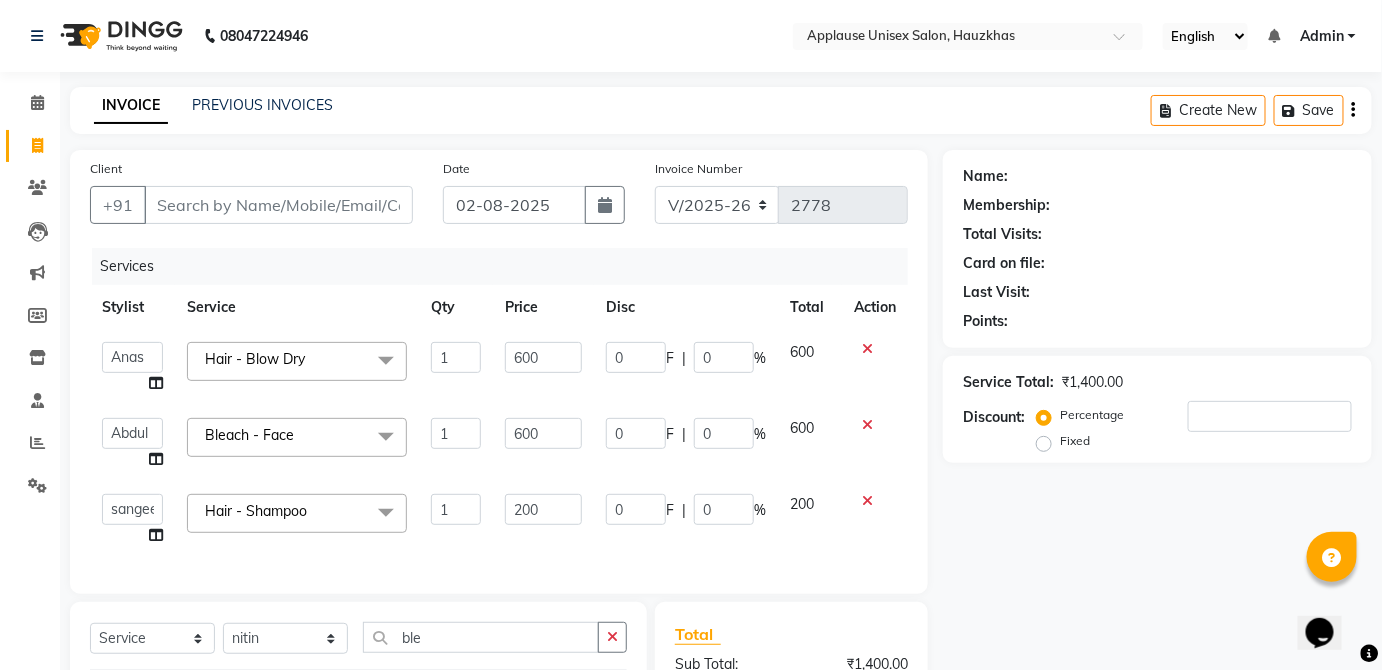 click on "Select Service Product Membership Package Voucher Prepaid Gift Card Select Stylist [FIRST] [FIRST] [FIRST] [FIRST] [FIRST] [FIRST] [FIRST] [FIRST] [FIRST] [FIRST] [FIRST] [FIRST] [FIRST] [FIRST] [FIRST] [FIRST] [FIRST] [FIRST] [FIRST] [FIRST] [FIRST] [FIRST] [FIRST] [FIRST] [FIRST] [FIRST] [FIRST] [FIRST] [FIRST] ble Hair - Shampoo Hair - Shampoo Conditioner (Together) Hair - Shampoo Conditioner (Application) Hair - Blow Dry Hair - Full Head Roller Set Hair - Ironing Hair - Smoothening Hair - Rebonding Hair - Keratin Treatment Hair - Perming Hair - Hair Do Hair - Iron Curls Hair - Blow Dry + Ironing Touch Up Hair -Botox Olaplex Shampoo & Conditioner Flat Brush GK Hair Shampoo Majirel hair color Foot Massage shoulder massage Cut & Finish - Trim Ladies One Length Cut & Finish - Hair Cut Ladies Cut & Finish - Hair Cut Gents Cut & Finish - Change Of Style Gents Cut & Finish - Hair Cut Boy Cut & Finish - Hair Cut Girl Cut & Finish - Fringe Trim Cut & Finish - Split Ends Cut & Finish - Shave Reg. Cut & Finish - Shave Deluxe" 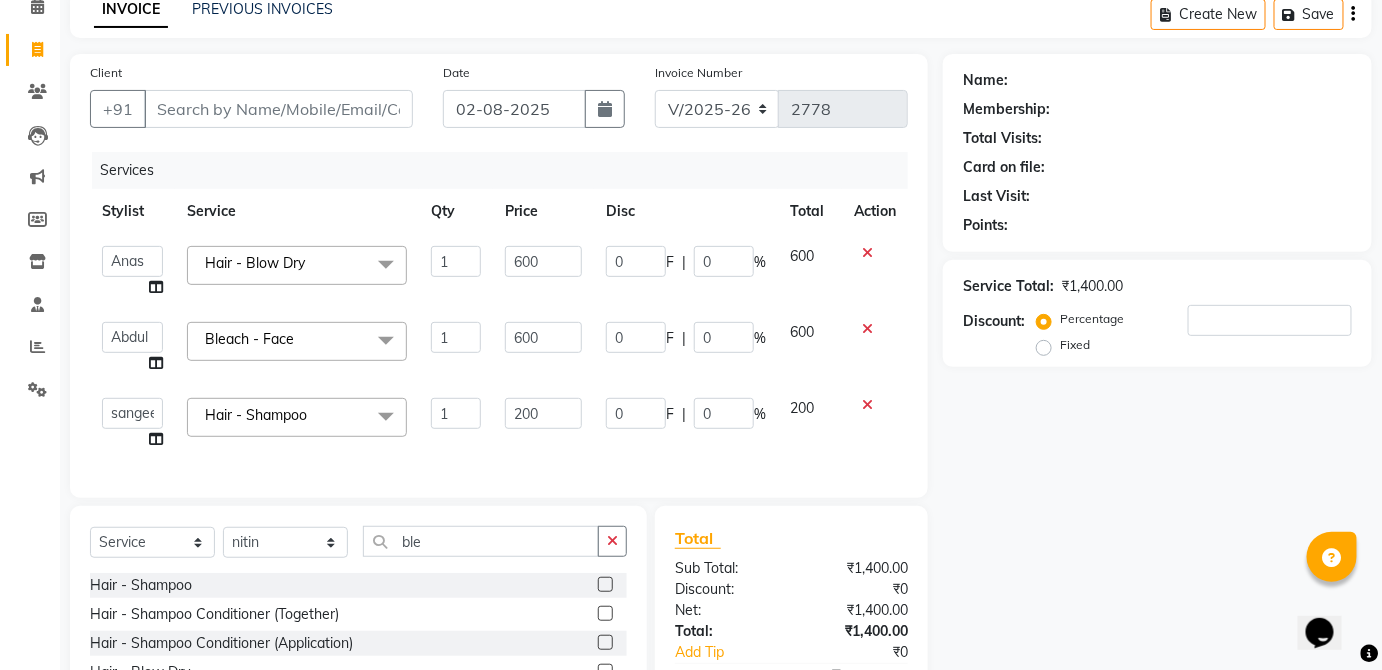 scroll, scrollTop: 114, scrollLeft: 0, axis: vertical 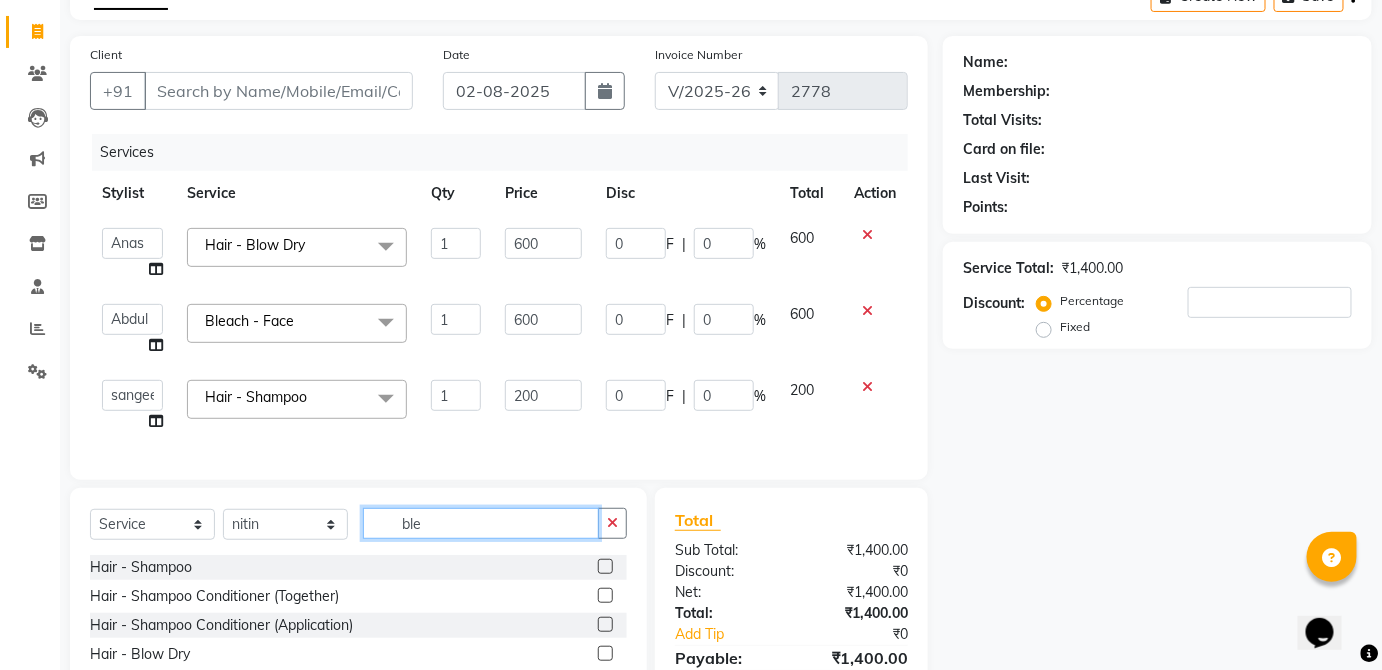 click on "ble" 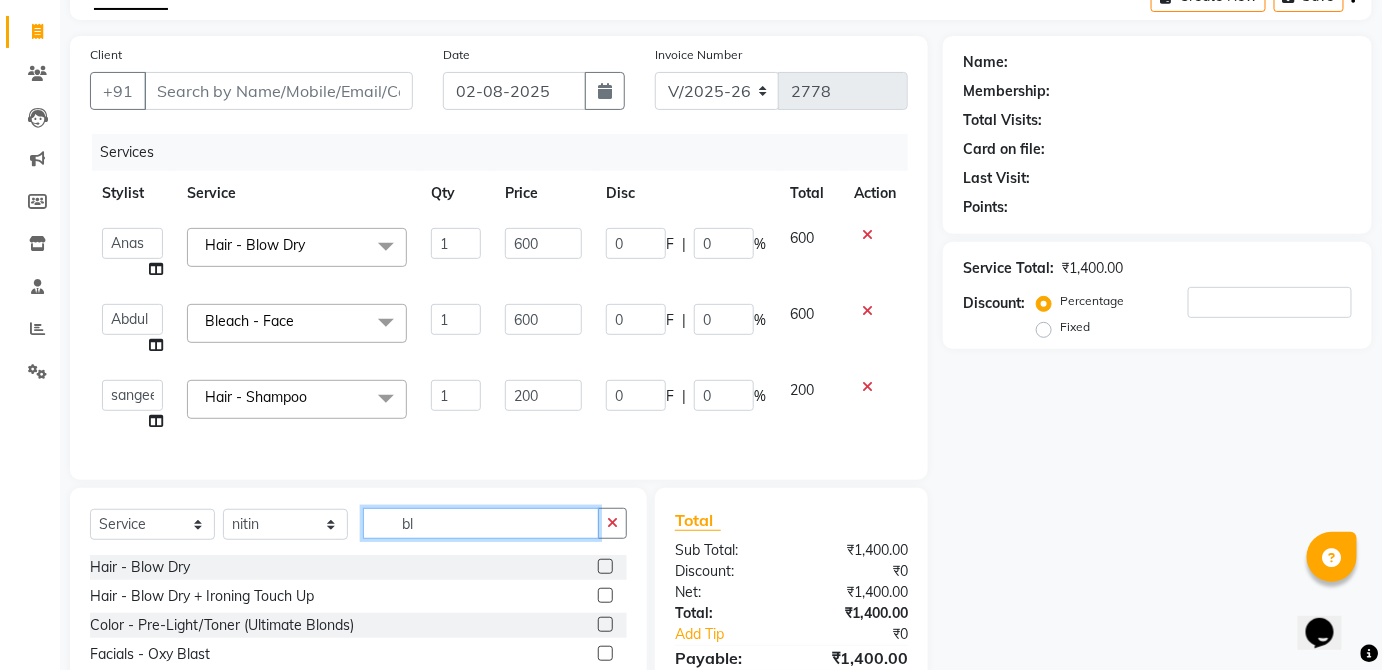 type on "b" 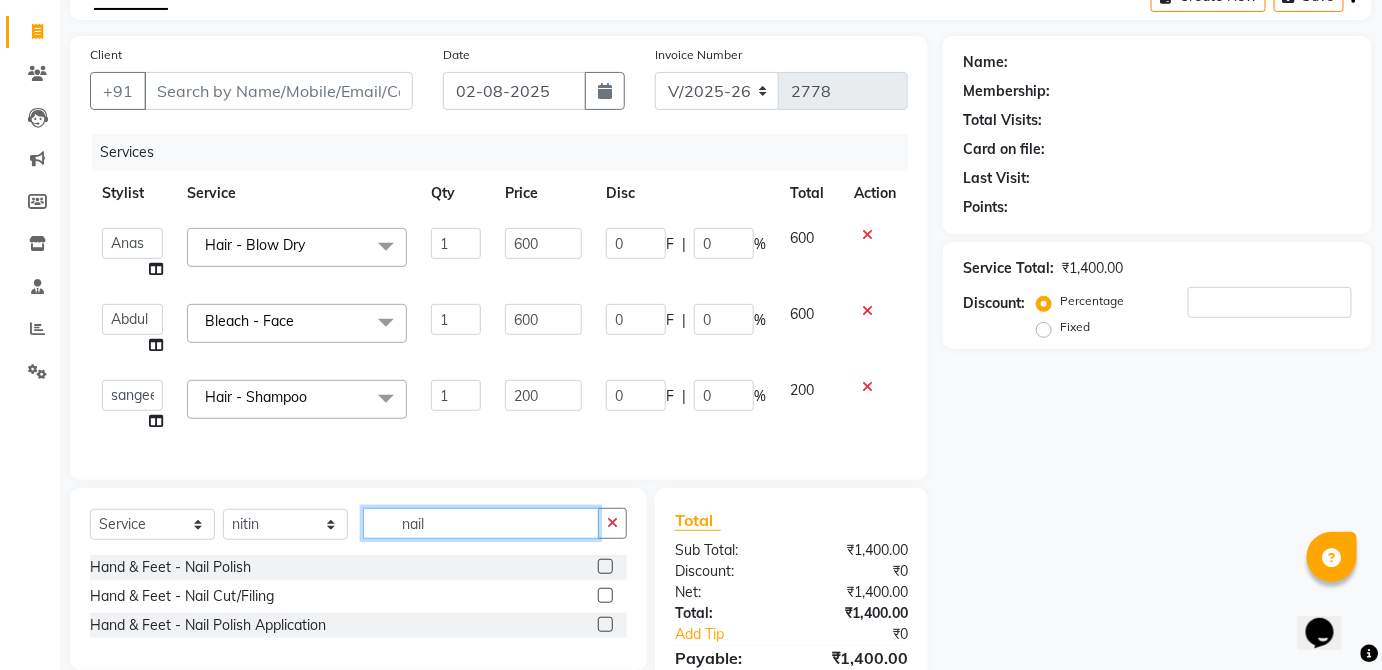 type on "nail" 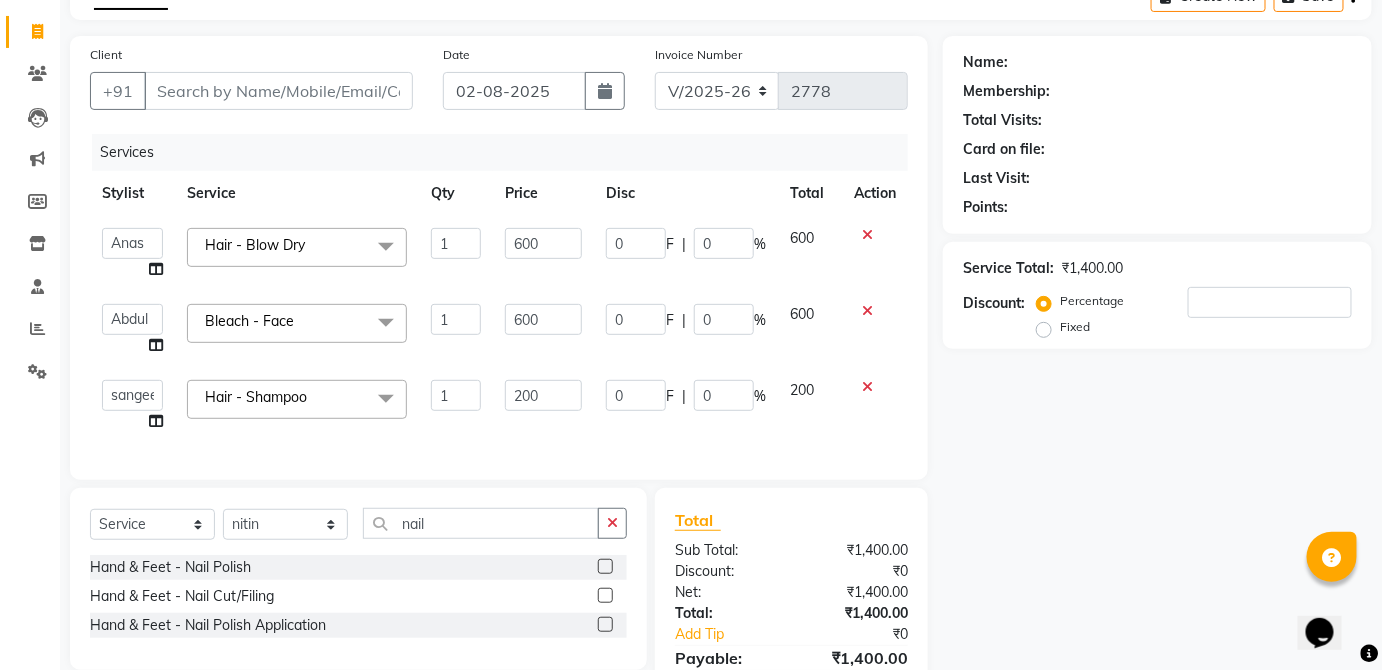 click 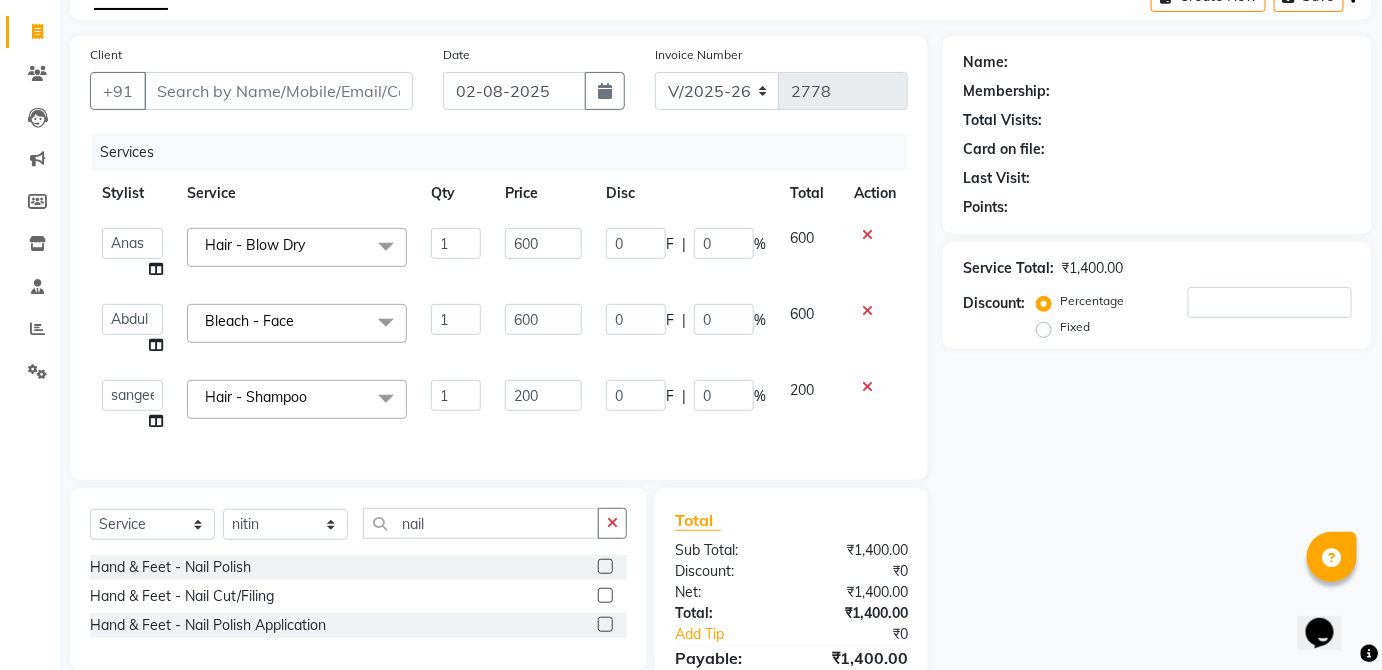 click at bounding box center [604, 567] 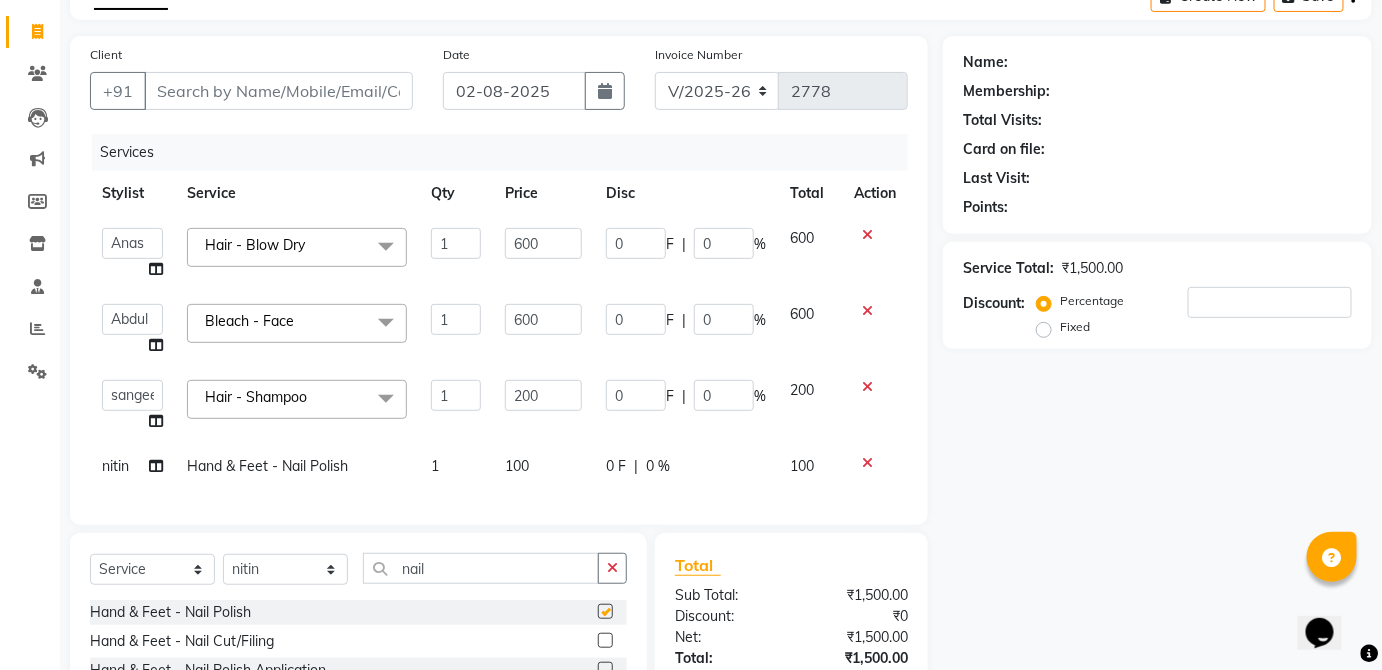 checkbox on "false" 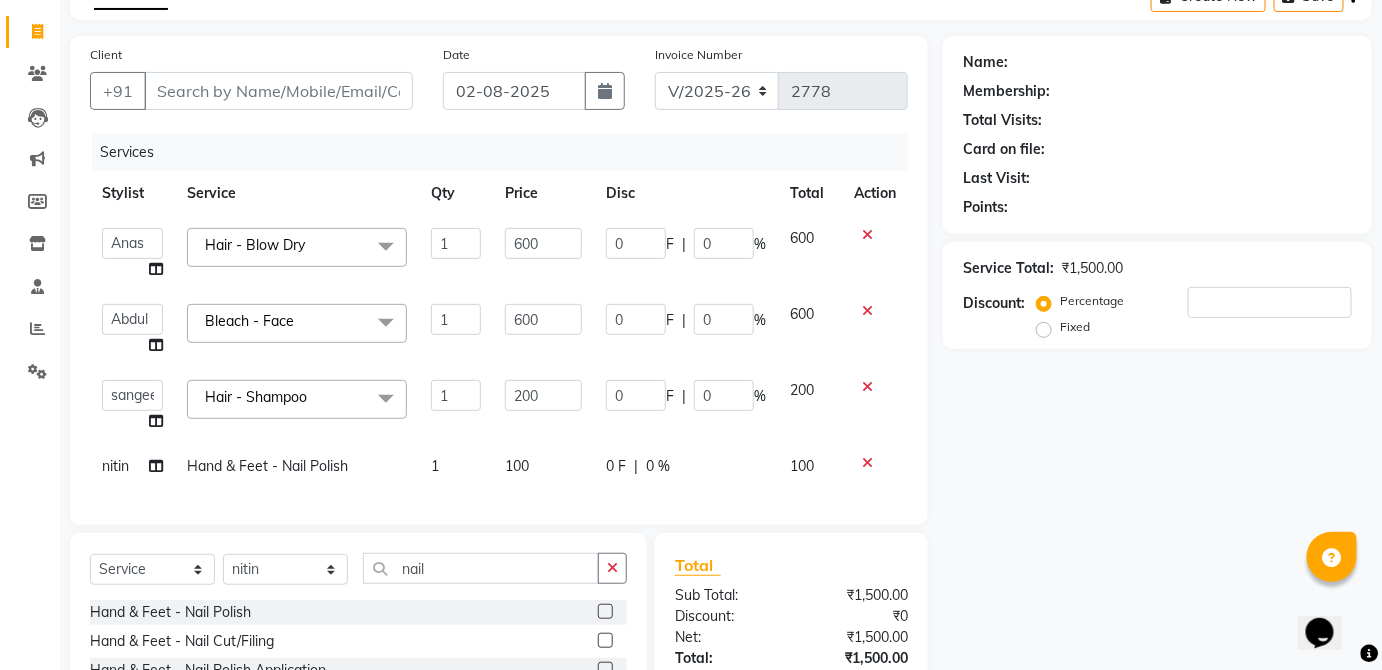 click on "100" 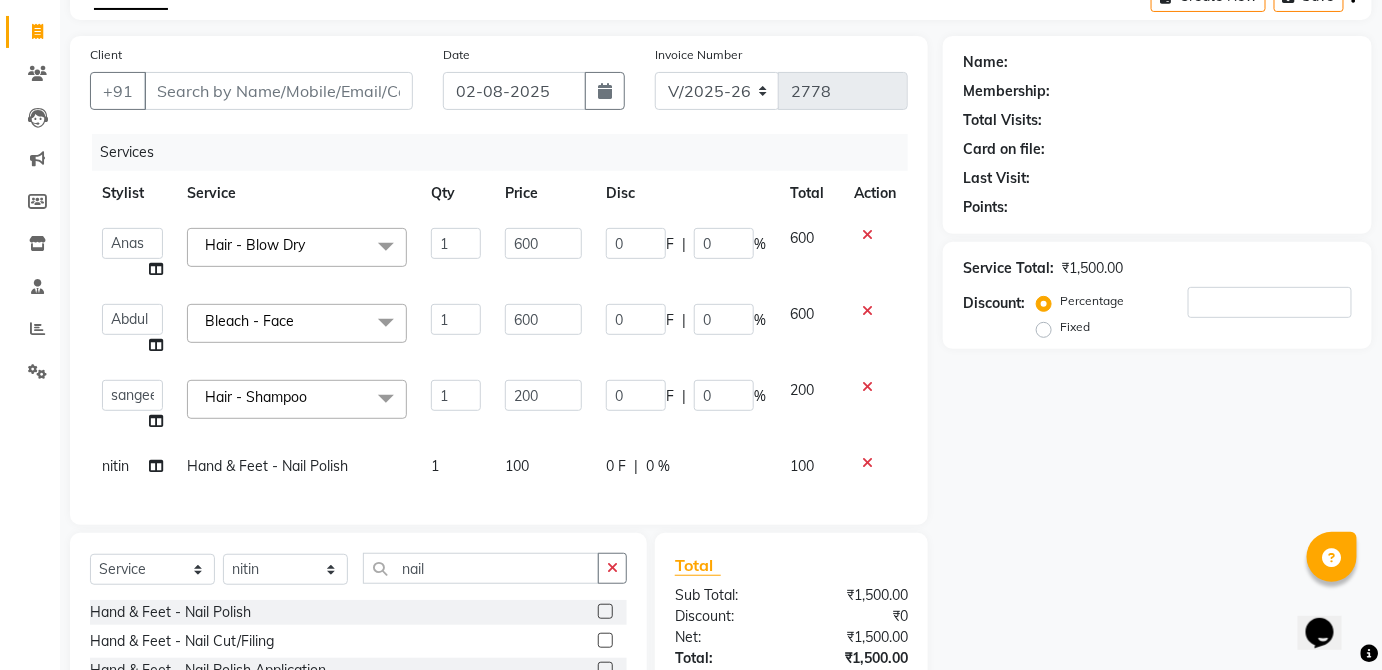 select on "66558" 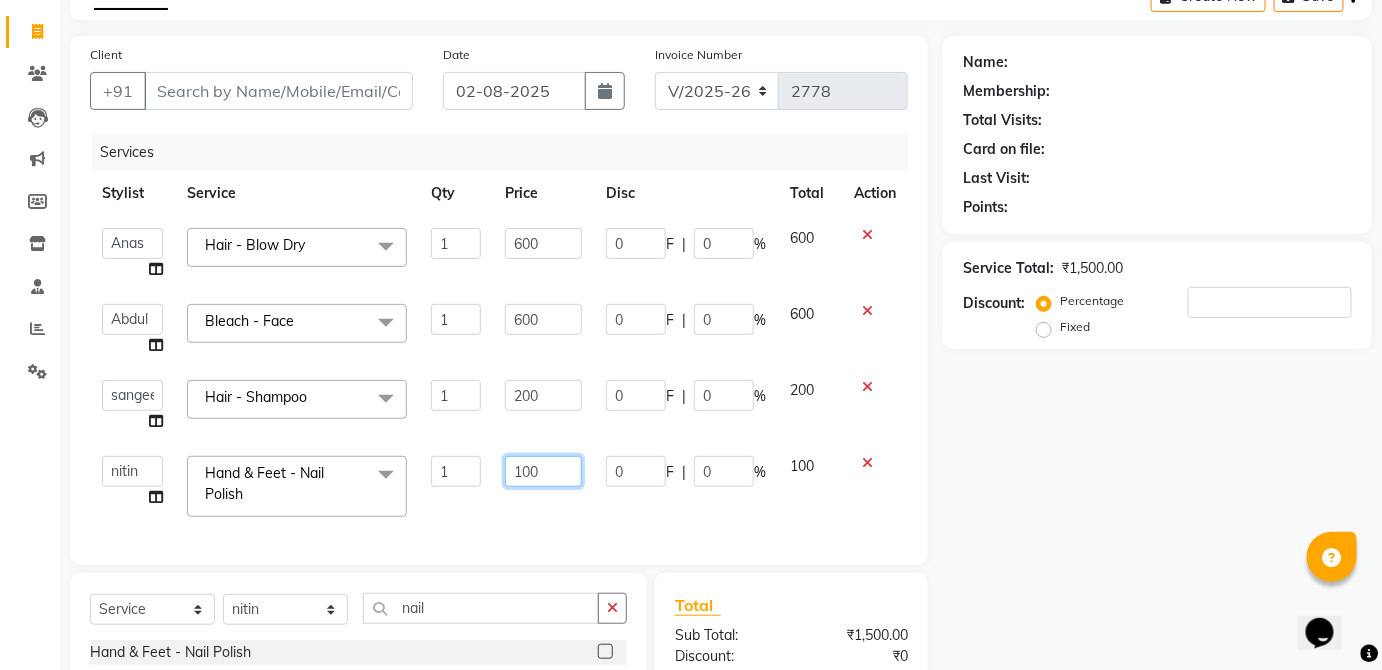 click on "100" 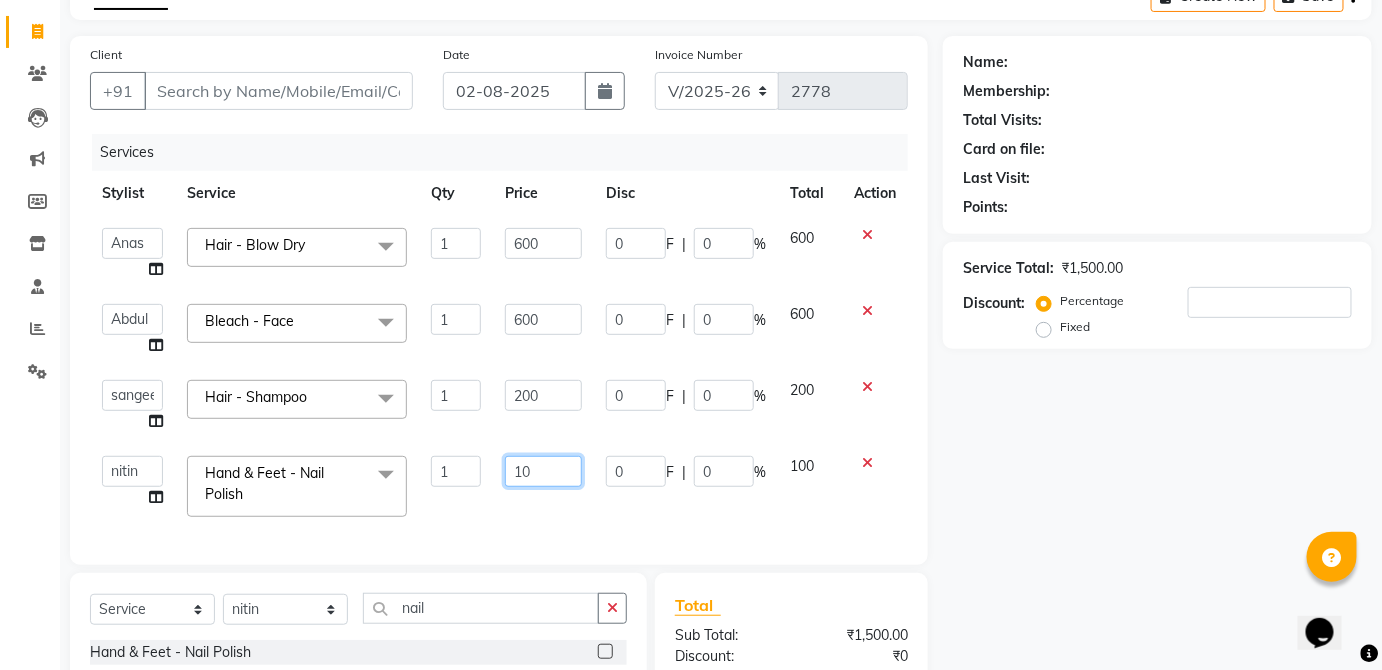 type on "1" 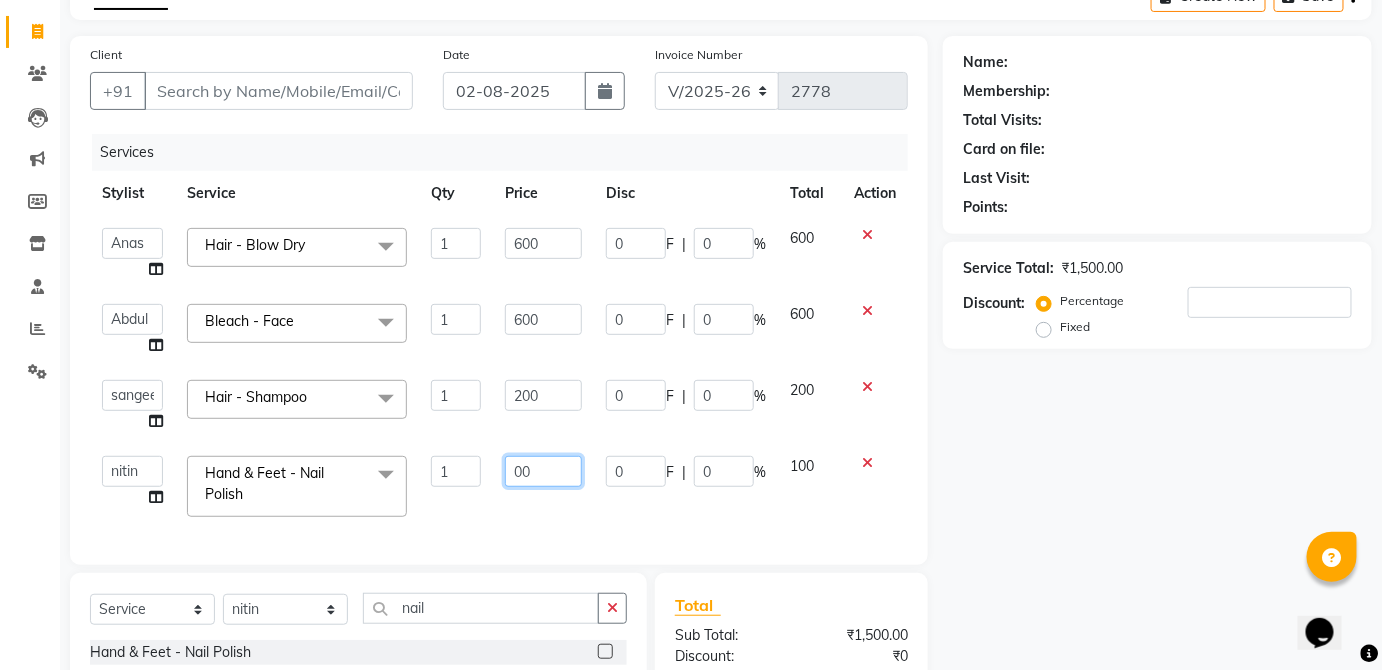 type on "0" 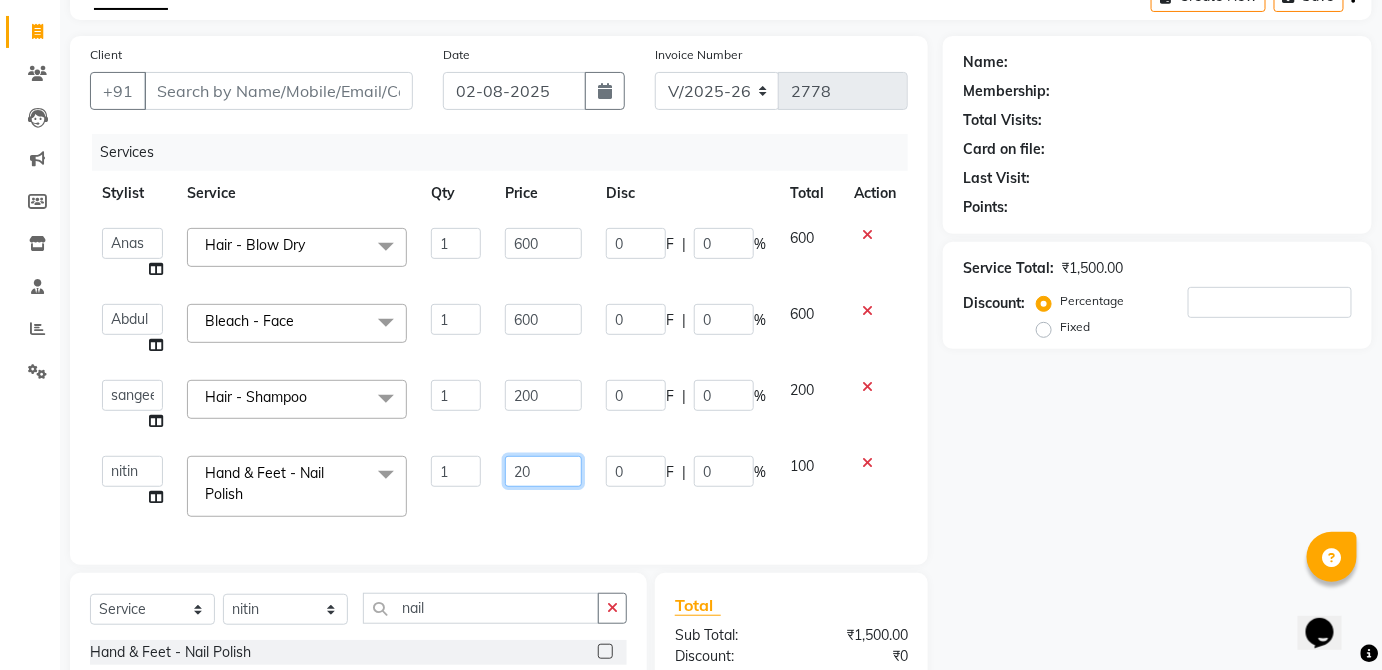 type on "200" 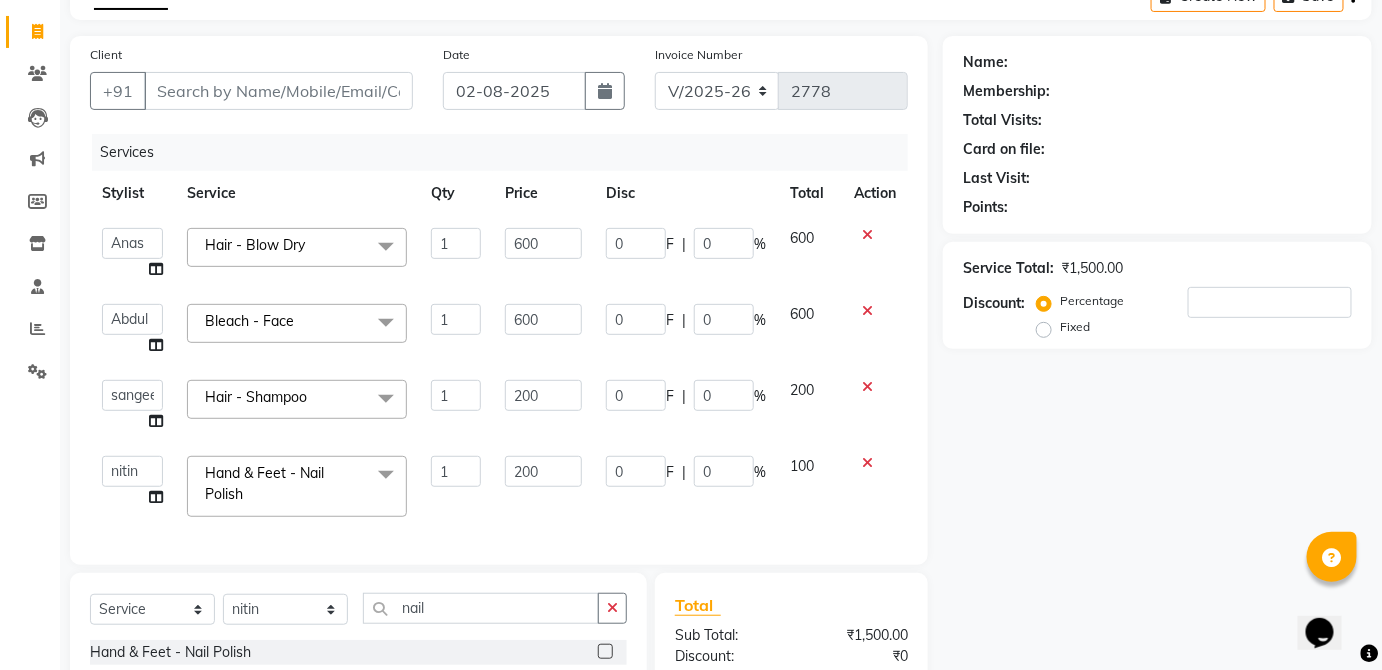 click on "100" 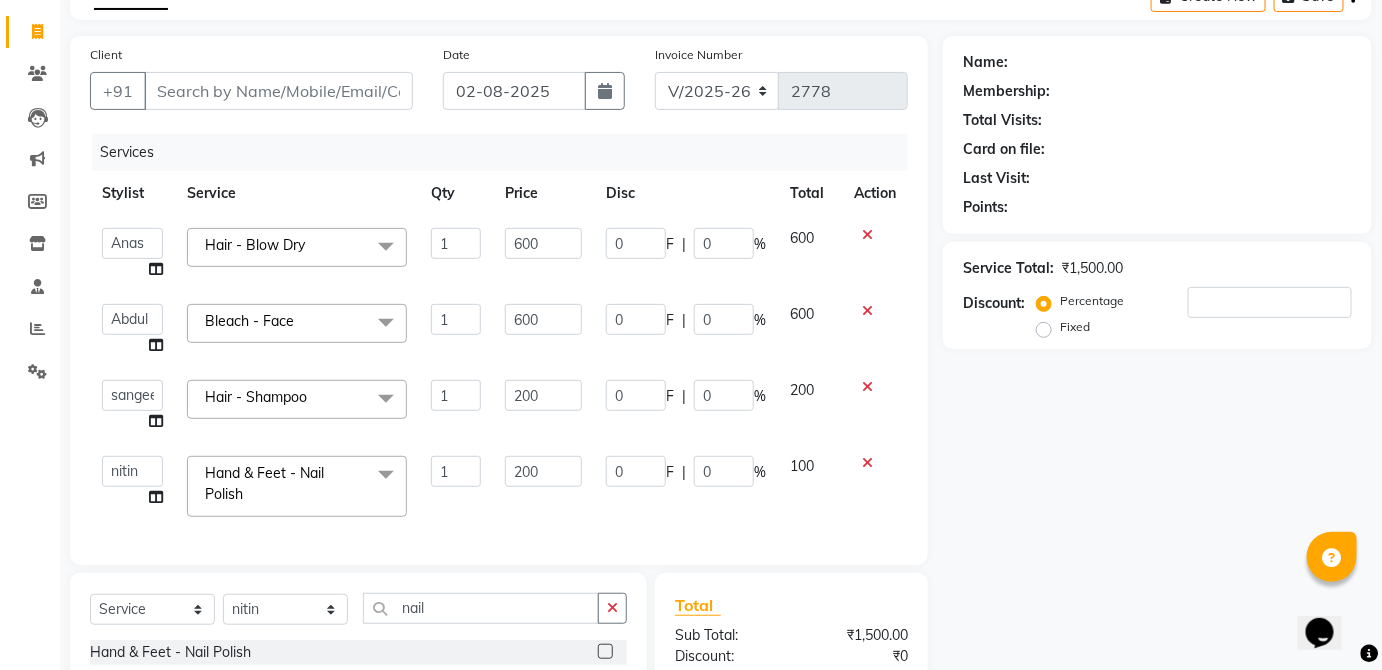 select on "66558" 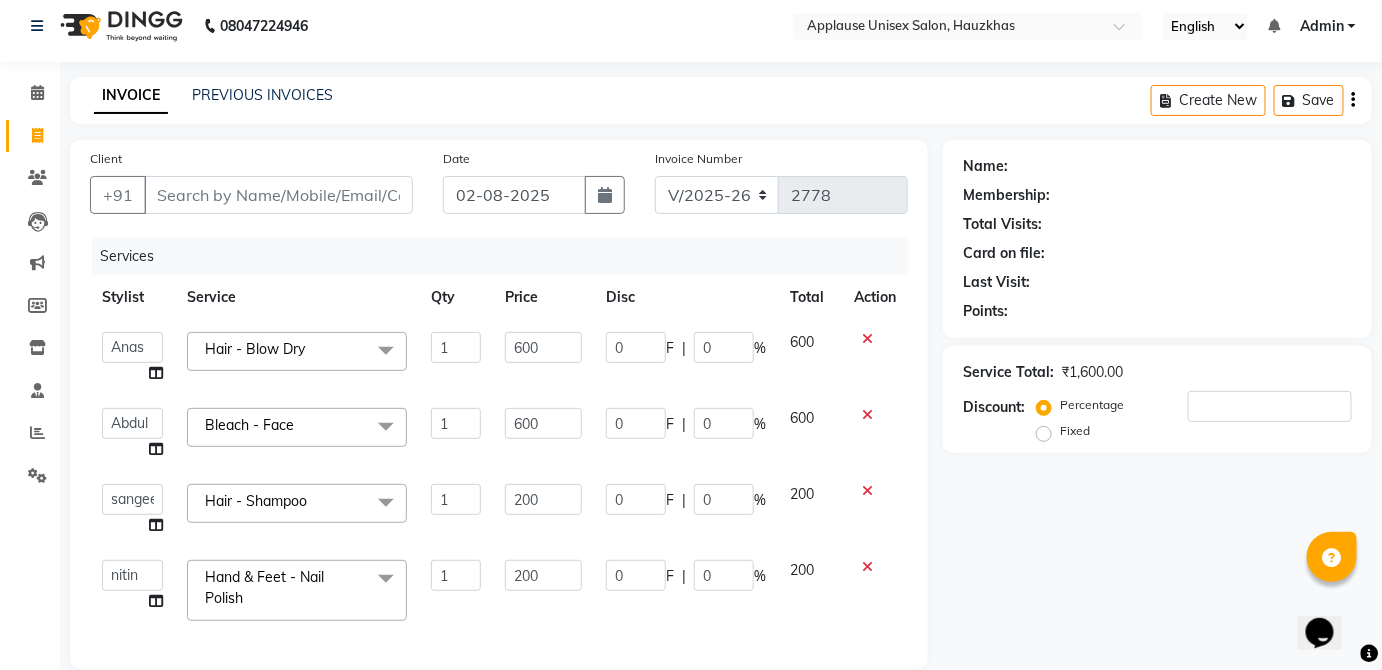 scroll, scrollTop: 0, scrollLeft: 0, axis: both 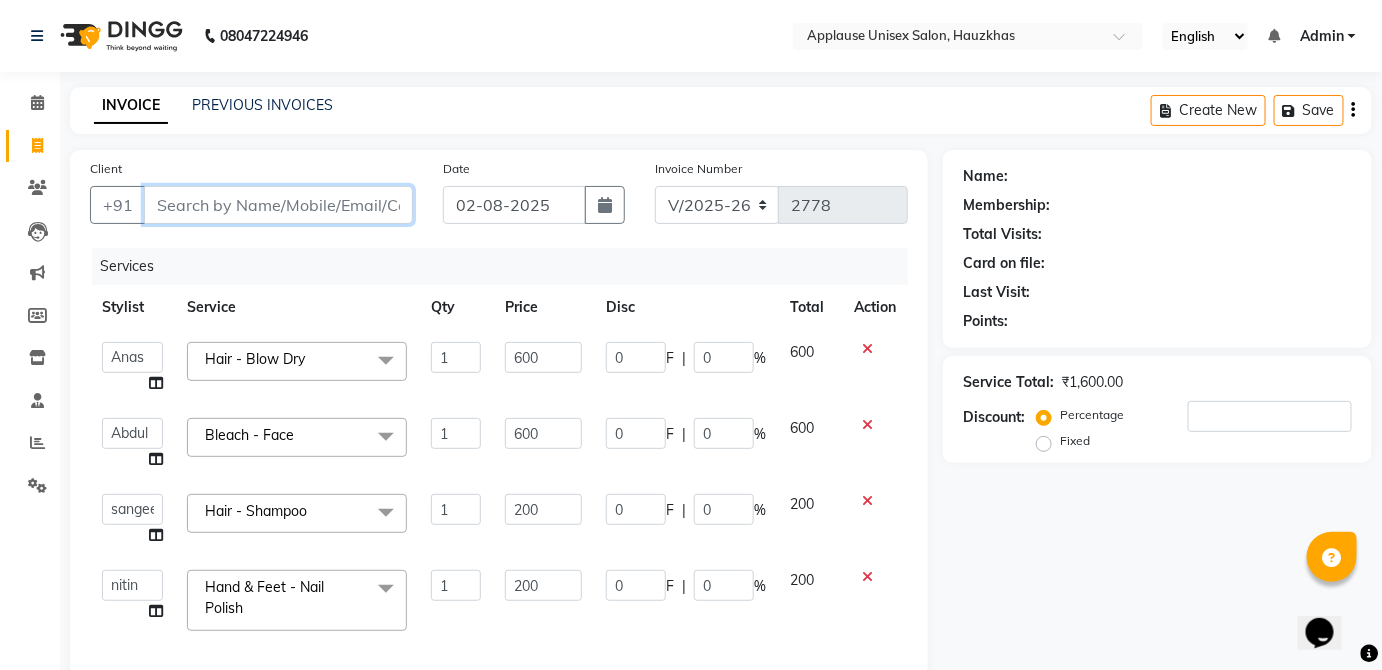 click on "Client" at bounding box center [278, 205] 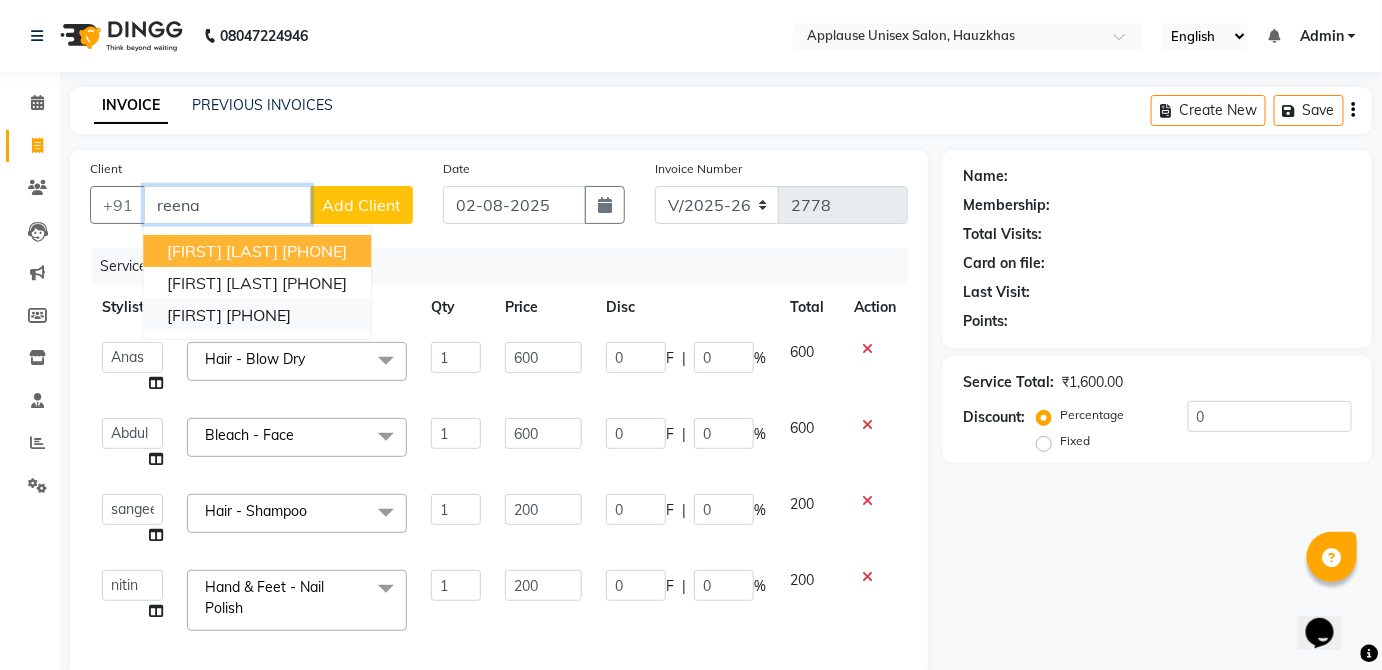click on "[PHONE]" at bounding box center (258, 315) 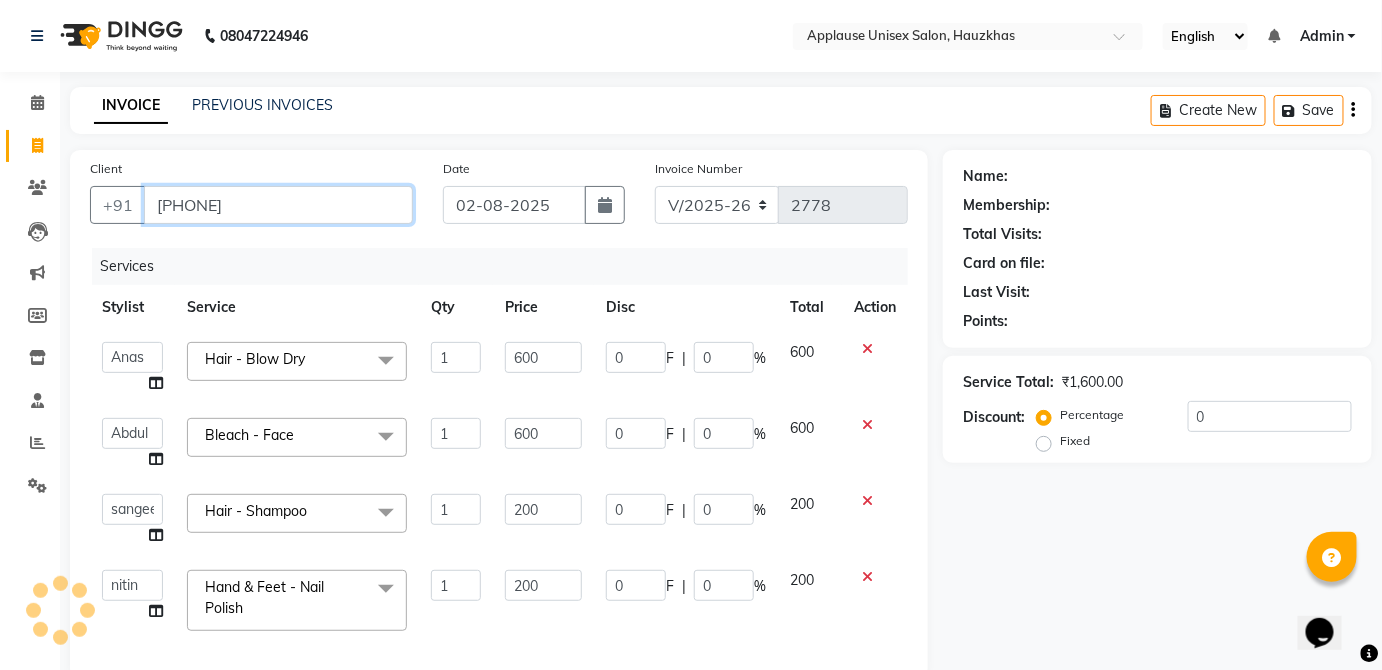 type on "[PHONE]" 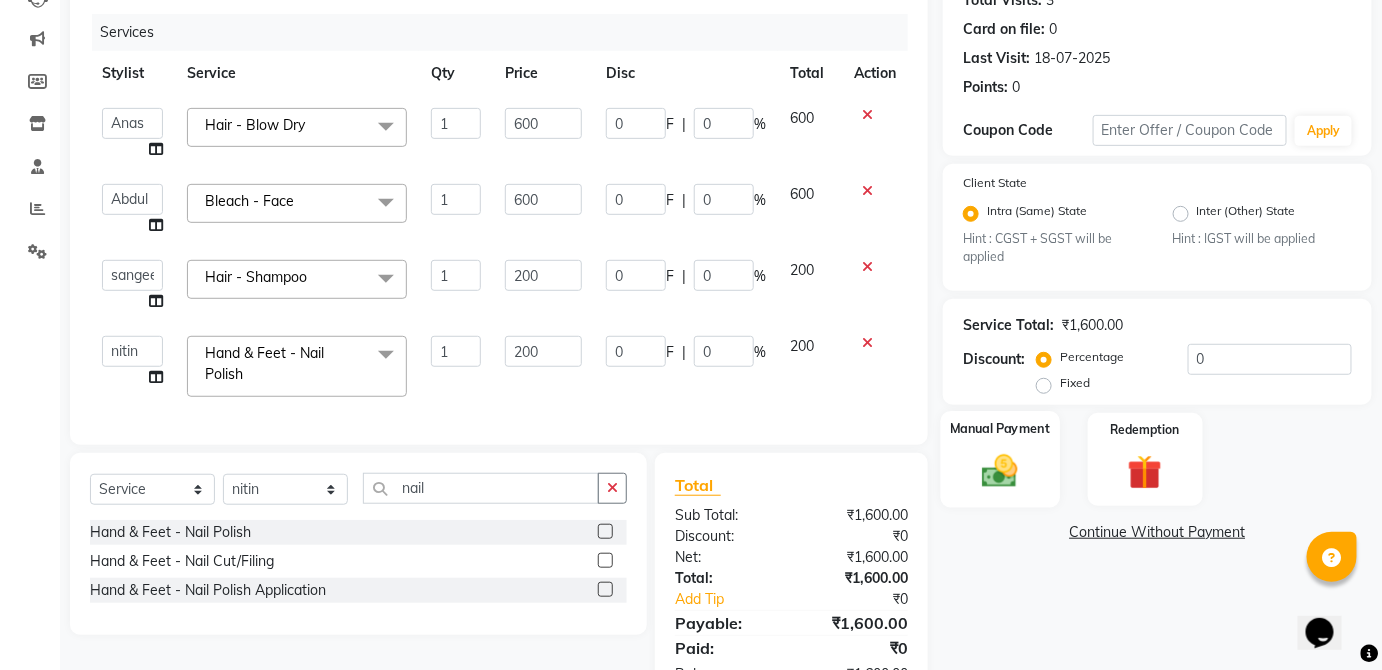 click on "Manual Payment" 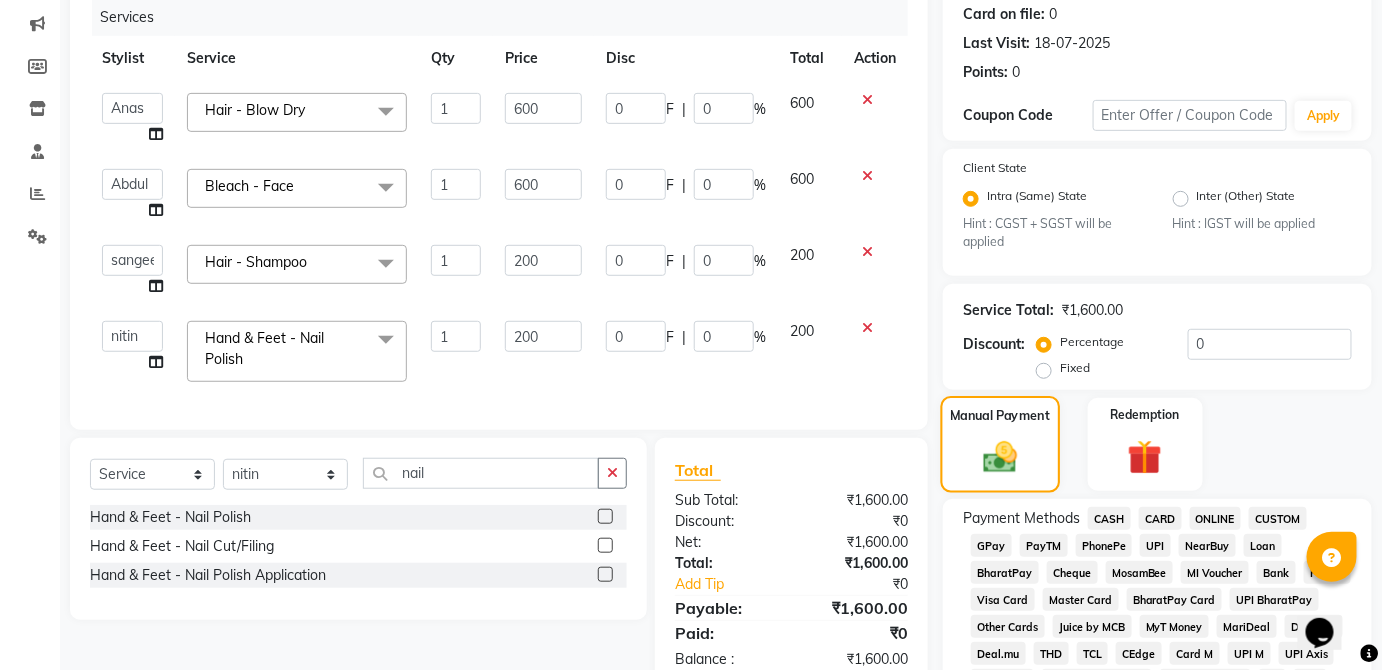 scroll, scrollTop: 248, scrollLeft: 0, axis: vertical 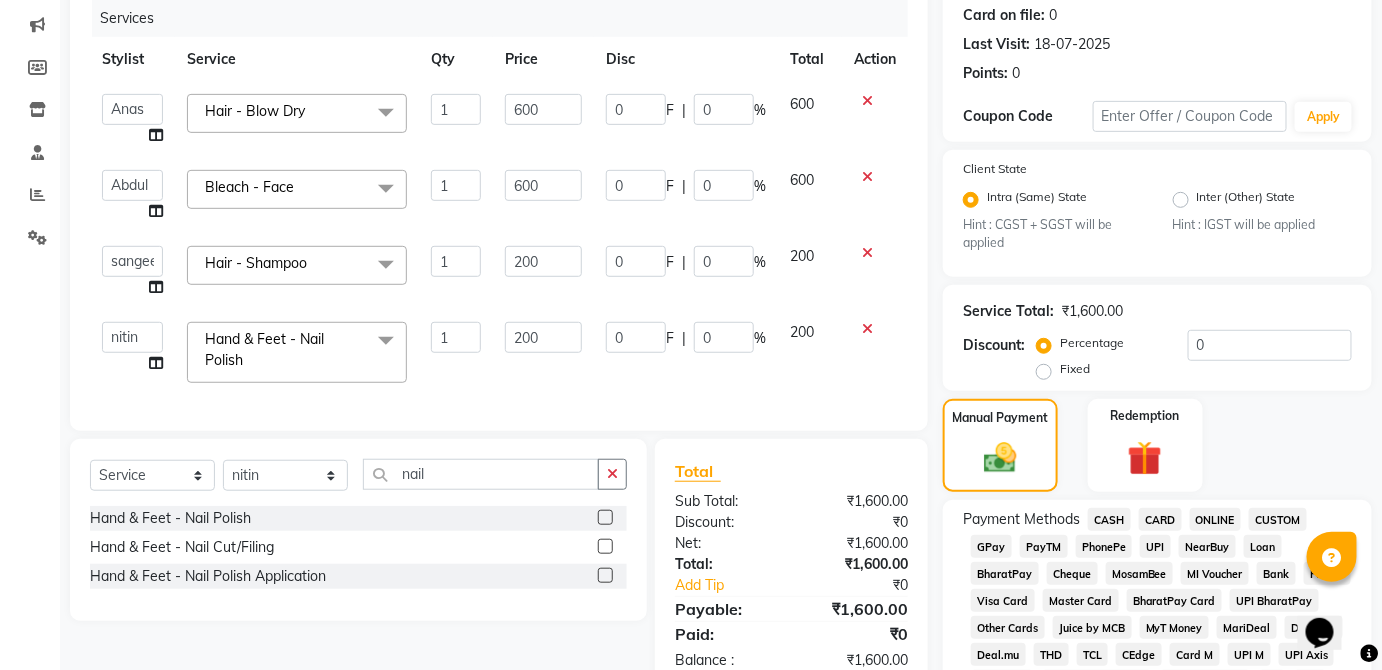 click on "CASH" 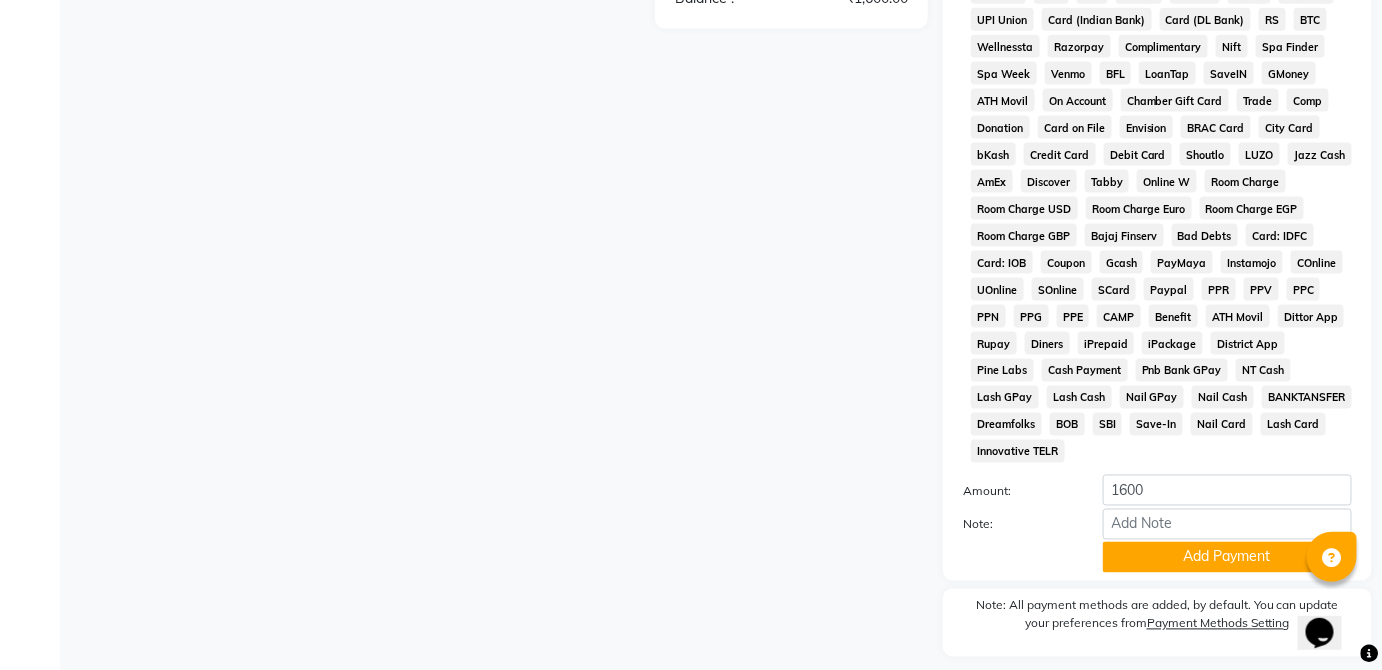 scroll, scrollTop: 943, scrollLeft: 0, axis: vertical 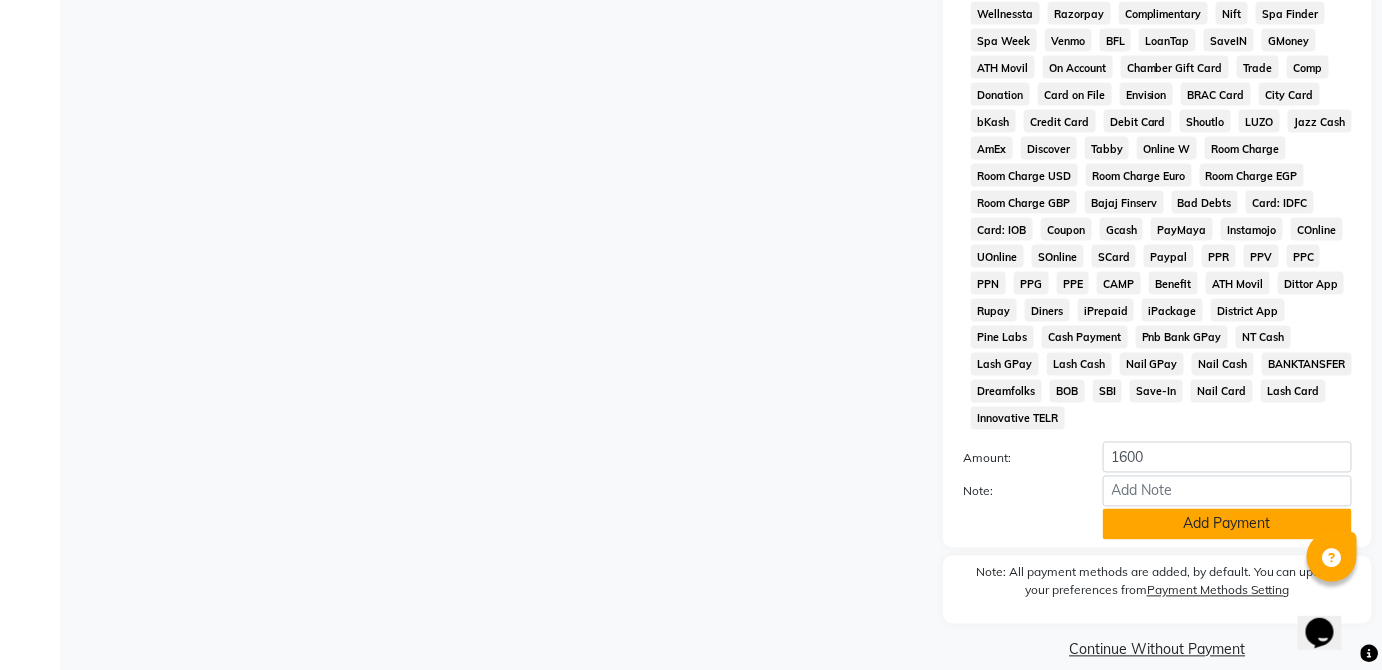 click on "Add Payment" 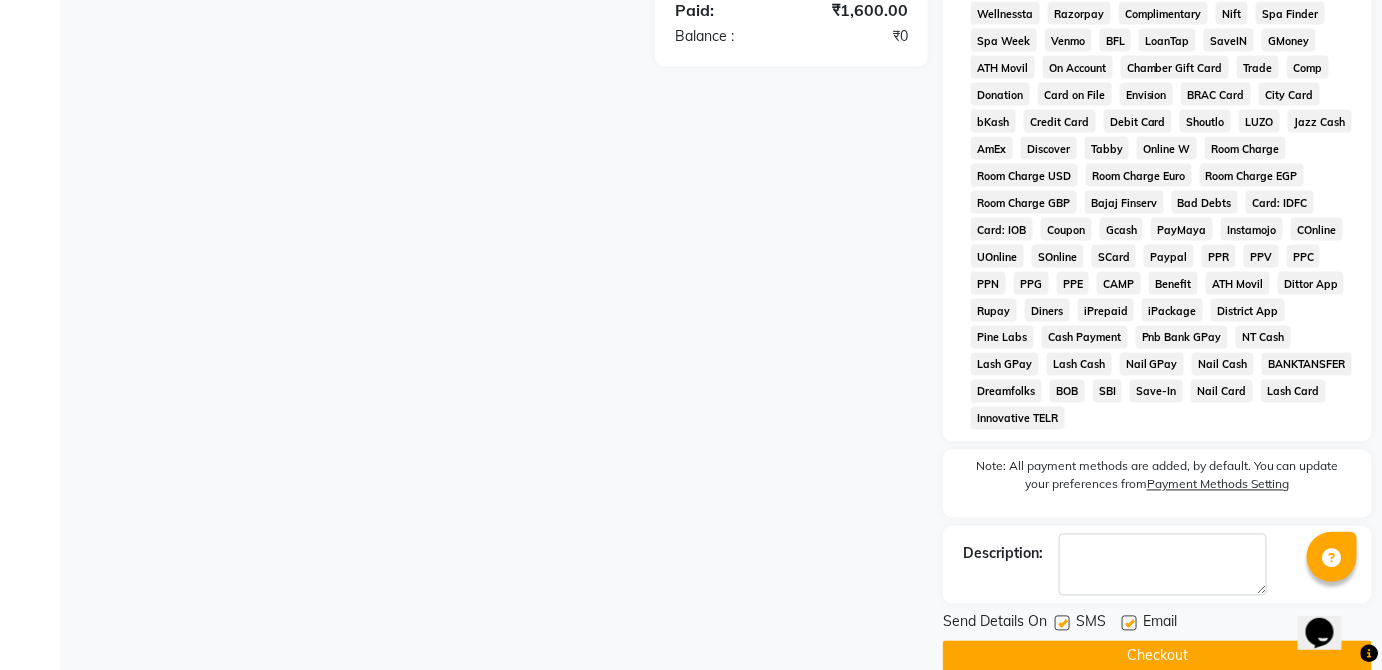 click on "Checkout" 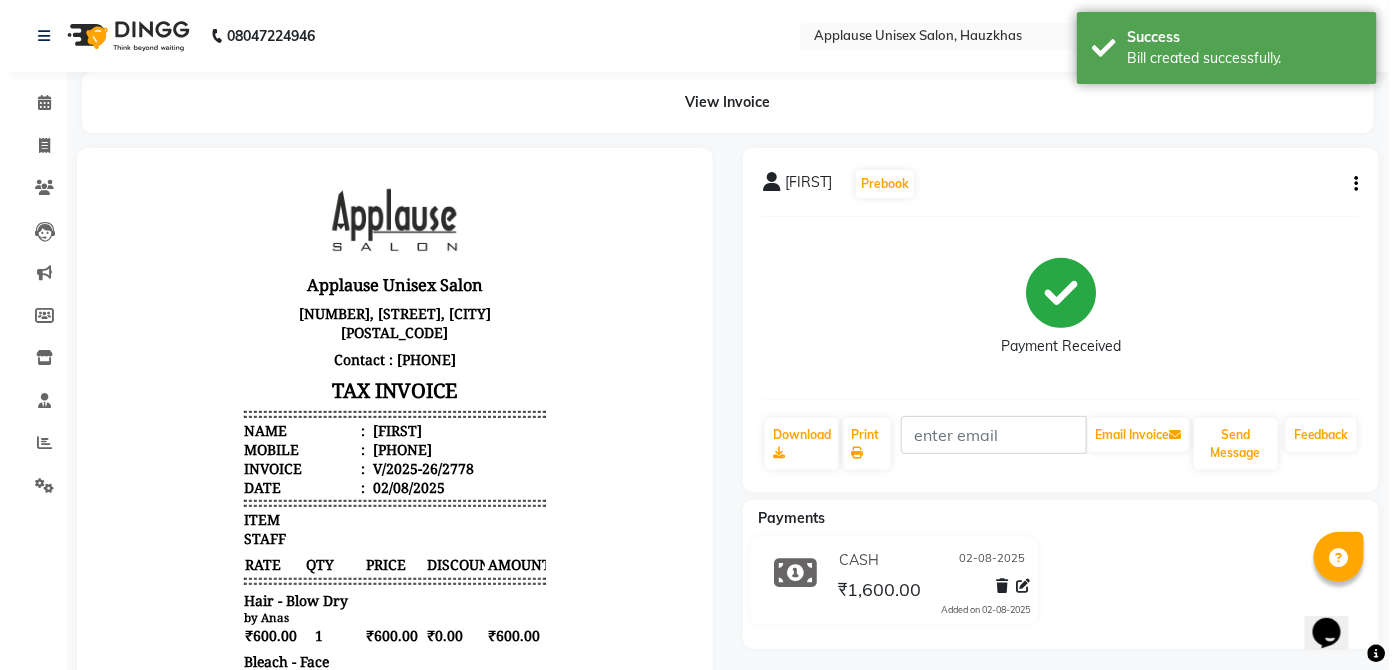 scroll, scrollTop: 0, scrollLeft: 0, axis: both 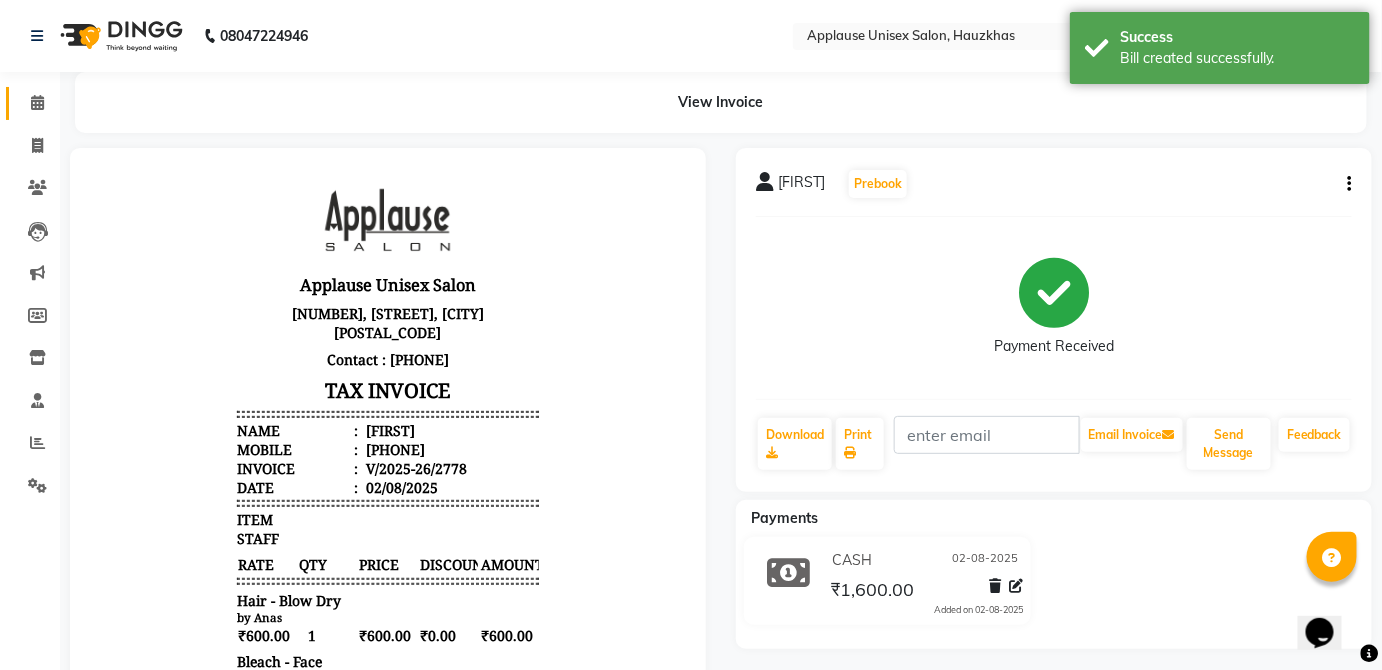 click 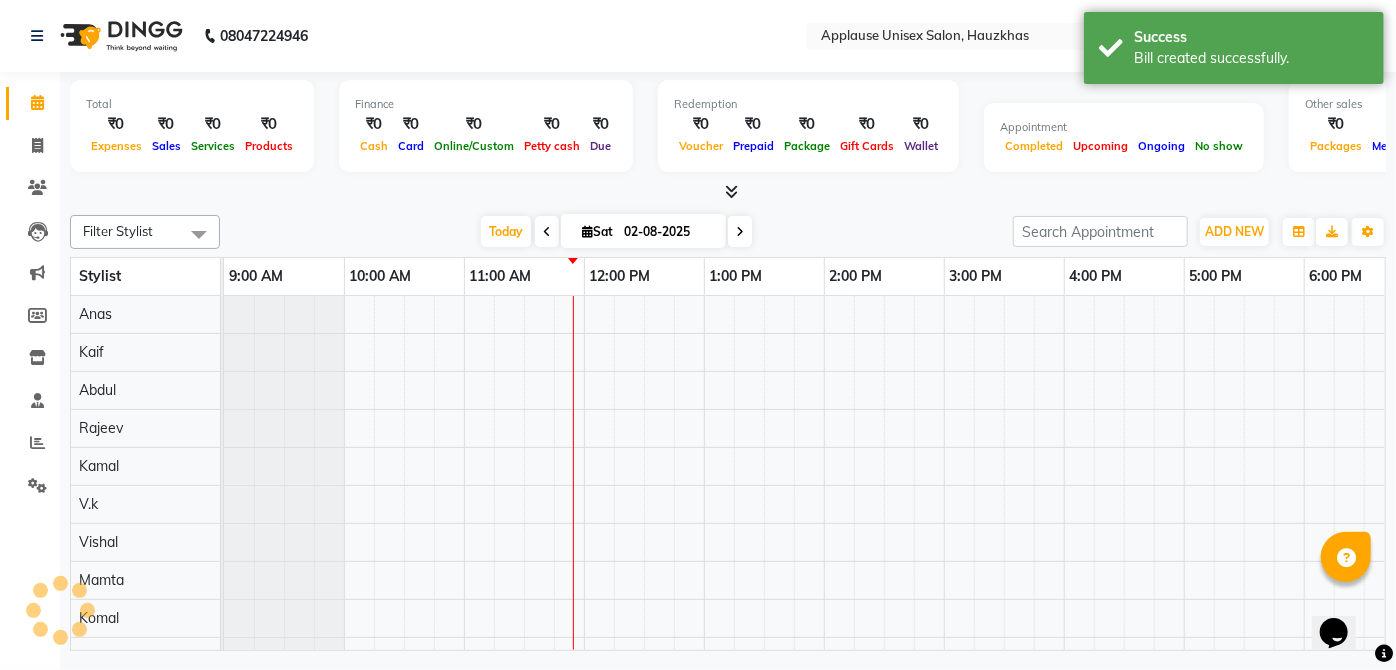 scroll, scrollTop: 0, scrollLeft: 0, axis: both 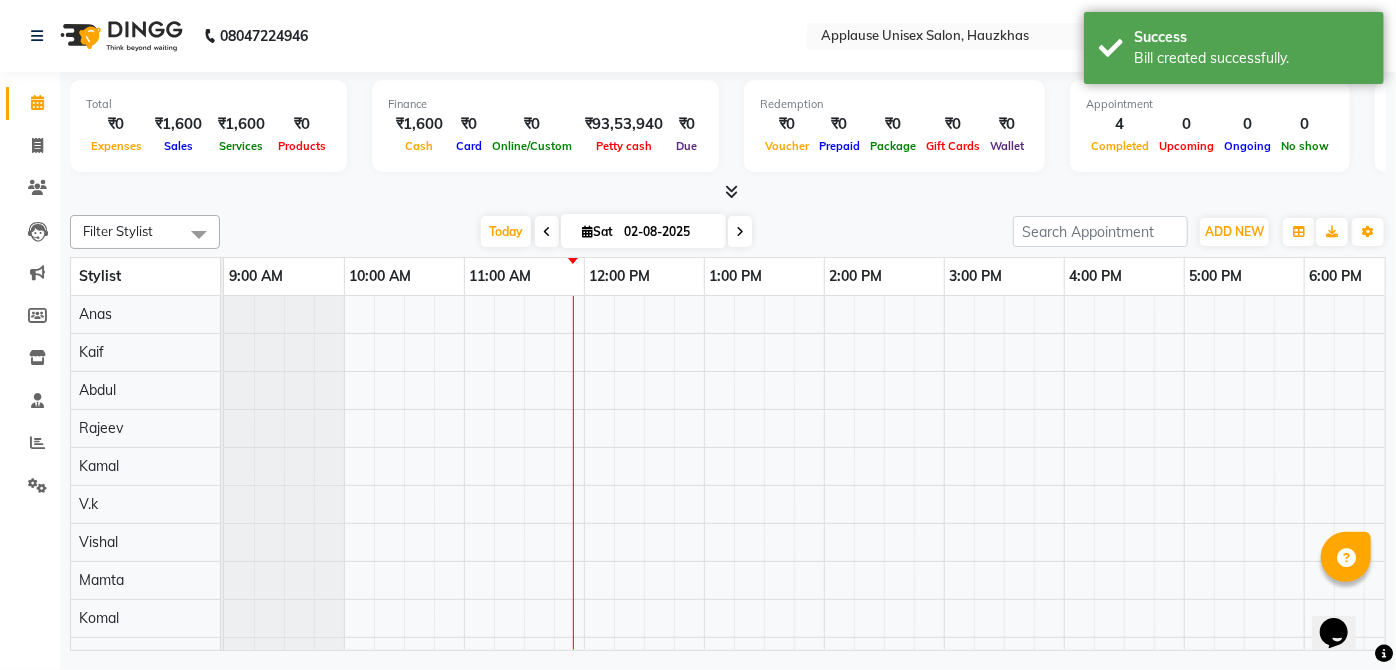 click on "Calendar" 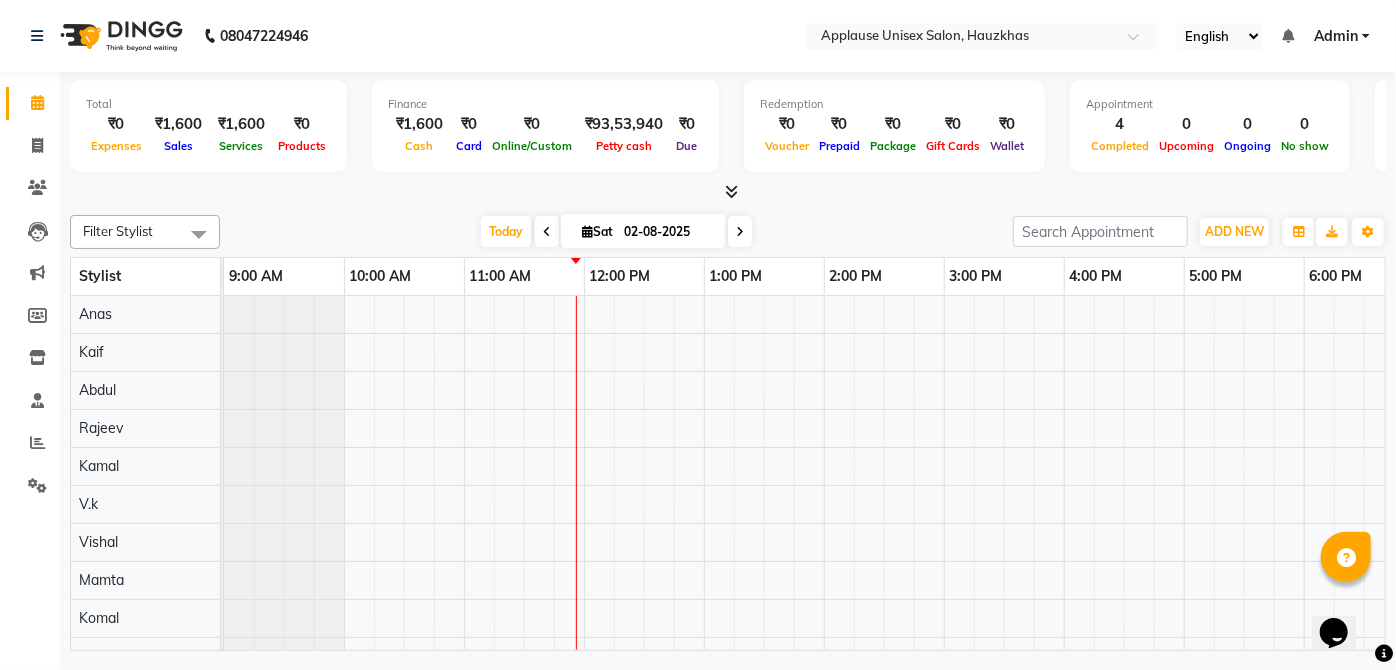 click on "Invoice" 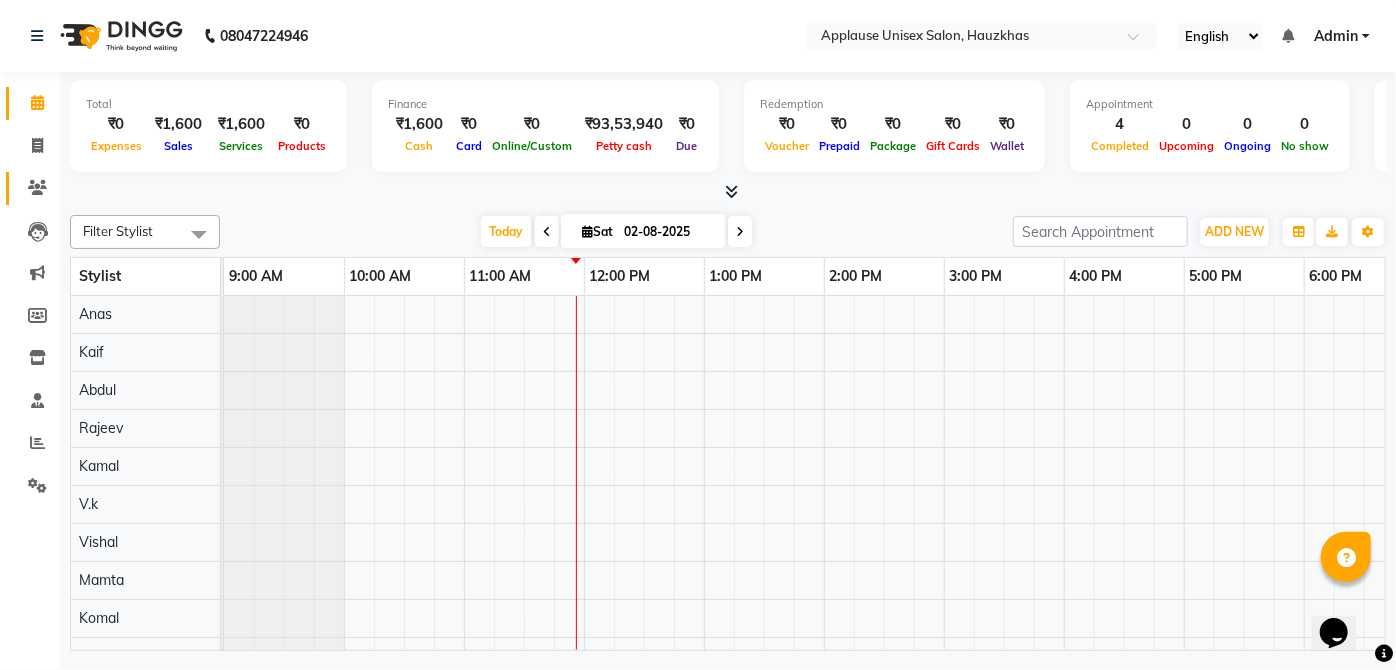 click on "Clients" 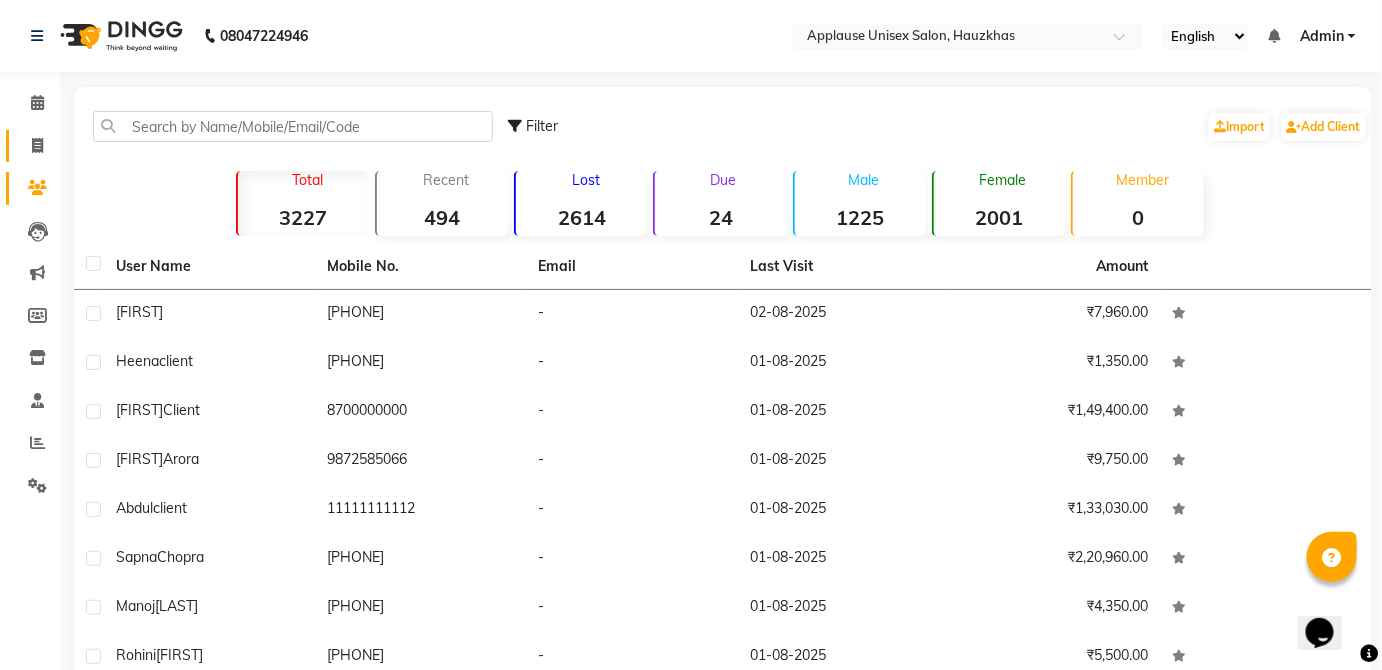 click 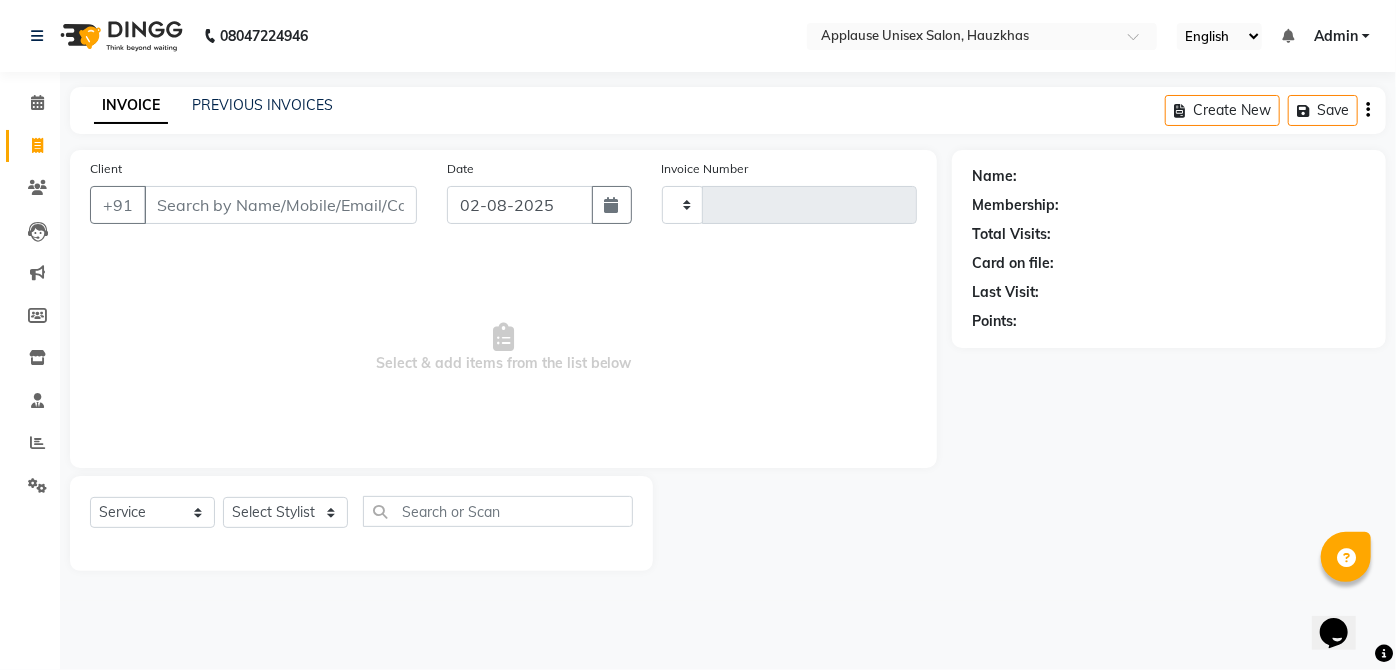 type on "2779" 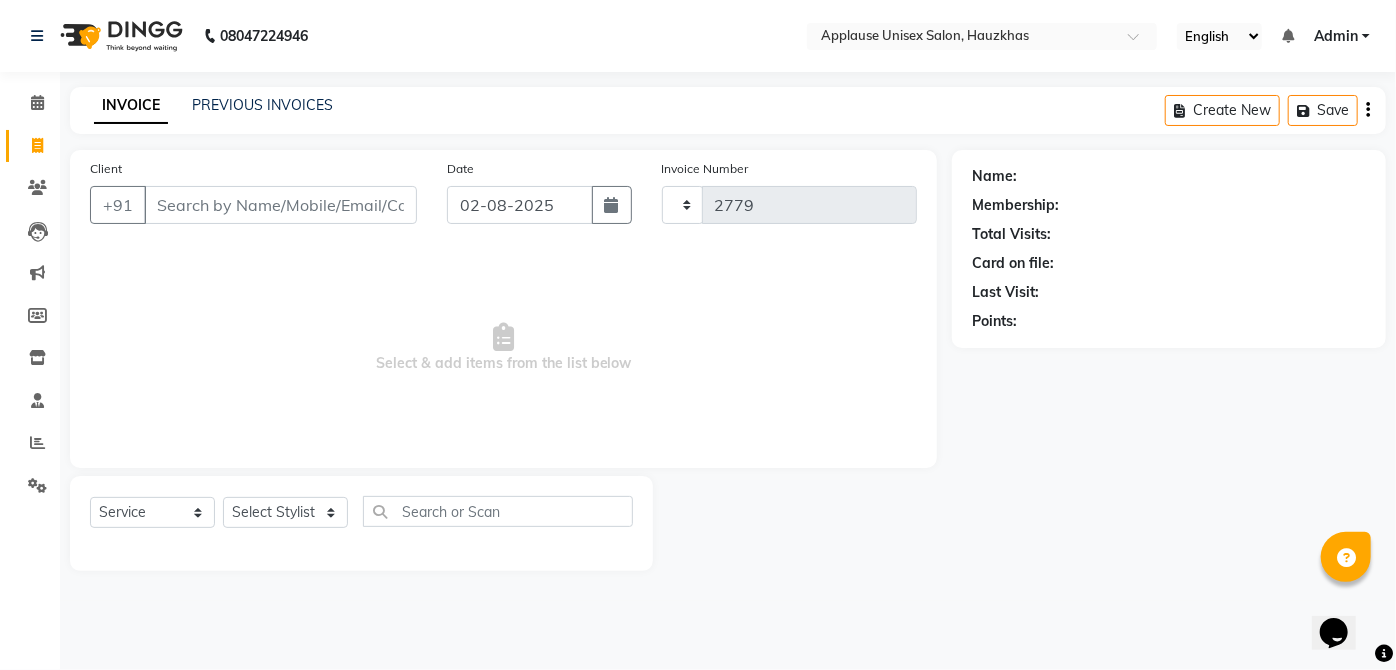 select on "5082" 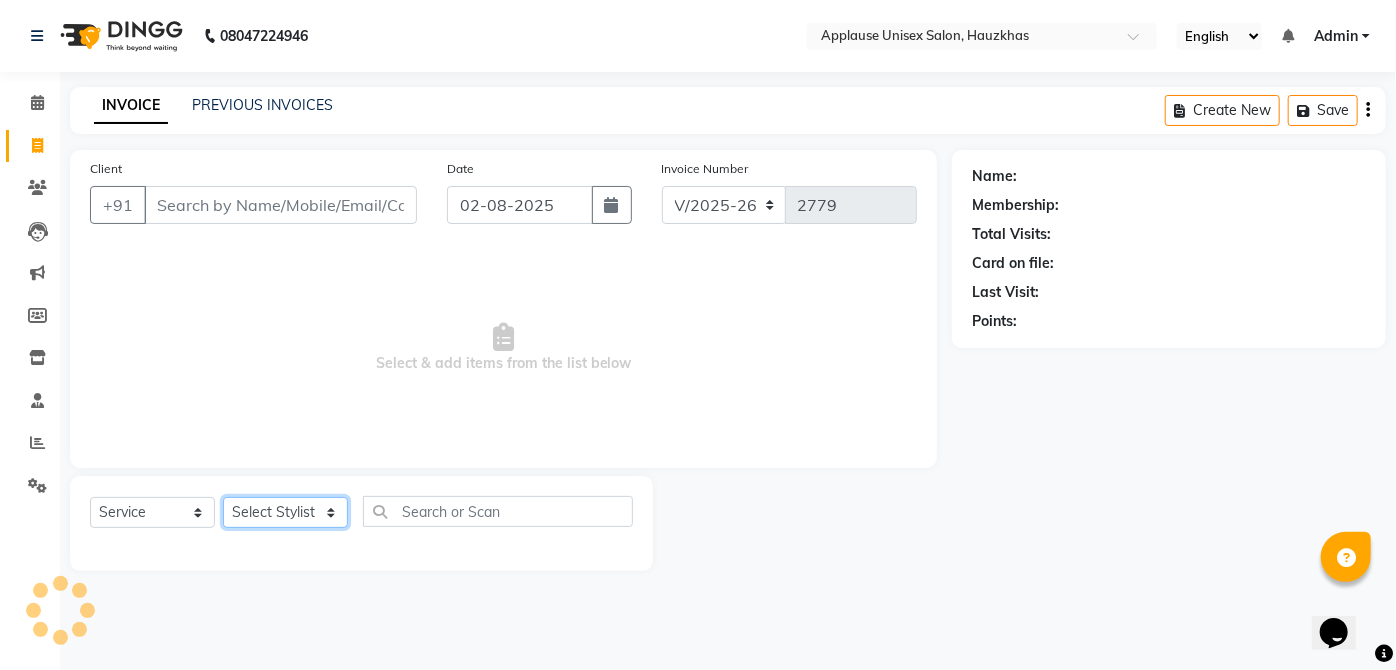 click on "Select Stylist" 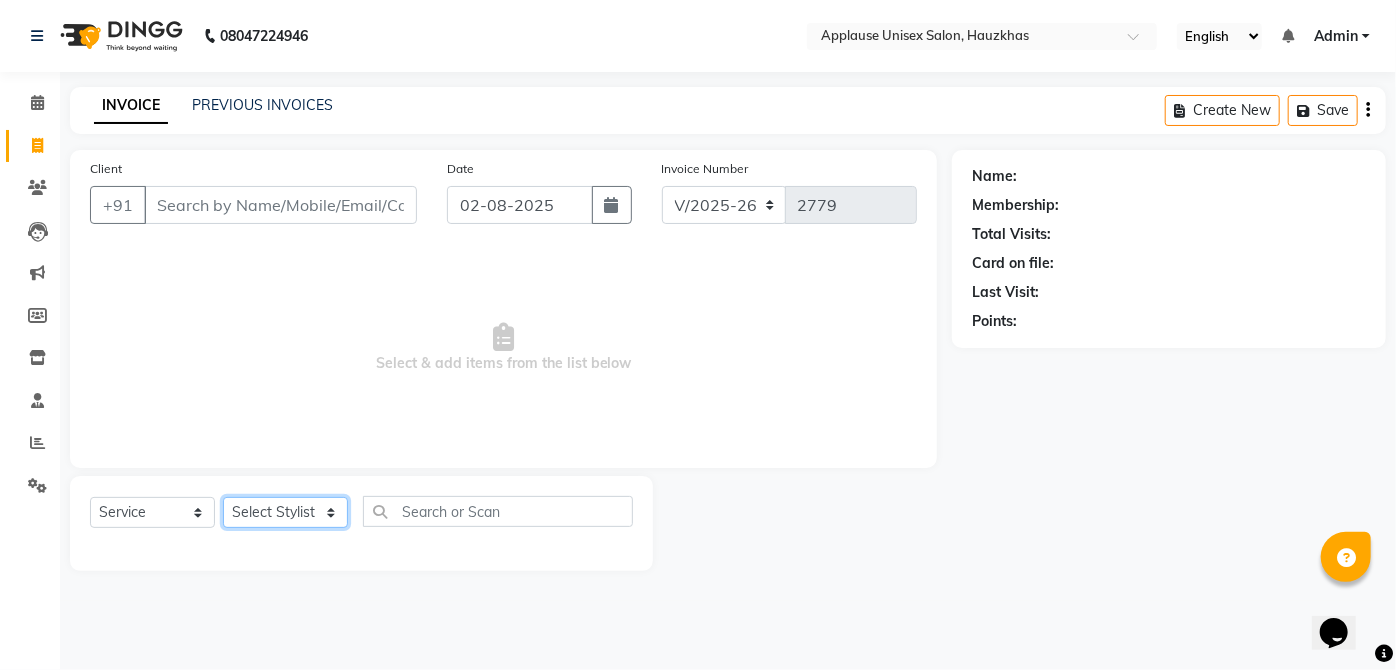 select on "[NUMBER]" 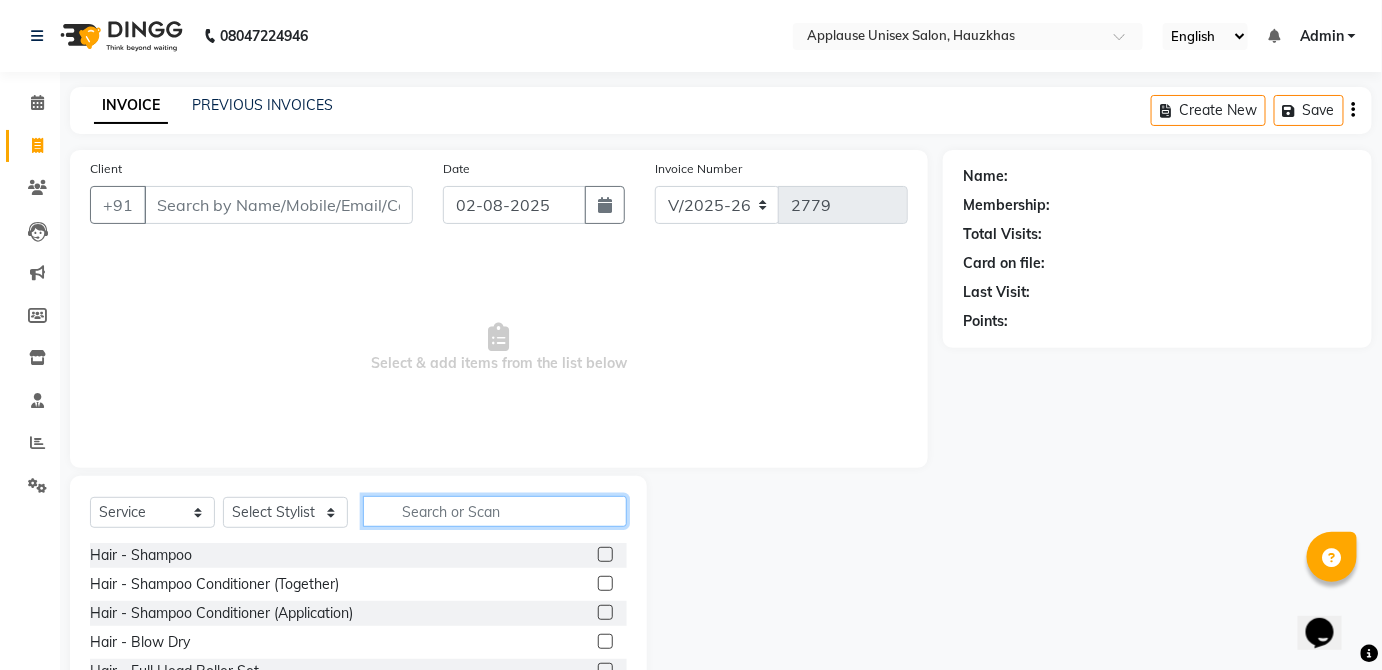 click 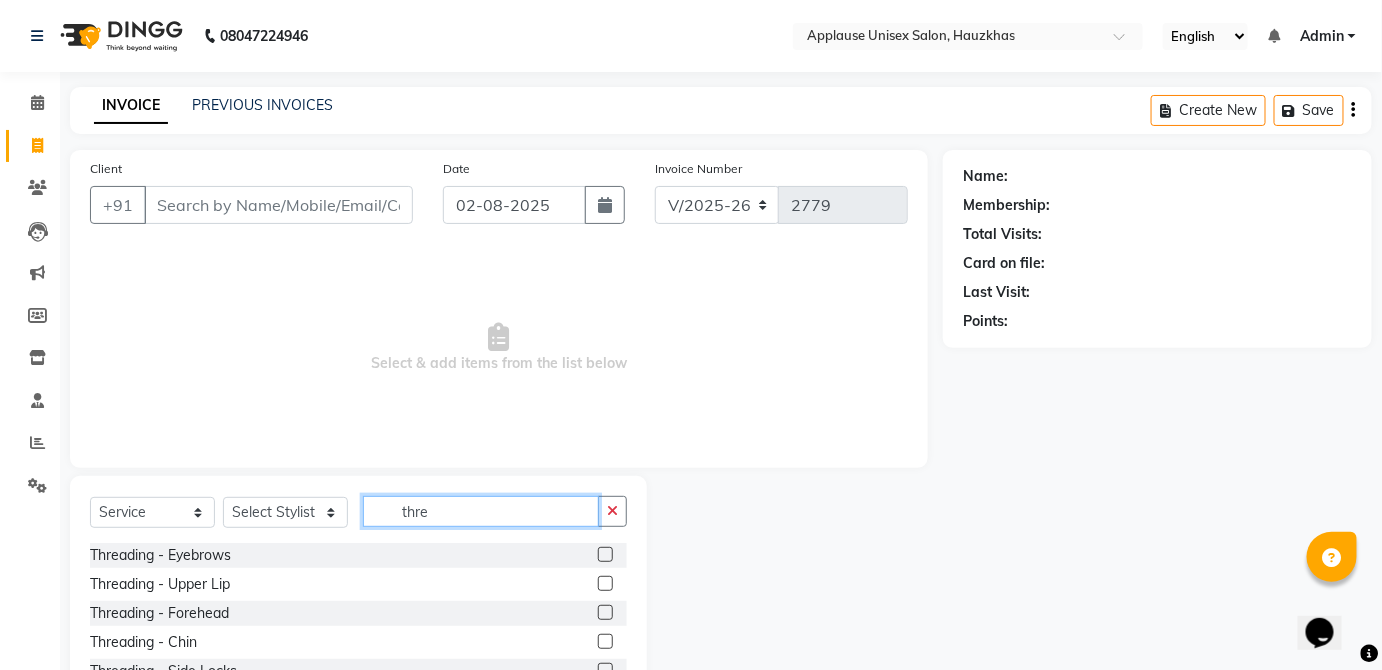 type on "thre" 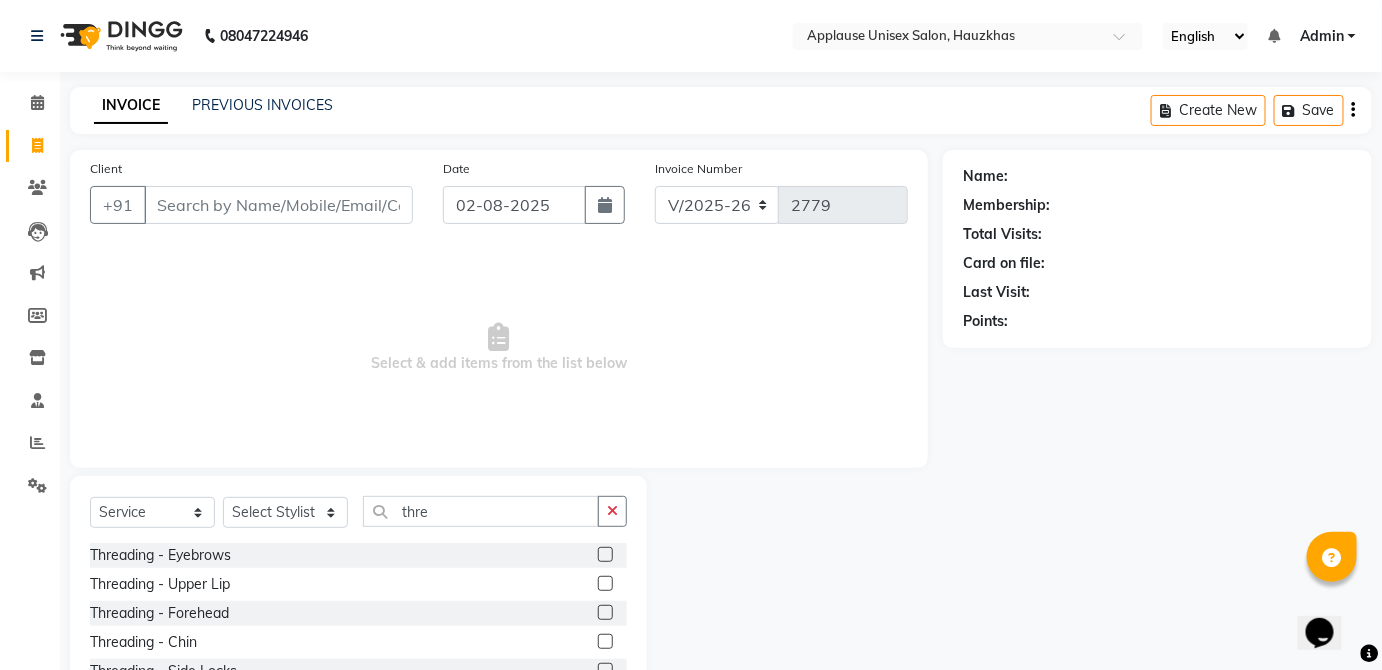 click 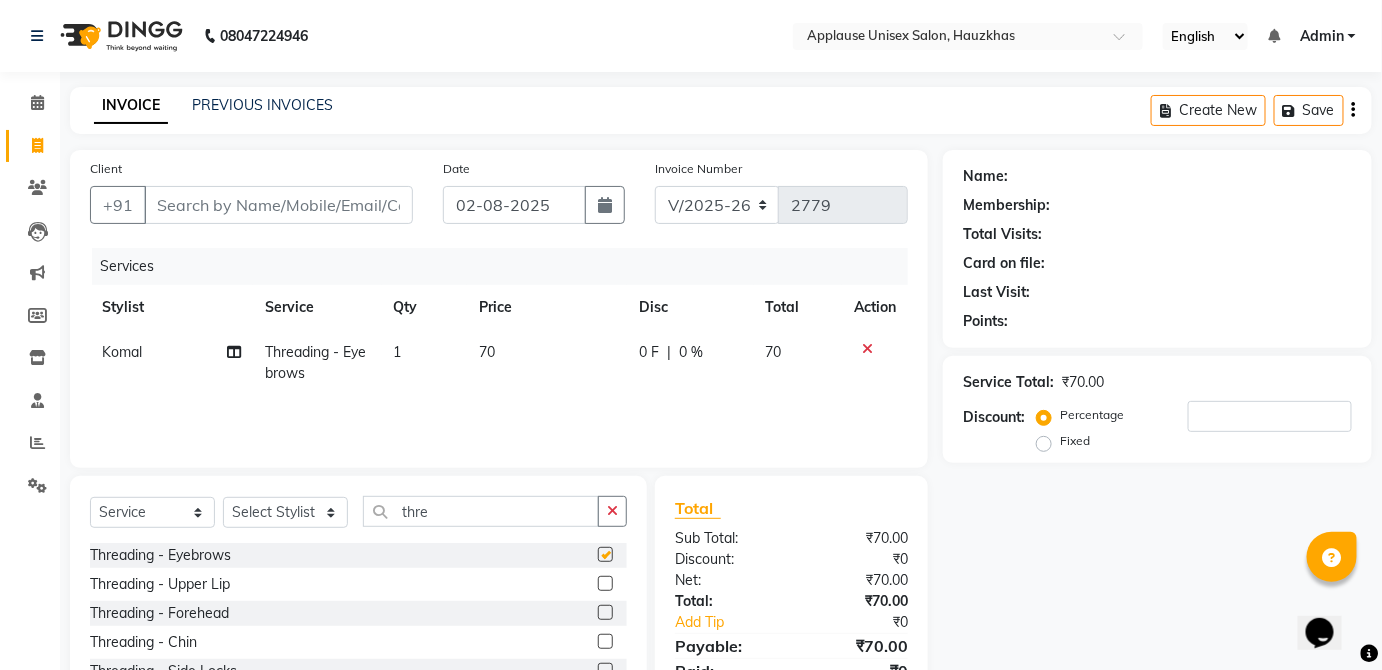 click on "0 F | 0 %" 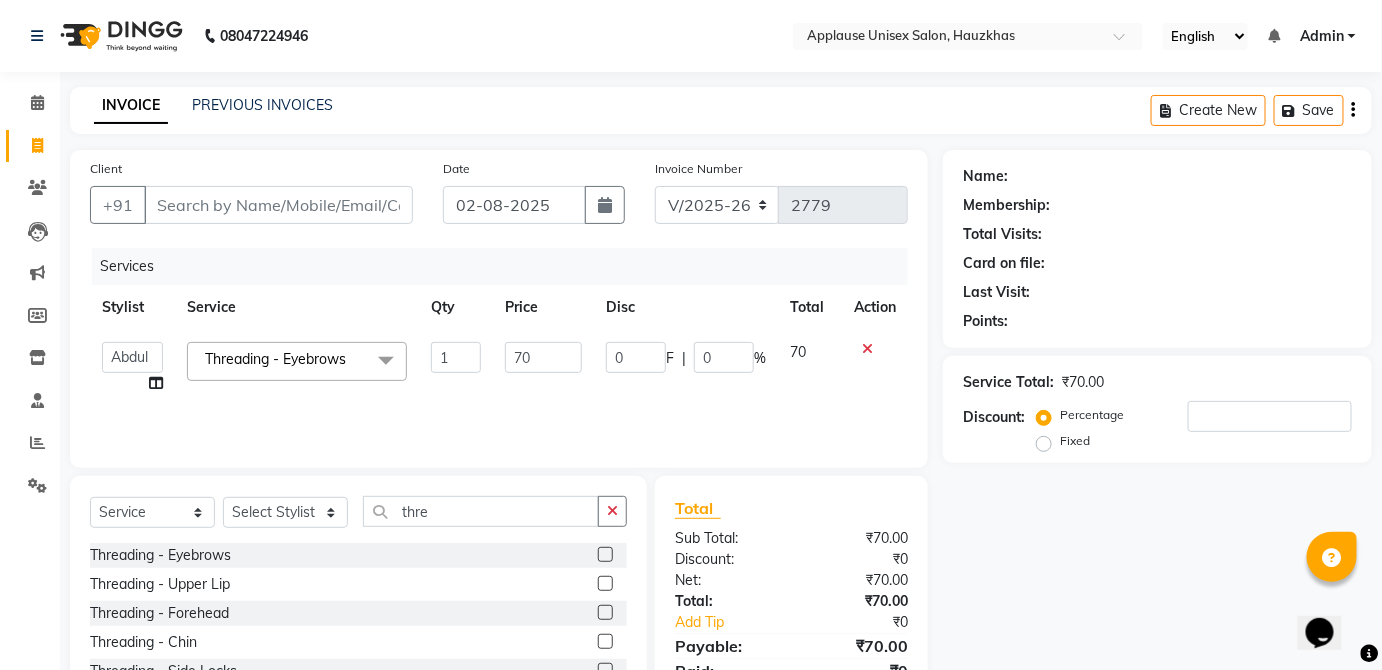 checkbox on "false" 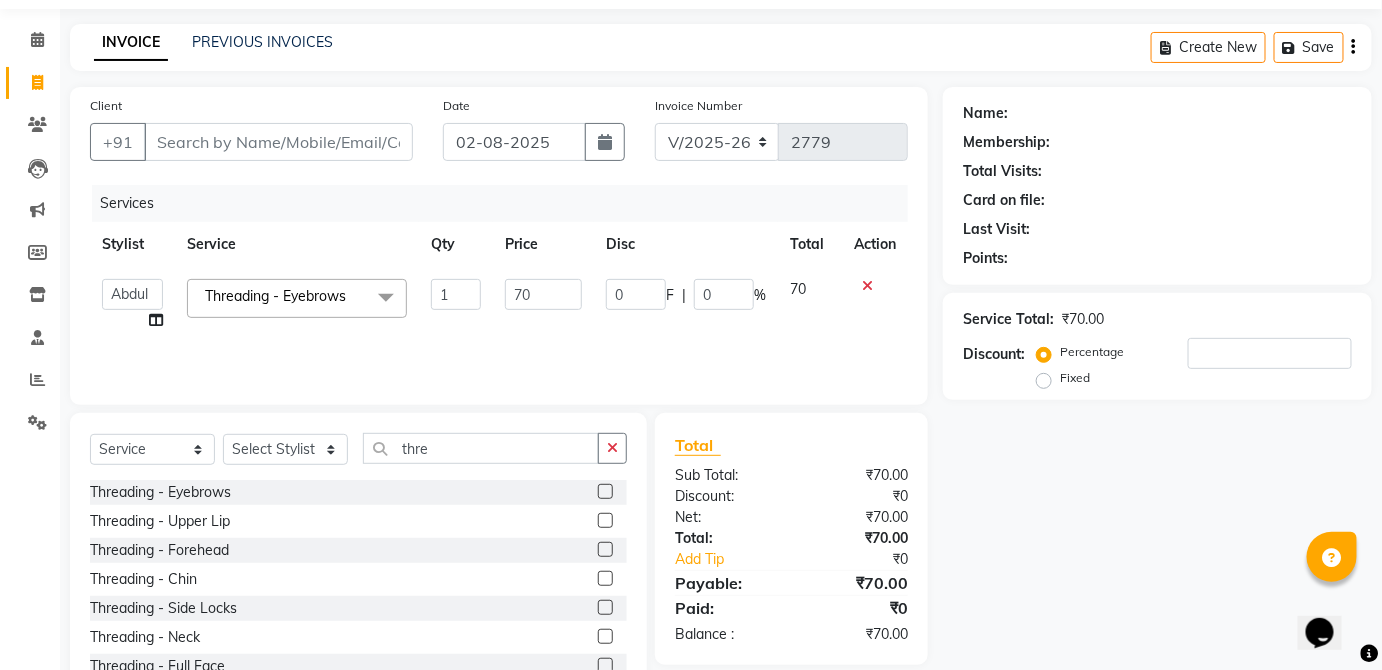 scroll, scrollTop: 66, scrollLeft: 0, axis: vertical 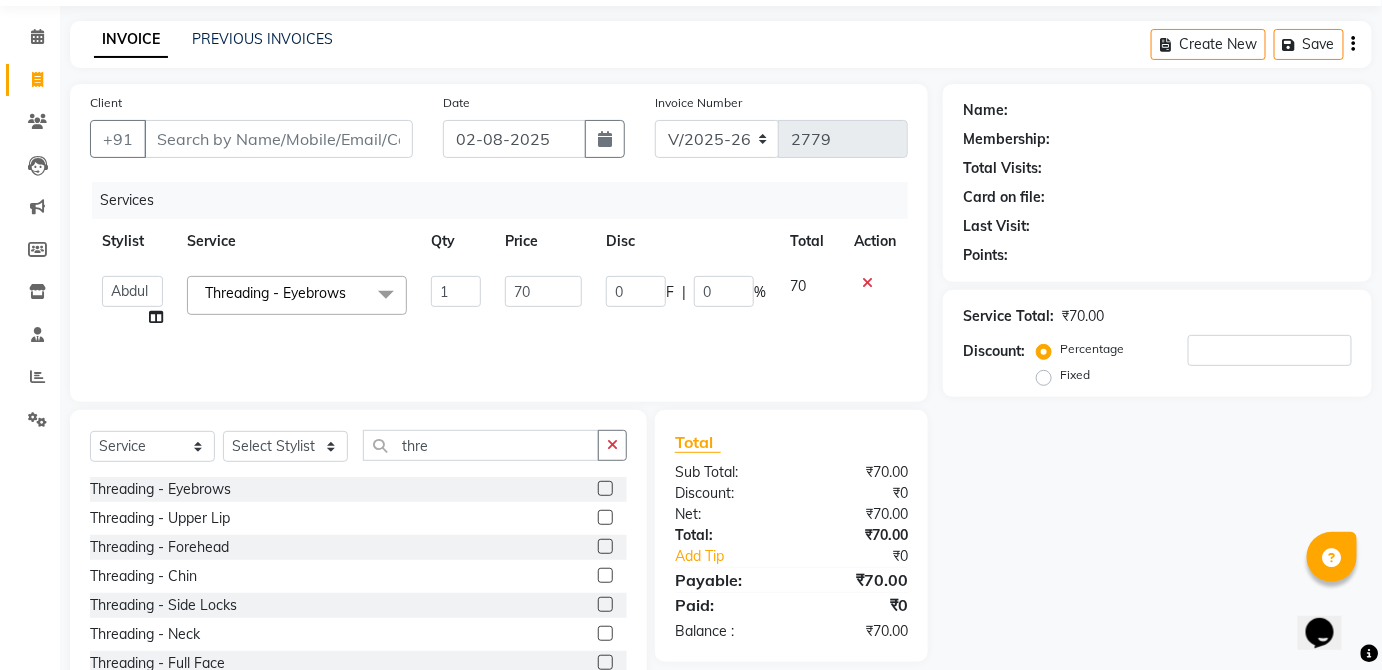 click 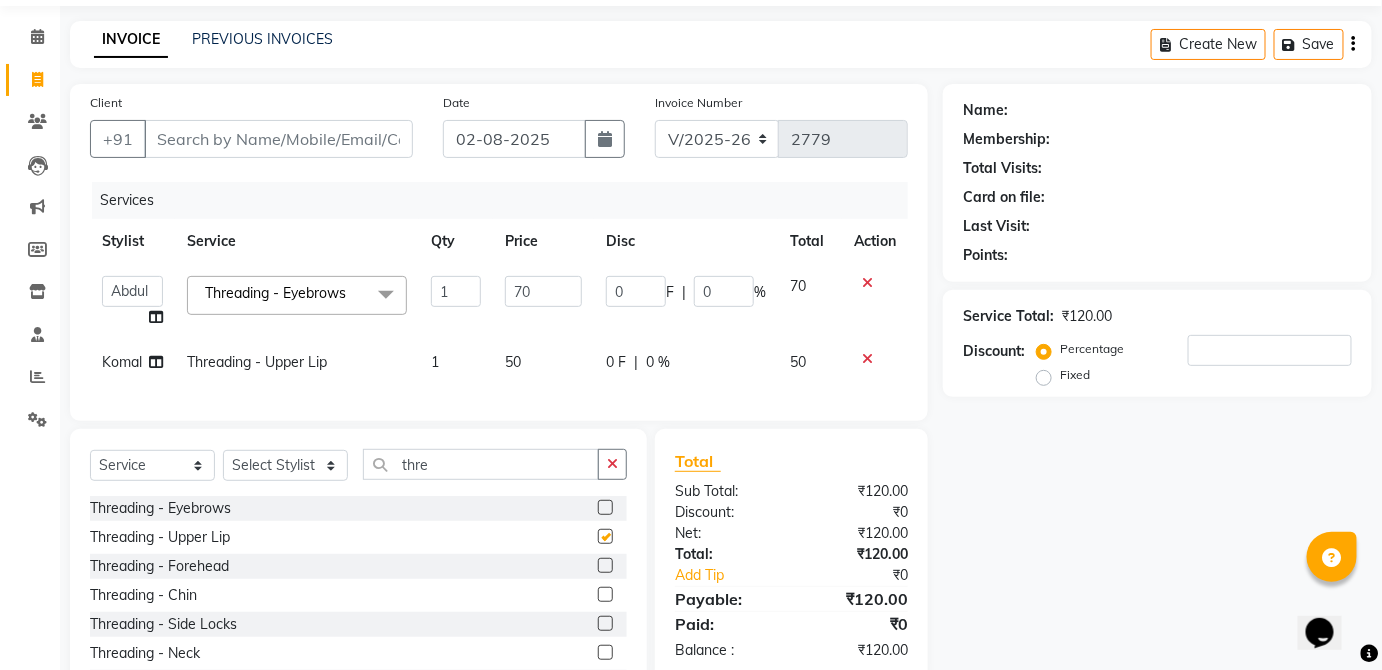 click on "0 F | 0 %" 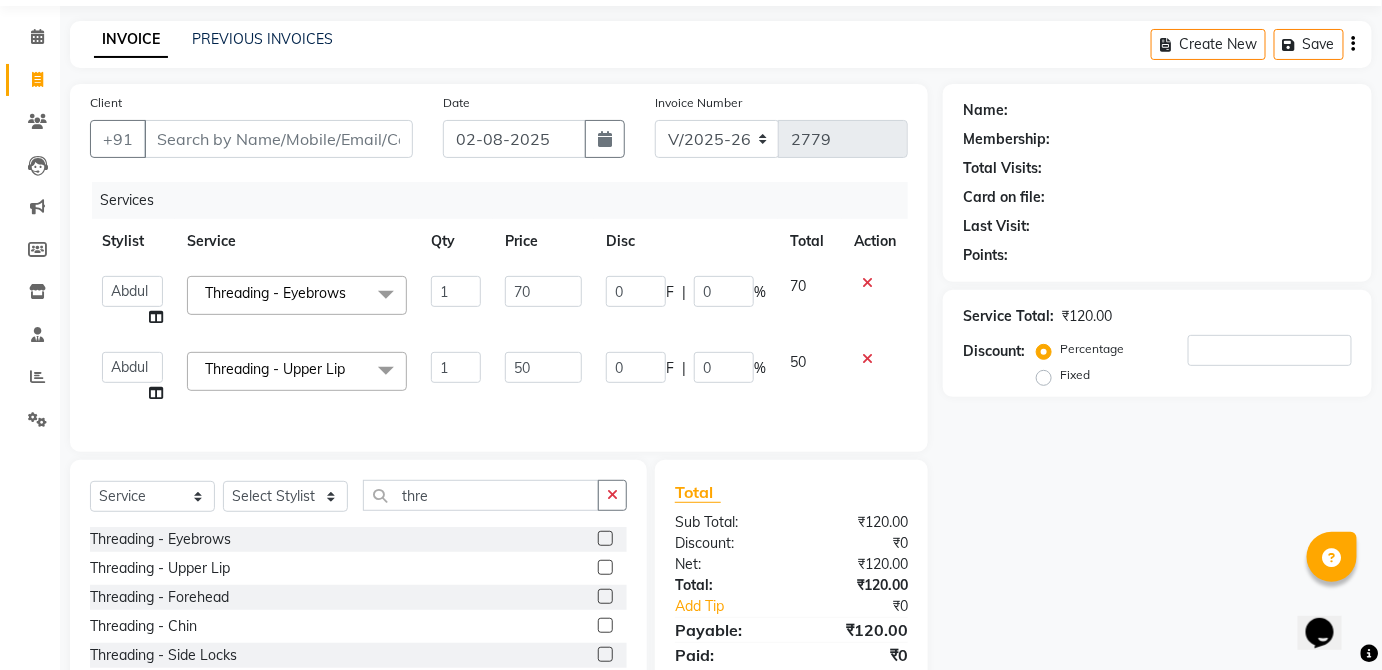checkbox on "false" 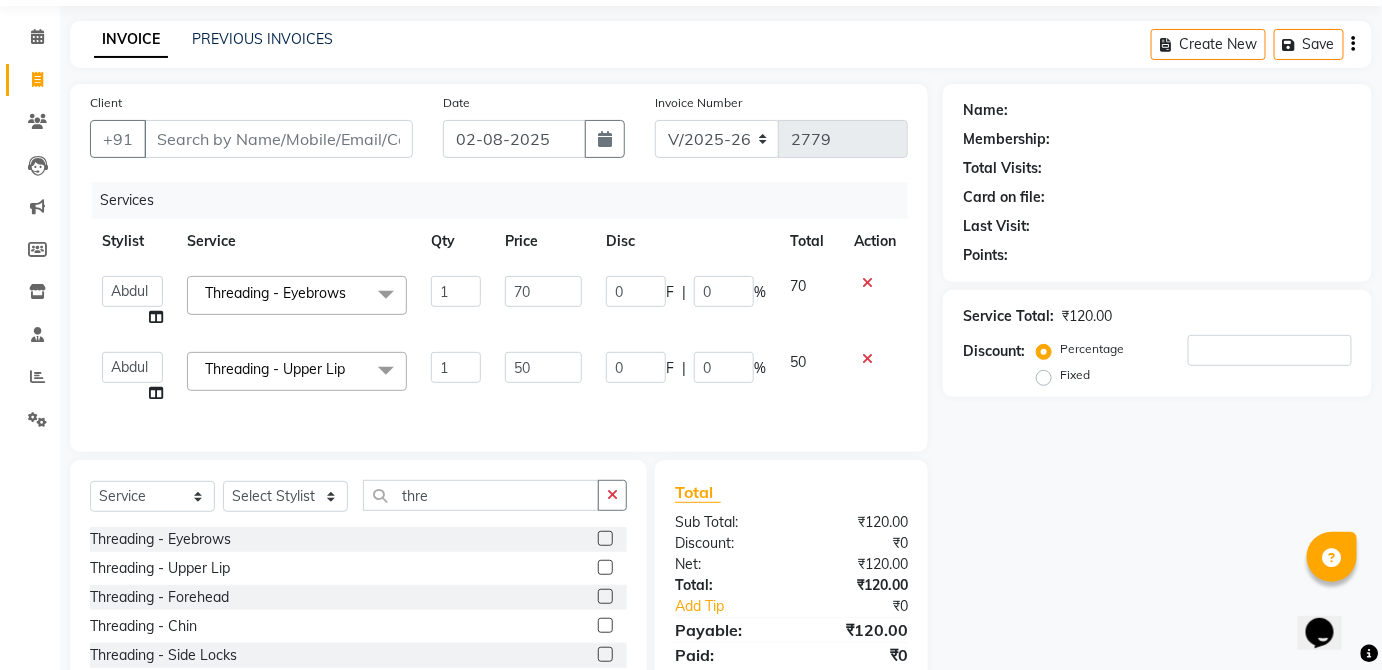 scroll, scrollTop: 194, scrollLeft: 0, axis: vertical 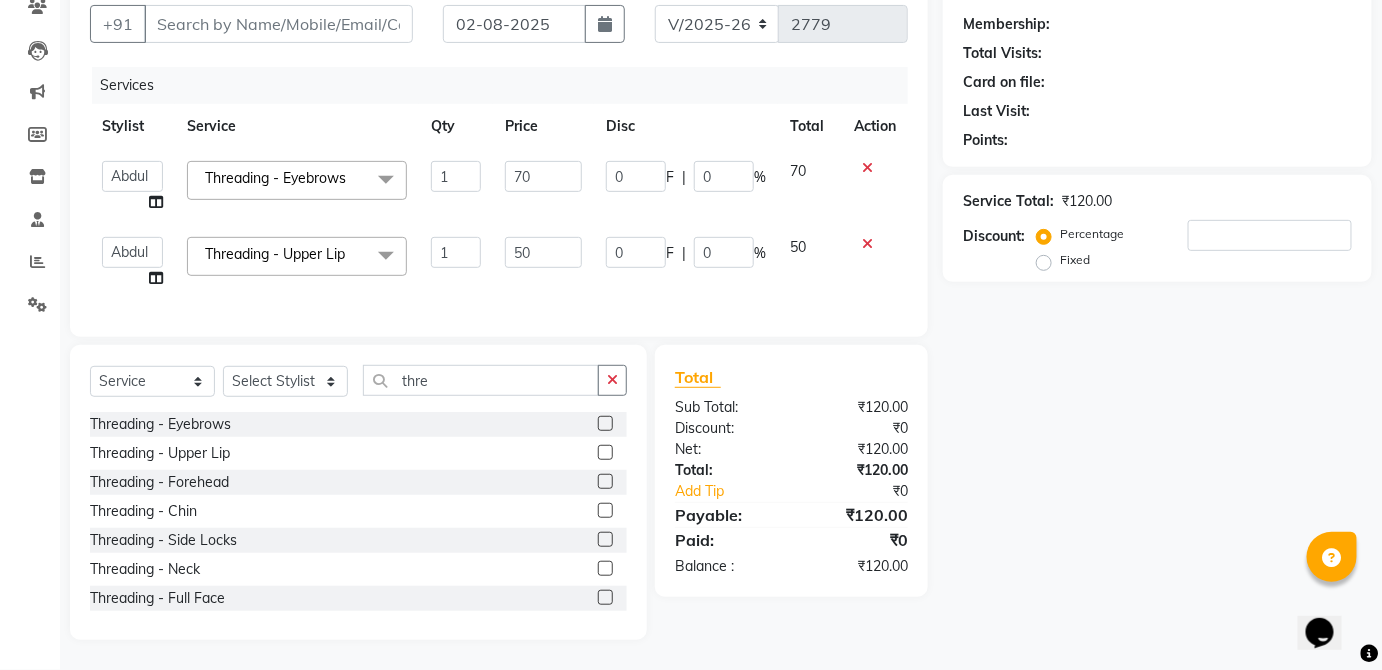 click 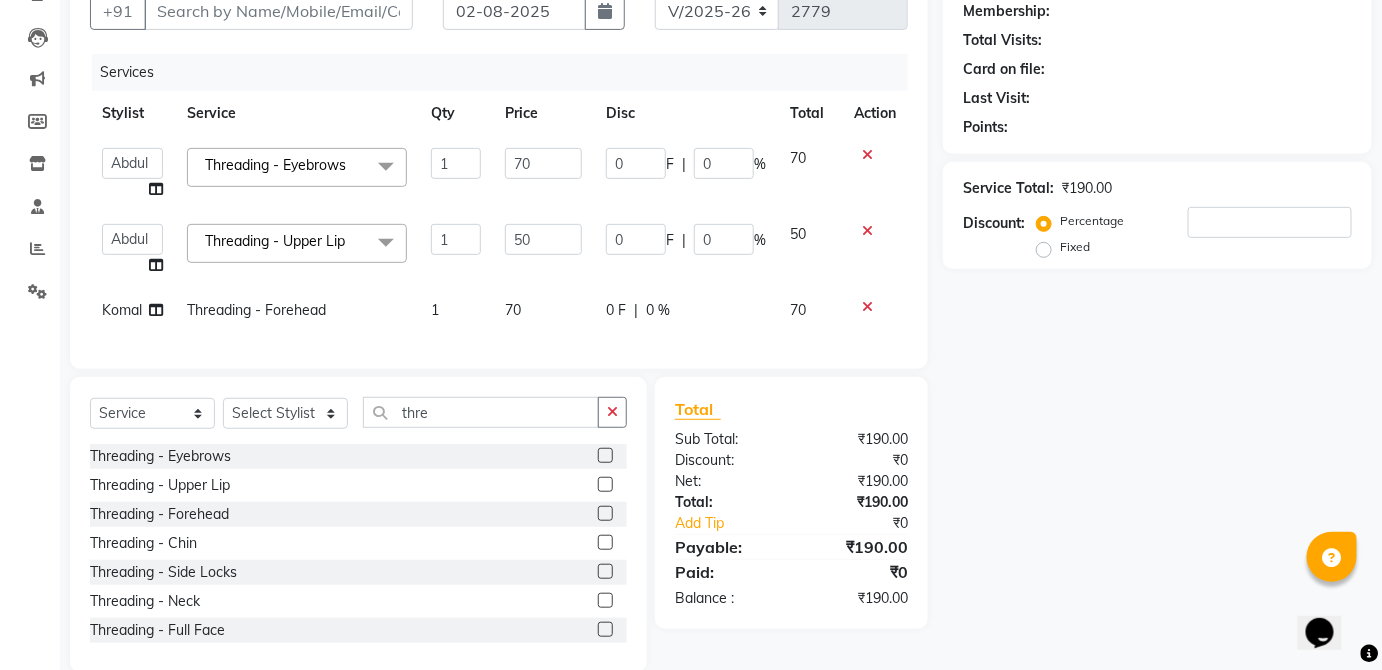 click 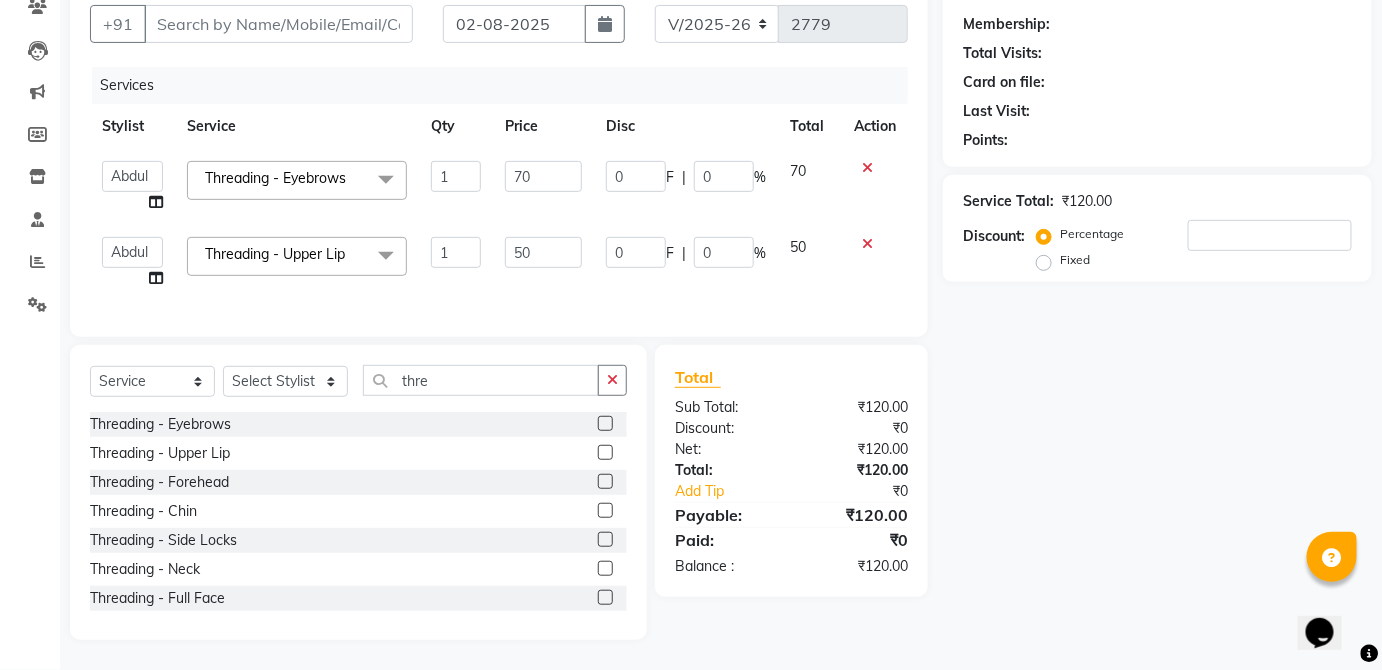 click 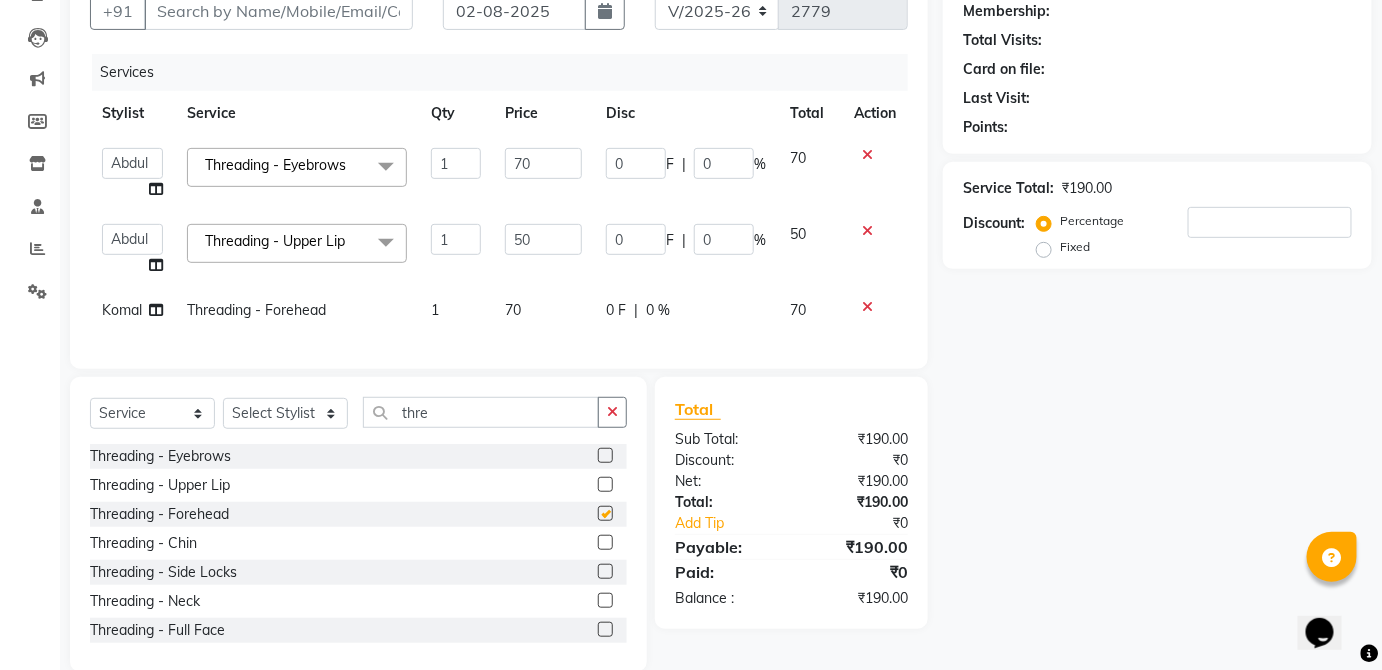 checkbox on "false" 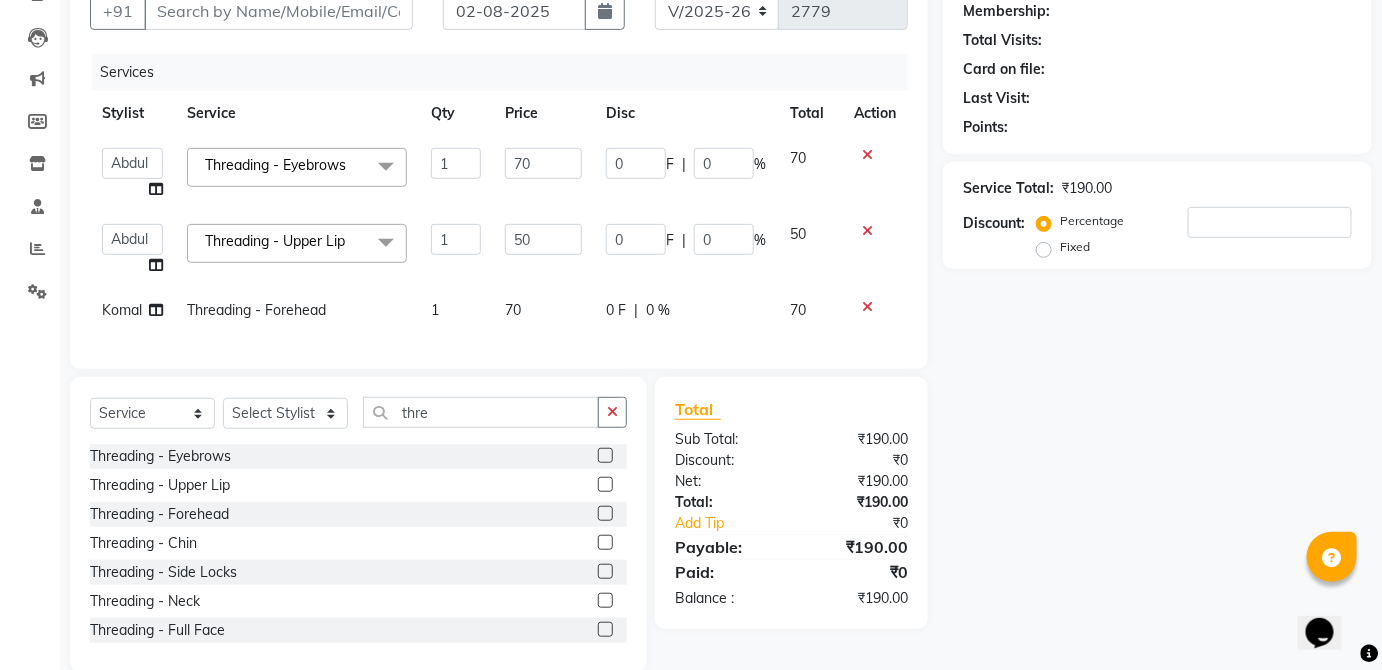 click on "70" 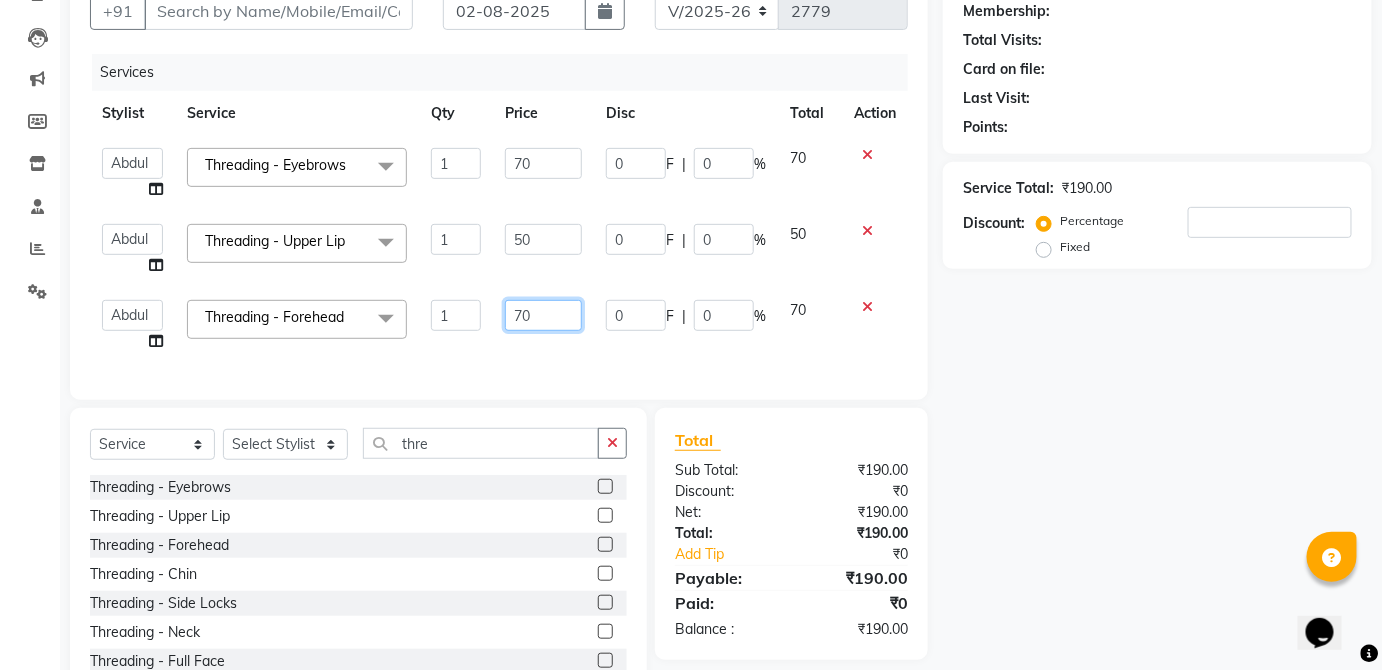 click on "70" 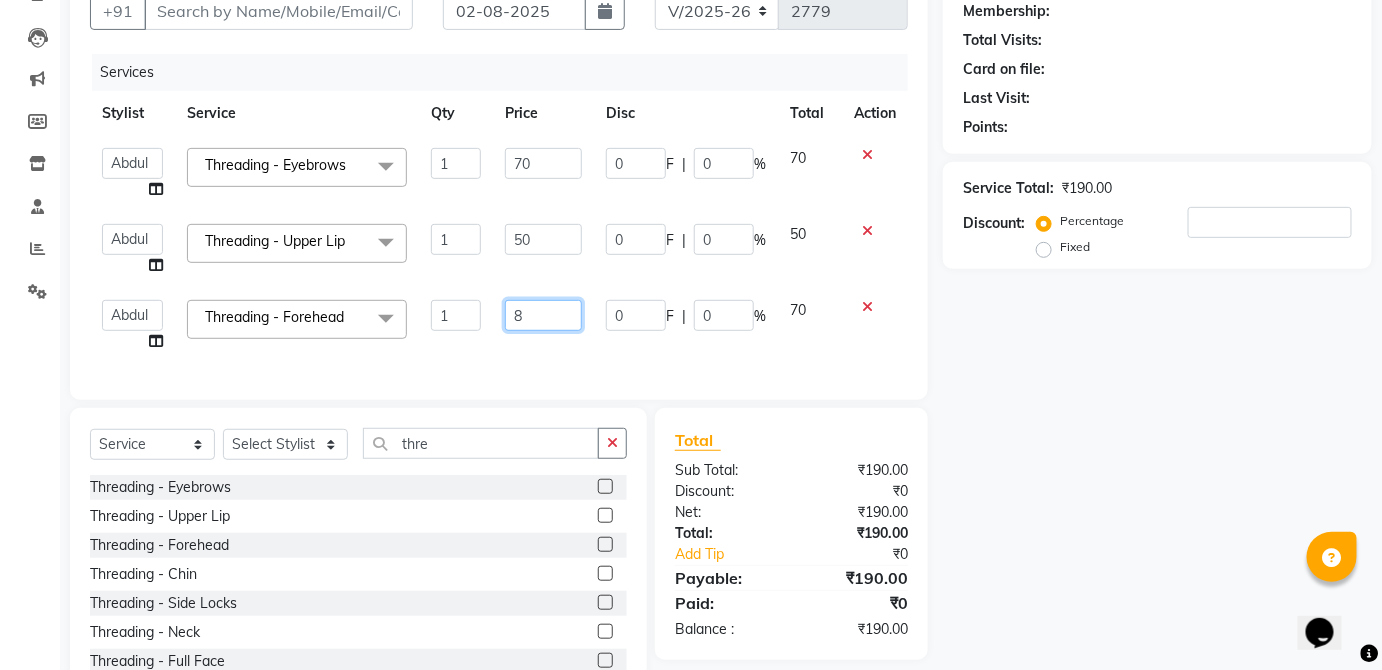 type on "80" 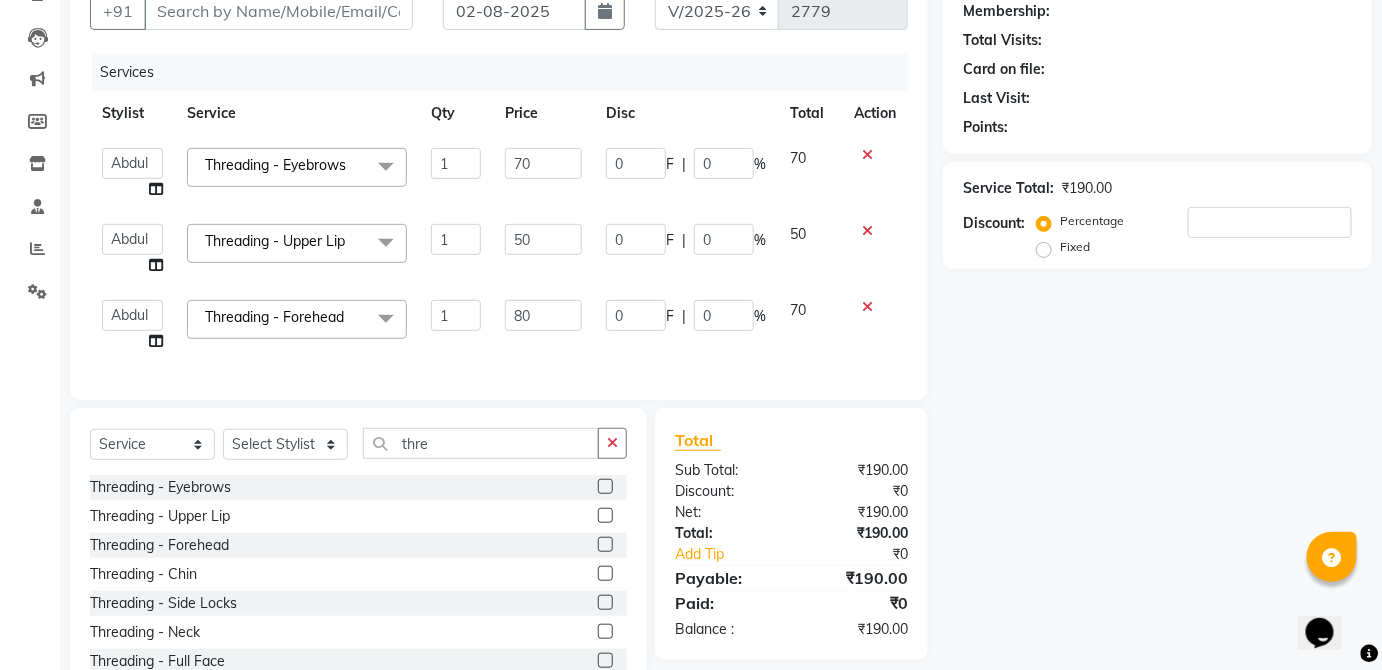 click on "70" 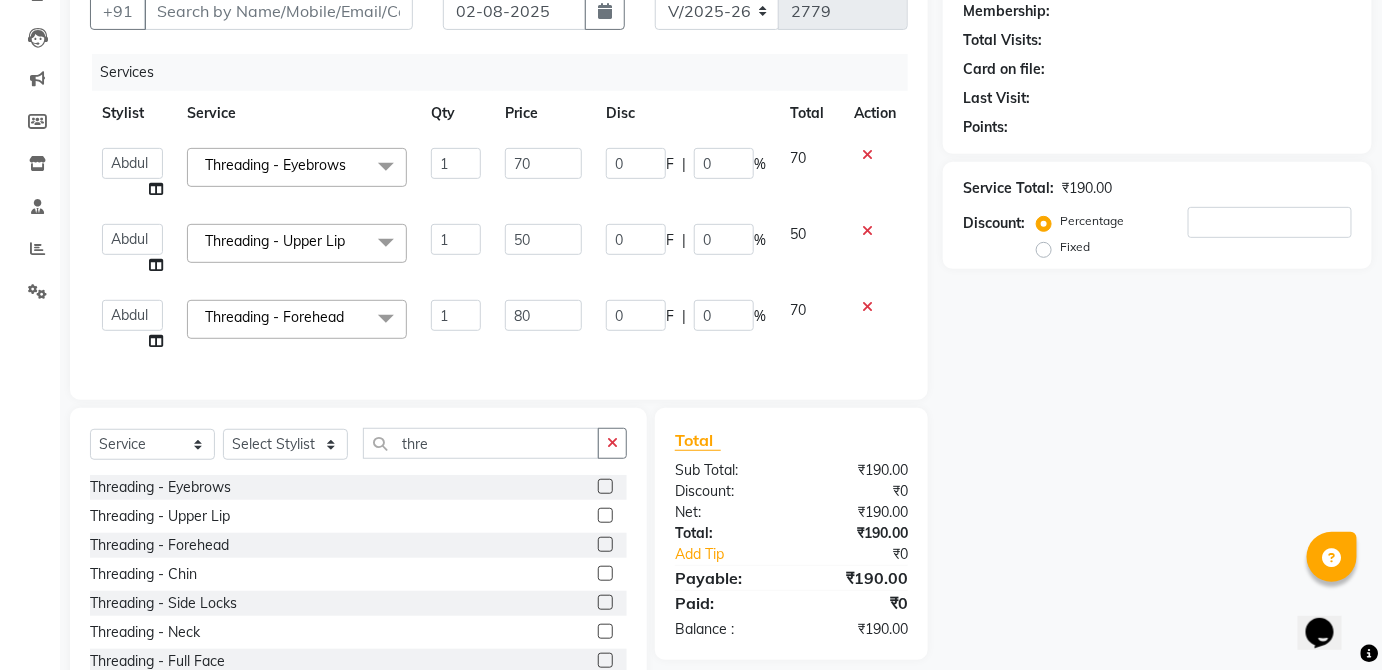 select on "[NUMBER]" 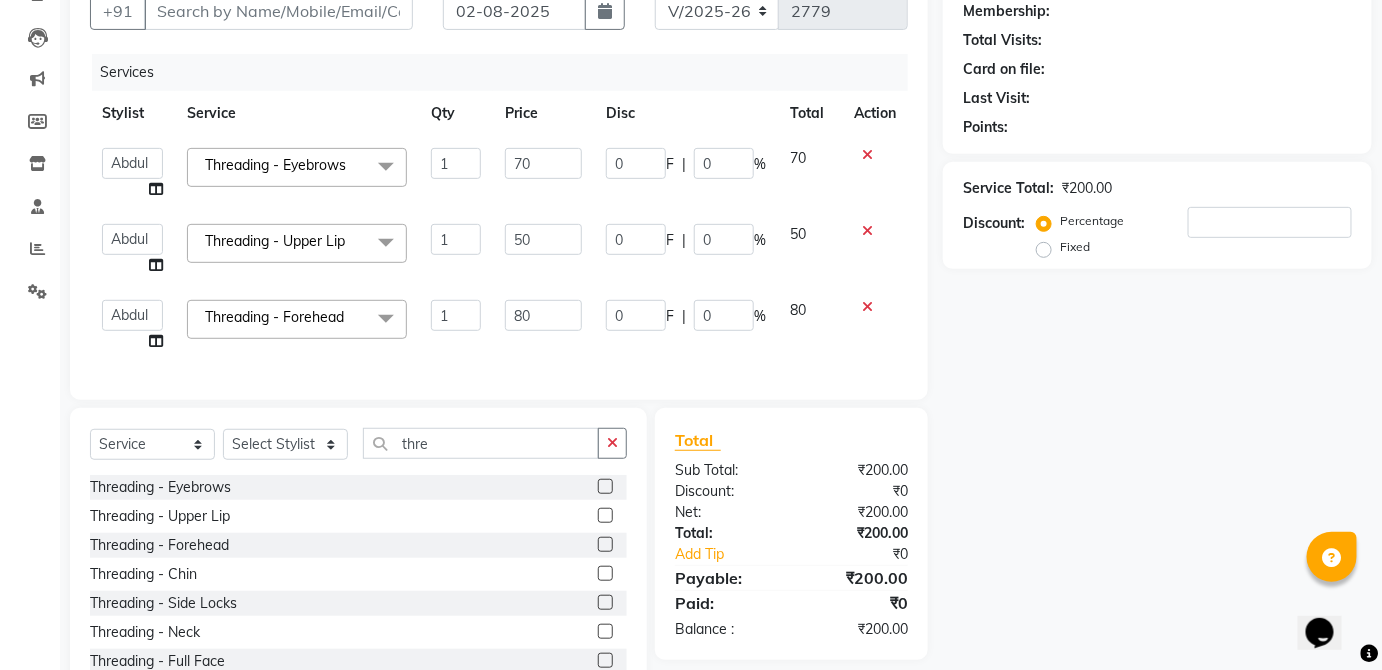 click on "Client +[PHONE] Date 02-08-2025 Invoice Number V/2025 V/2025-26 2779 Services Stylist Service Qty Price Disc Total Action [FIRST] [FIRST] [FIRST] [FIRST] [FIRST] [FIRST] [FIRST] [FIRST] [FIRST] [FIRST] [FIRST] [FIRST] [FIRST] [FIRST] [FIRST] [FIRST] [FIRST] [FIRST] [FIRST] [FIRST] [FIRST] [FIRST] [FIRST] [FIRST] [FIRST] [FIRST] [FIRST] [FIRST] [FIRST] Threading - Eyebrows  x Hair - Shampoo Hair - Shampoo Conditioner (Together) Hair - Shampoo Conditioner (Application) Hair - Blow Dry Hair - Full Head Roller Set Hair - Ironing Hair - Smoothening Hair - Rebonding Hair - Keratin Treatment Hair - Perming Hair - Hair Do Hair - Iron Curls Hair - Blow Dry + Ironing Touch Up Hair -Botox Olaplex Shampoo & Conditioner Flat Brush GK Hair Shampoo Majirel hair color Foot Massage shoulder massage Cut & Finish - Trim Ladies One Length Cut & Finish - Hair Cut Ladies Cut & Finish - Hair Cut Gents Cut & Finish - Change Of Style Gents Cut & Finish - Hair Cut Boy Cut & Finish - Hair Cut Girl Cut & Finish - Fringe Trim Cut & Finish - Split Ends 1 0" 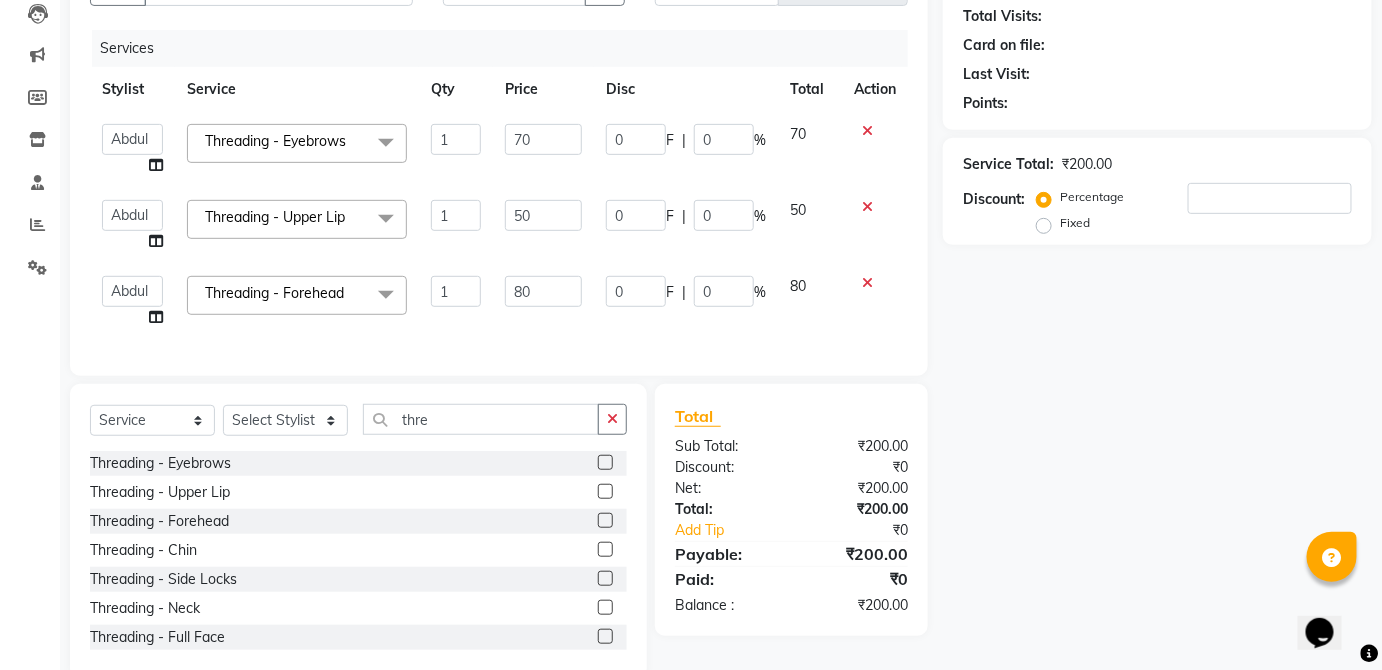 scroll, scrollTop: 248, scrollLeft: 0, axis: vertical 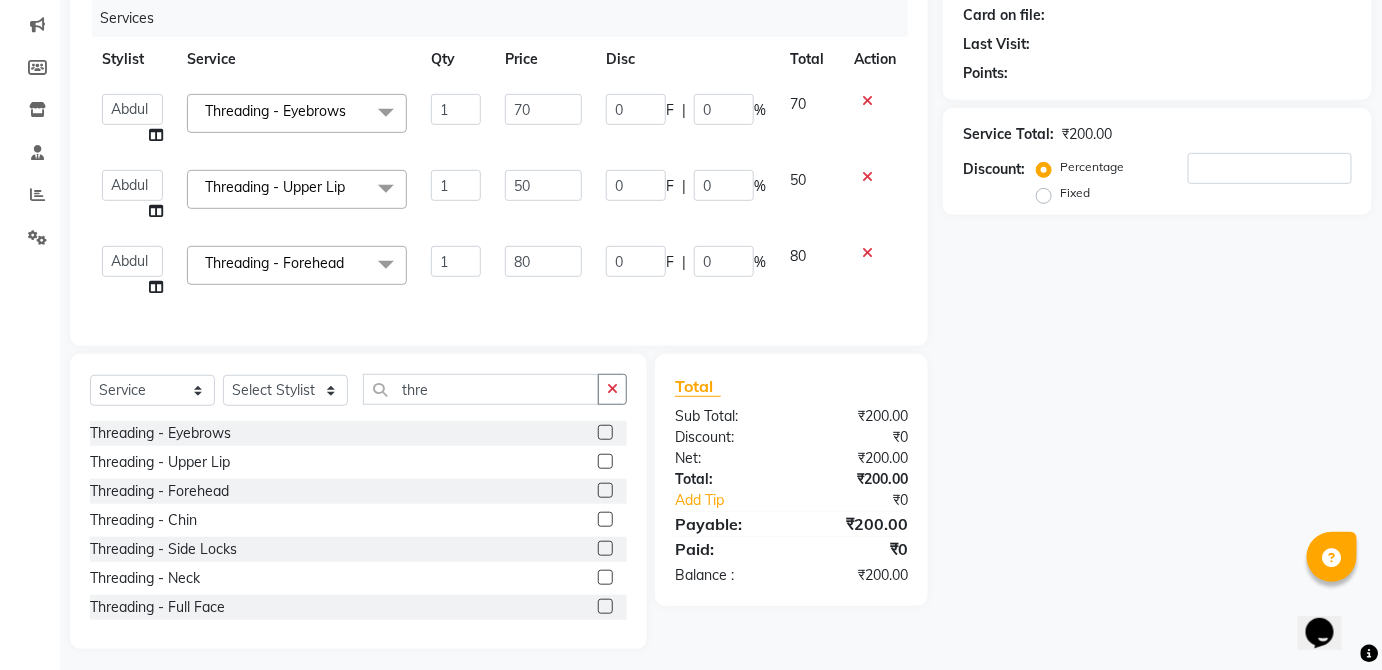 click 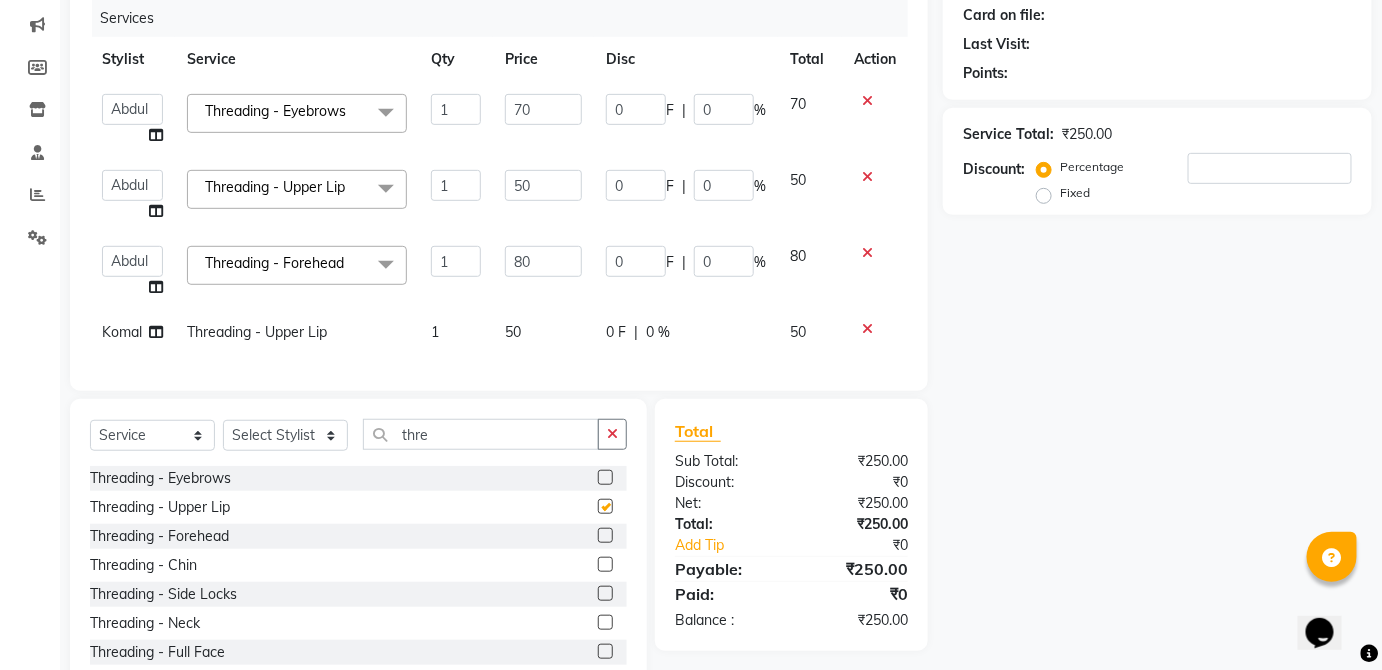 click on "0 F | 0 %" 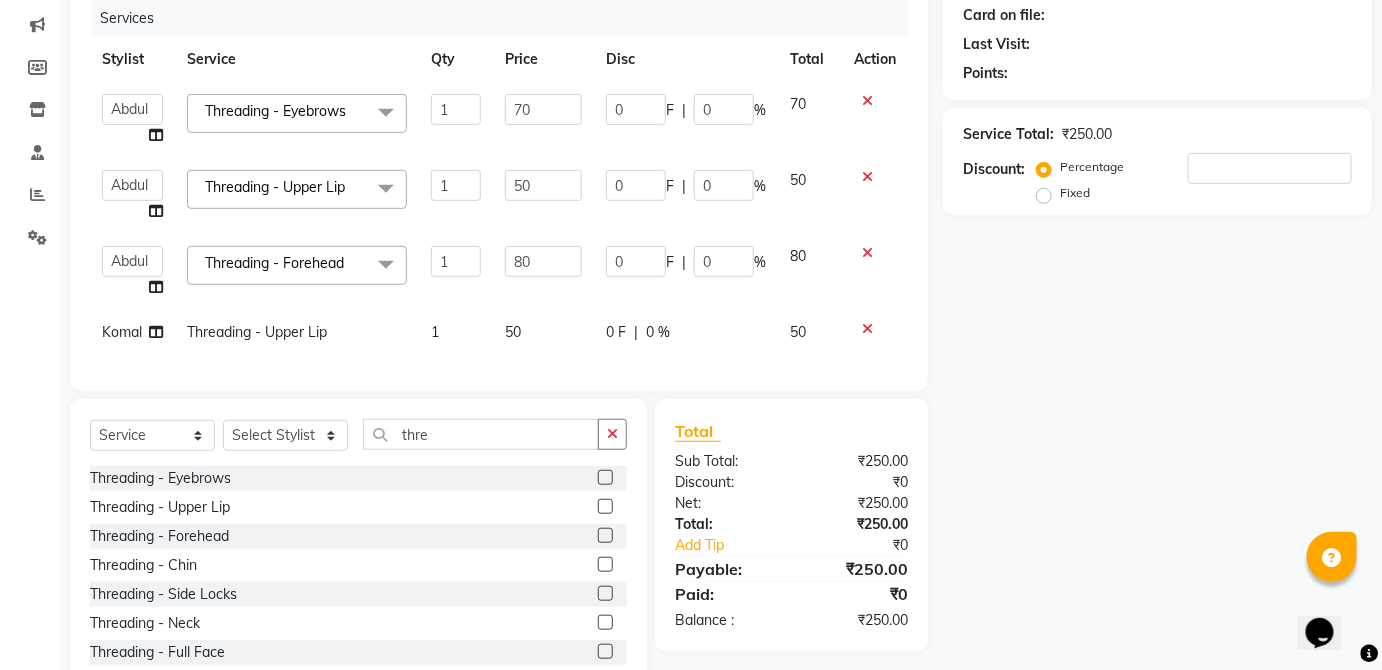 select on "[NUMBER]" 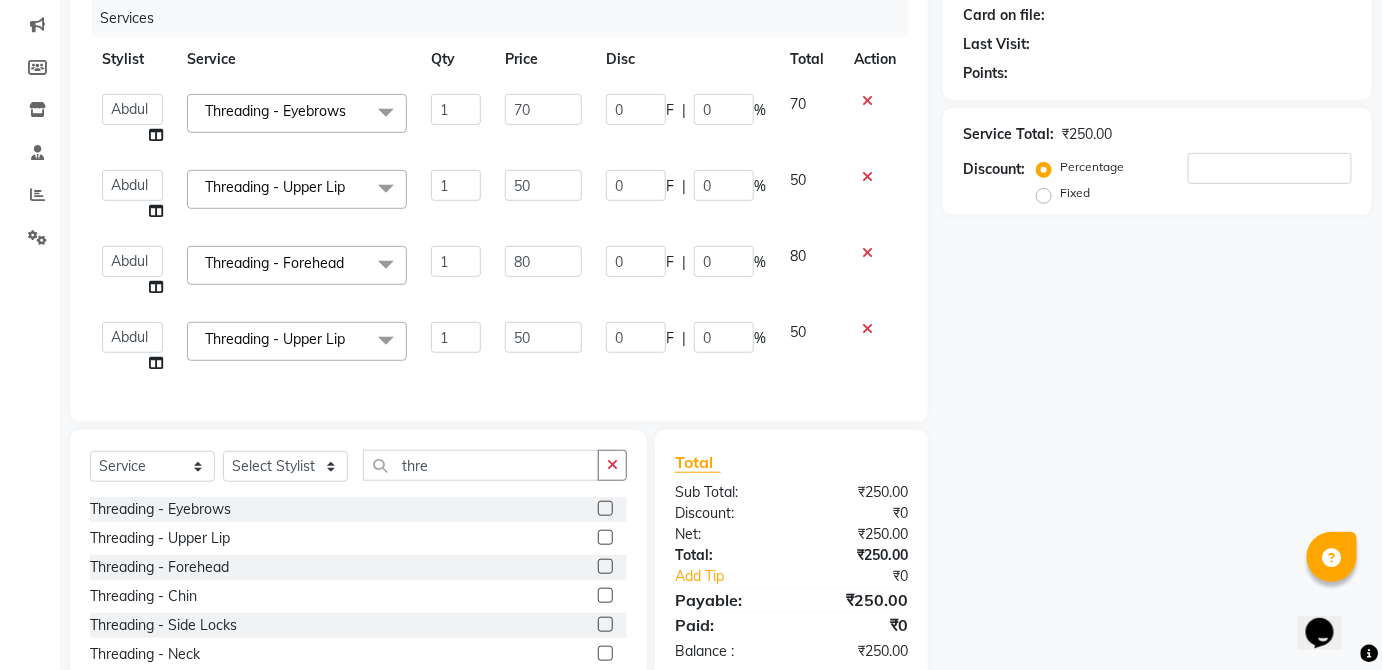 click 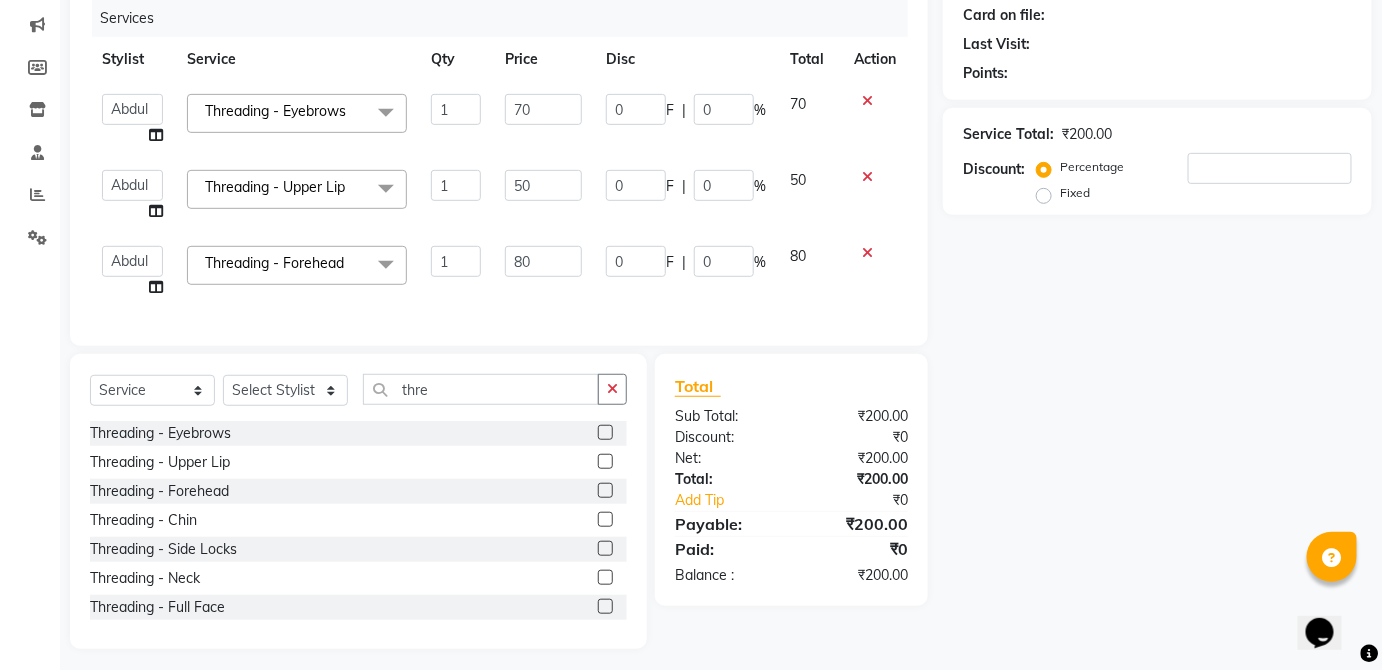 click 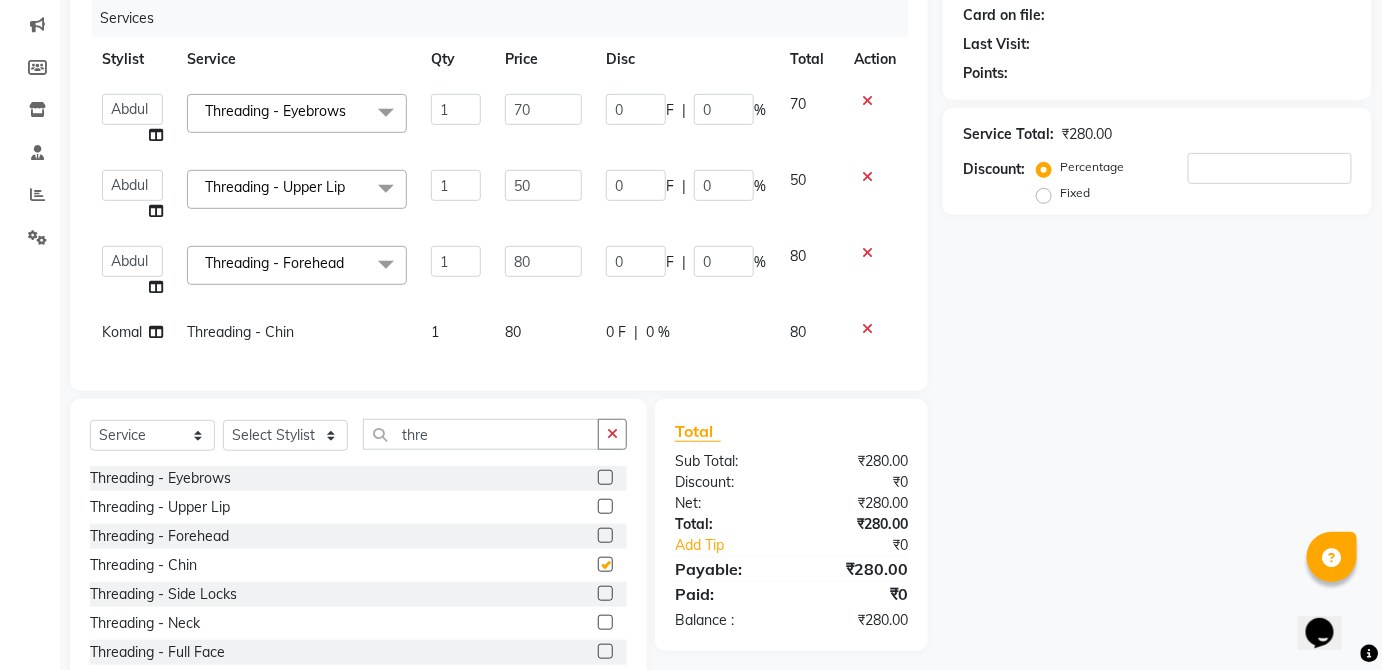 checkbox on "false" 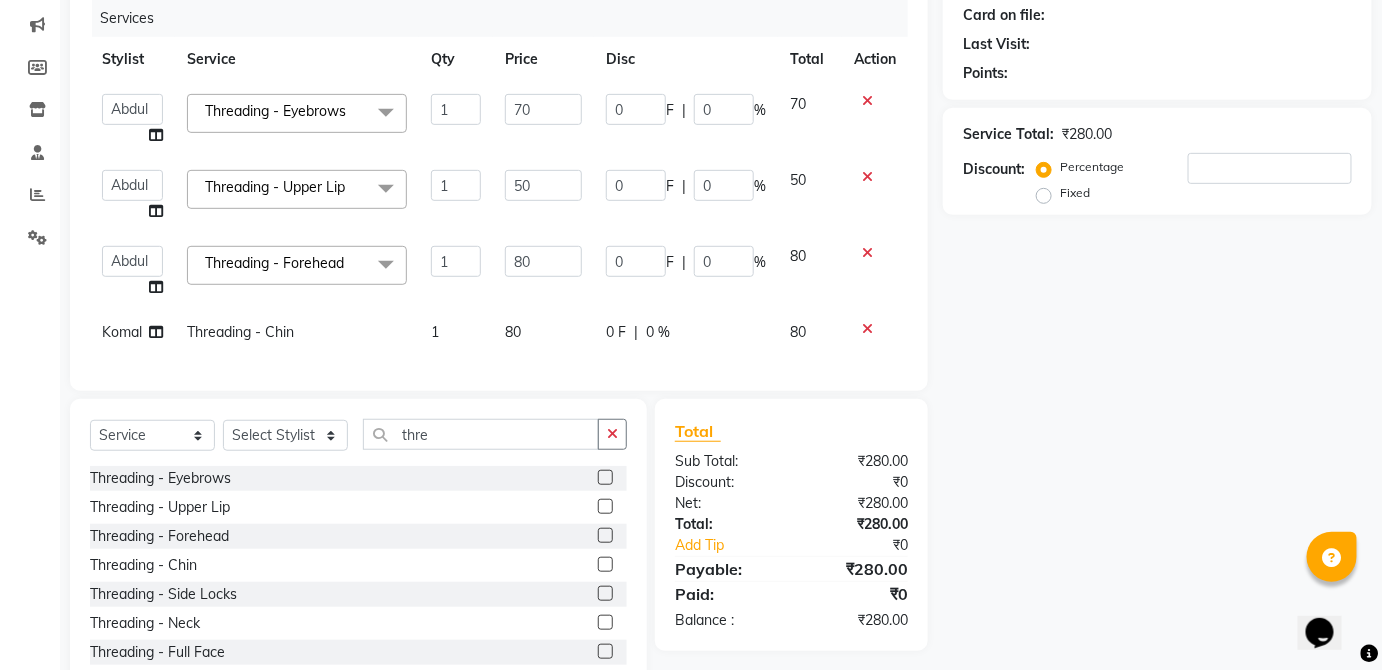 click on "0 F | 0 %" 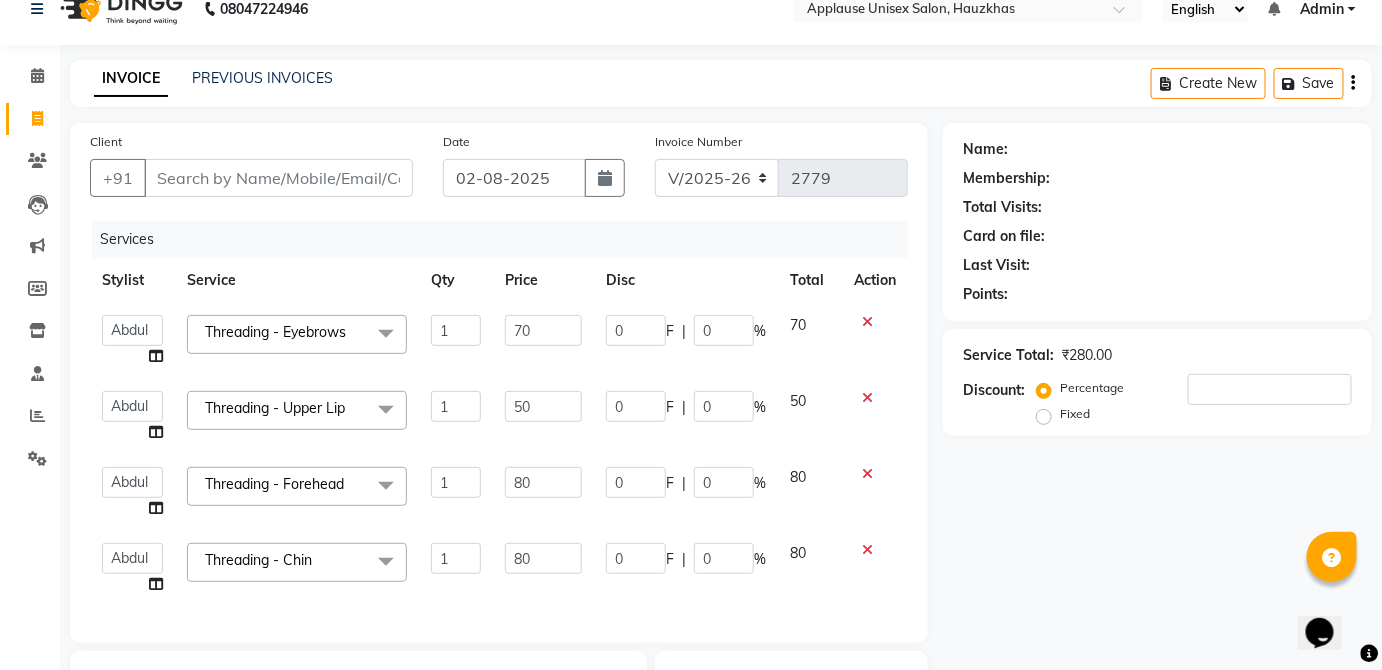 scroll, scrollTop: 0, scrollLeft: 0, axis: both 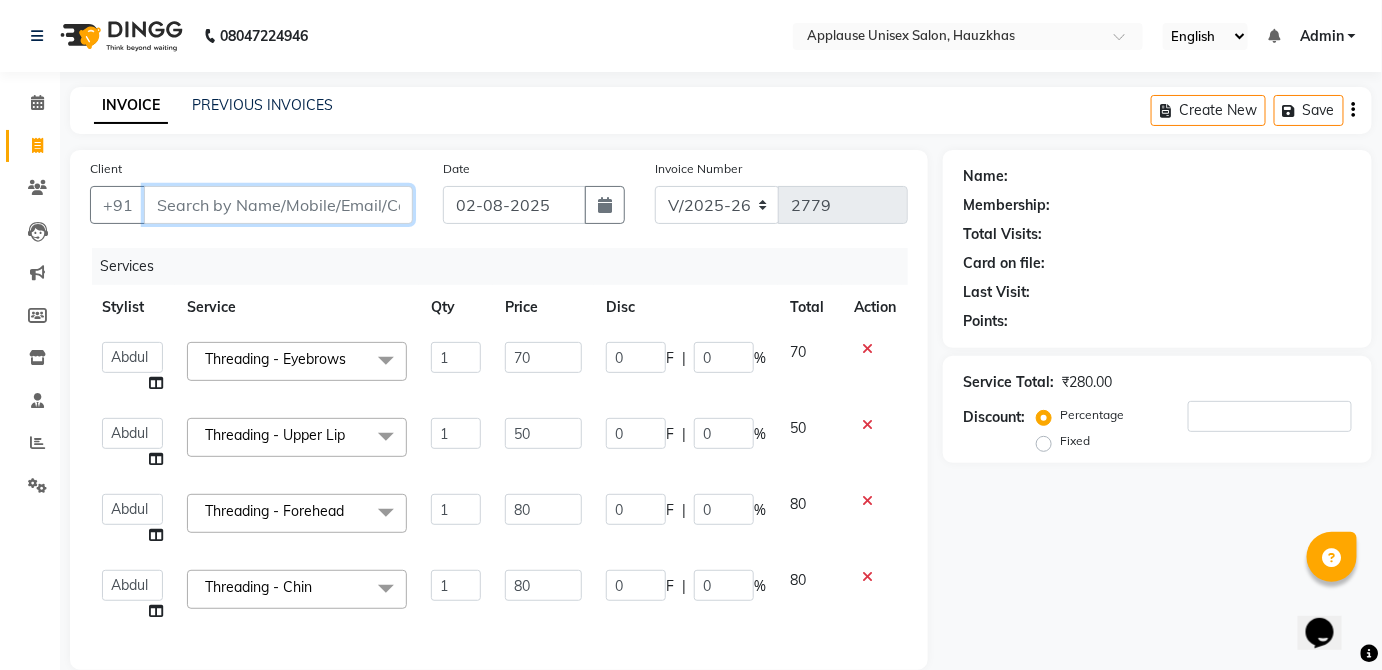 click on "Client" at bounding box center (278, 205) 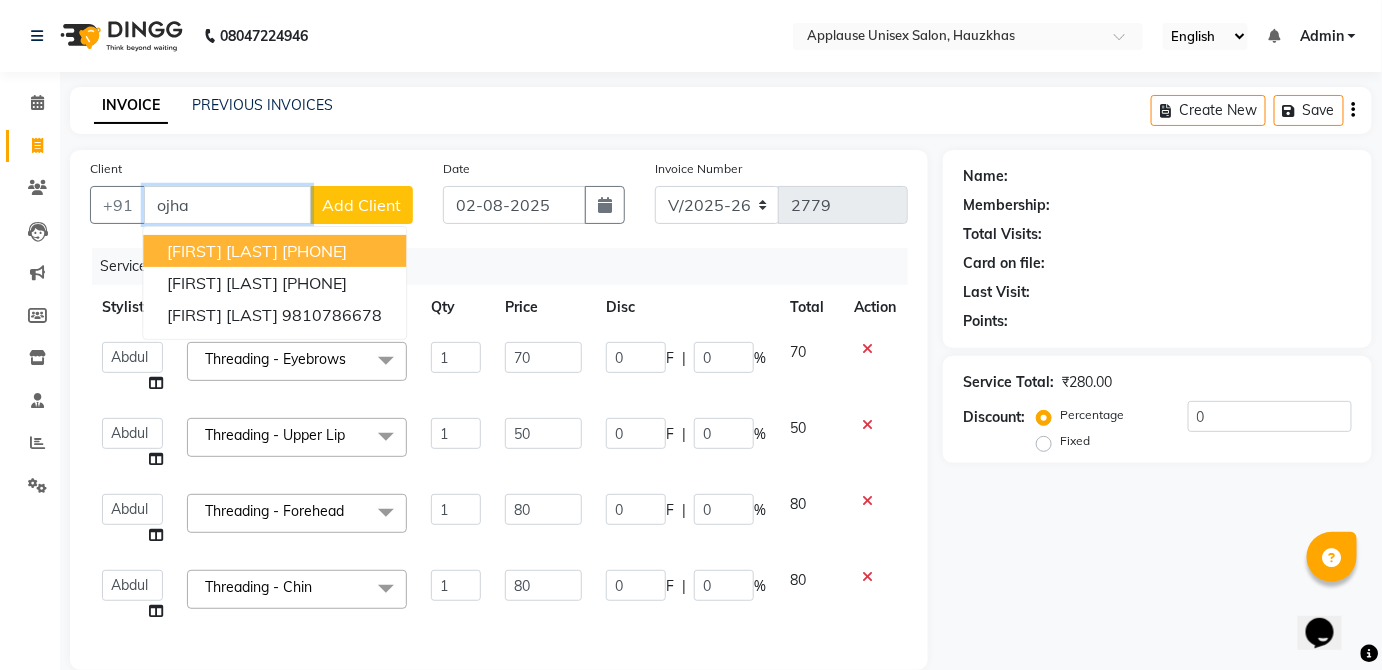 click on "[FIRST] [LAST] [PHONE]" at bounding box center (274, 251) 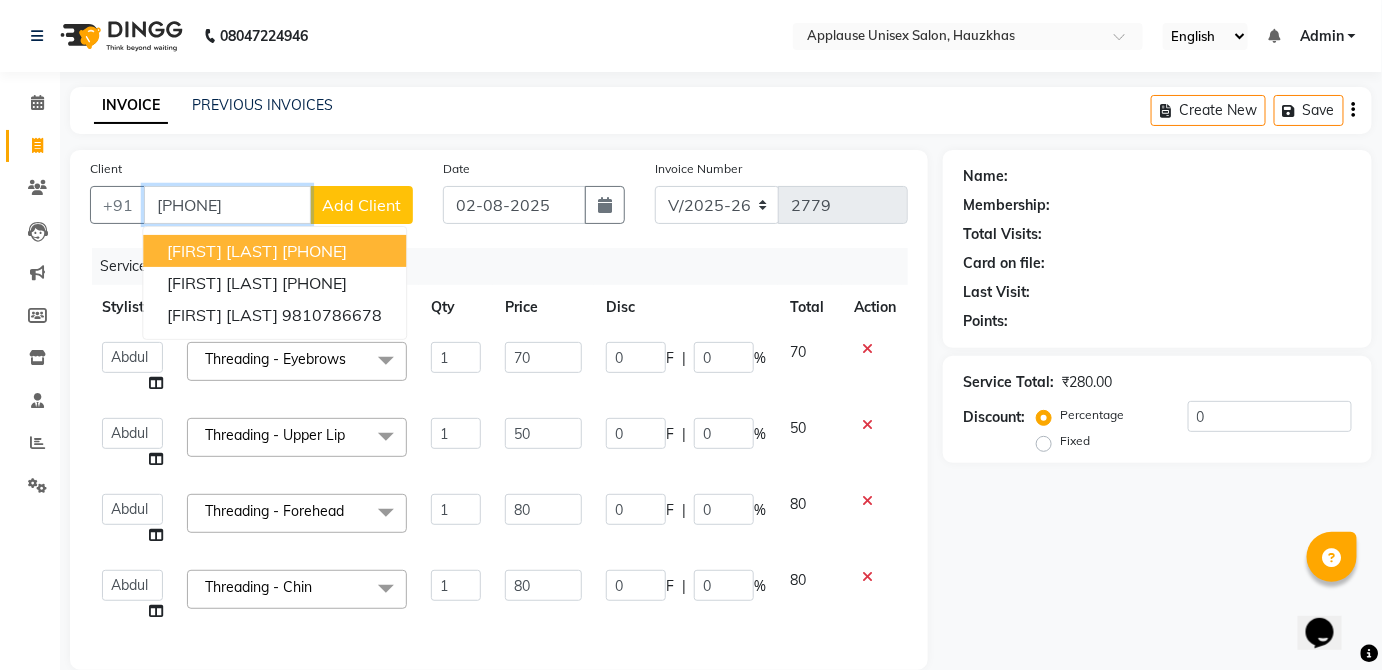 type on "[PHONE]" 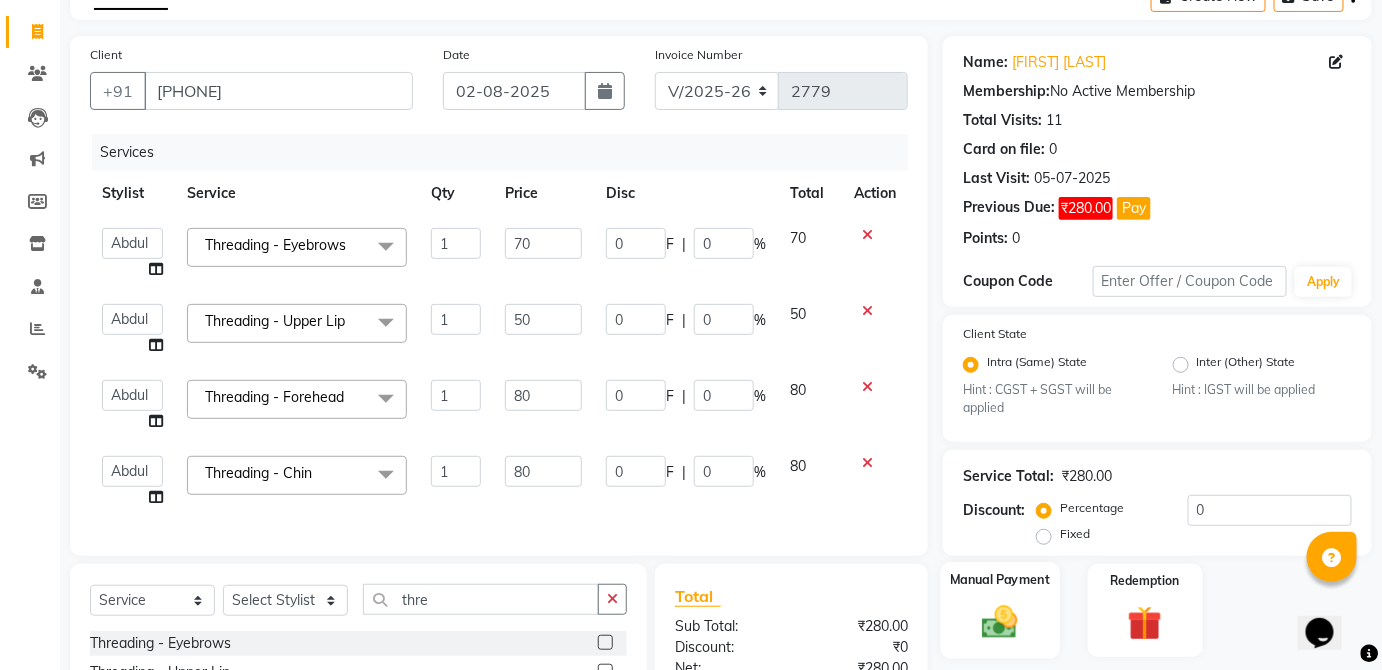 click on "Manual Payment" 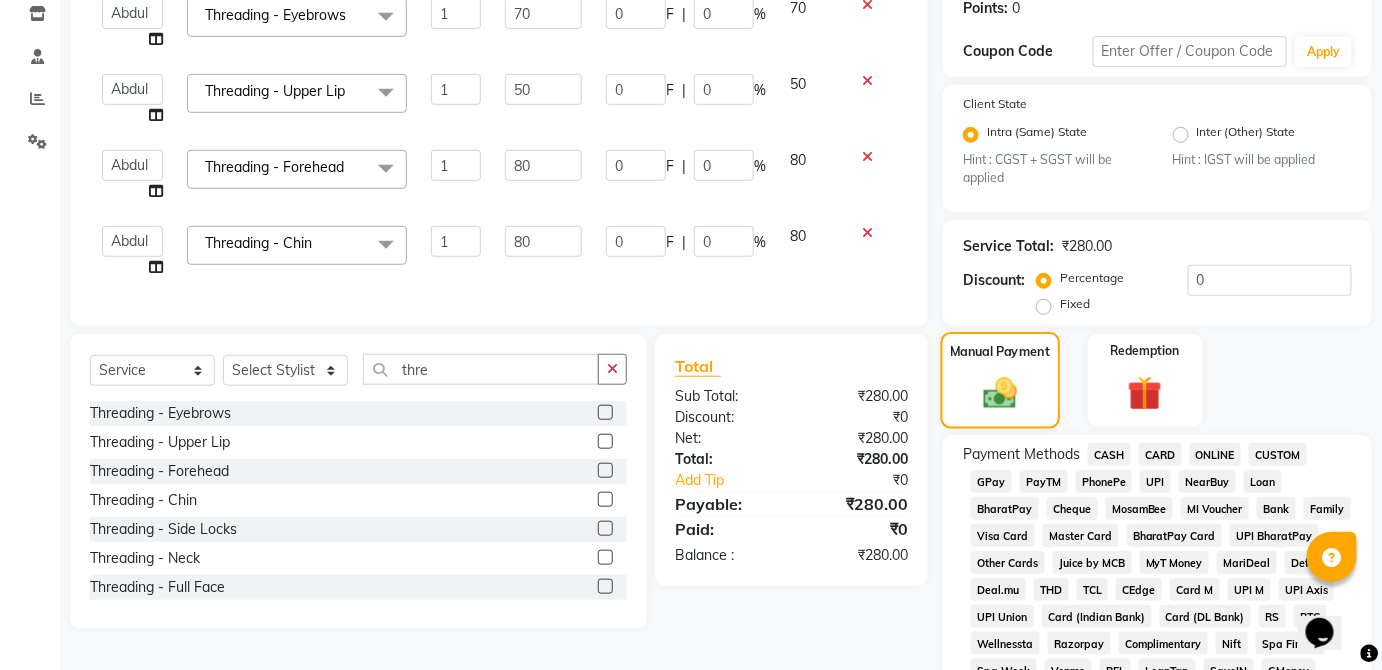 scroll, scrollTop: 345, scrollLeft: 0, axis: vertical 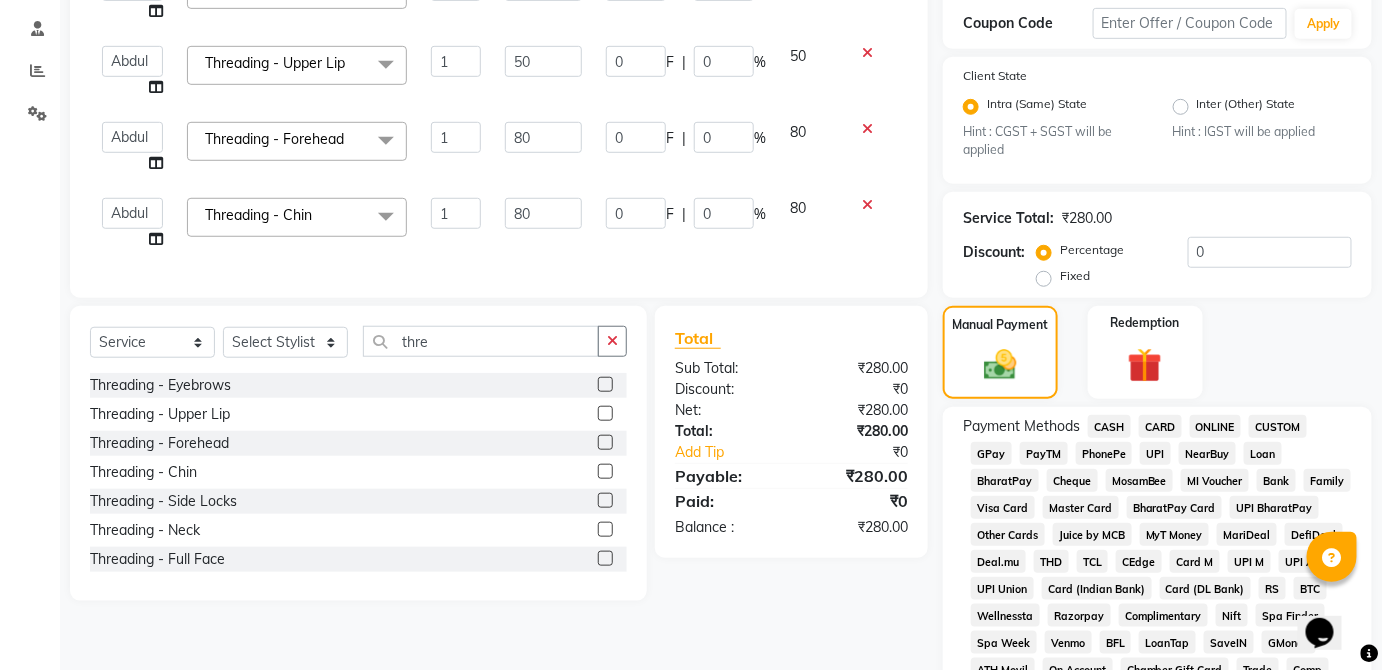 click on "UPI" 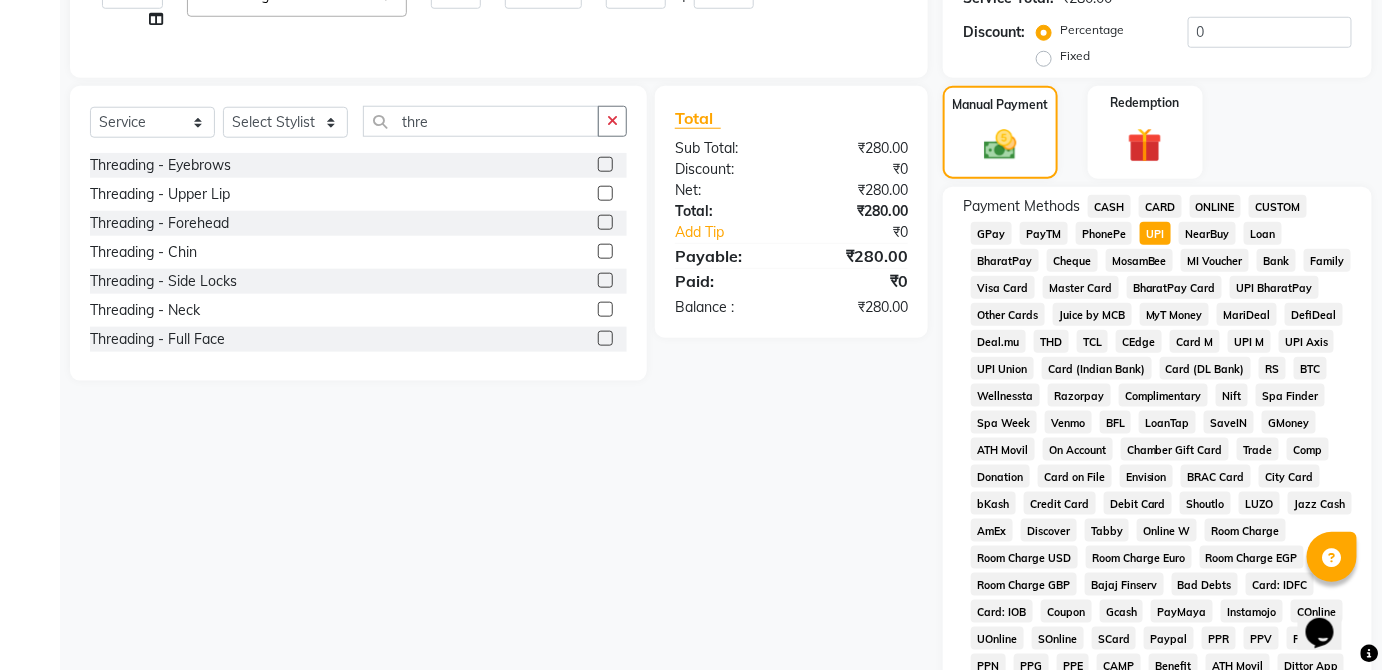 scroll, scrollTop: 974, scrollLeft: 0, axis: vertical 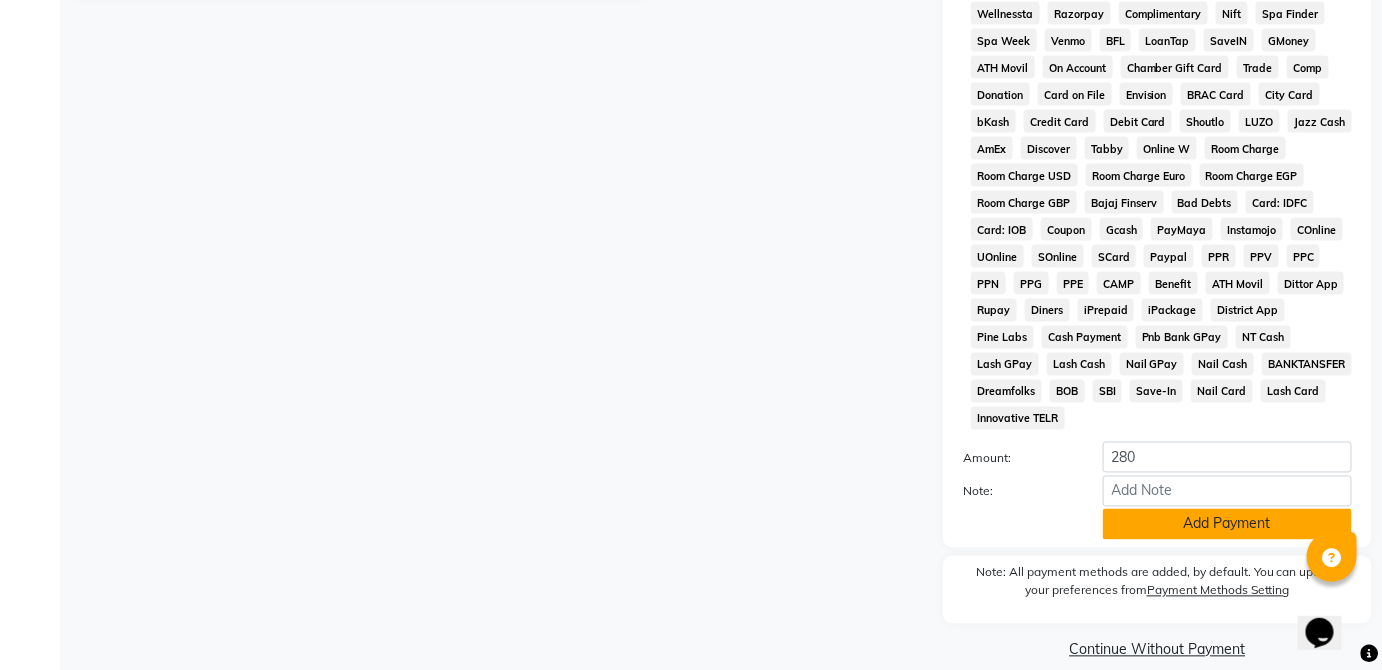 click on "Add Payment" 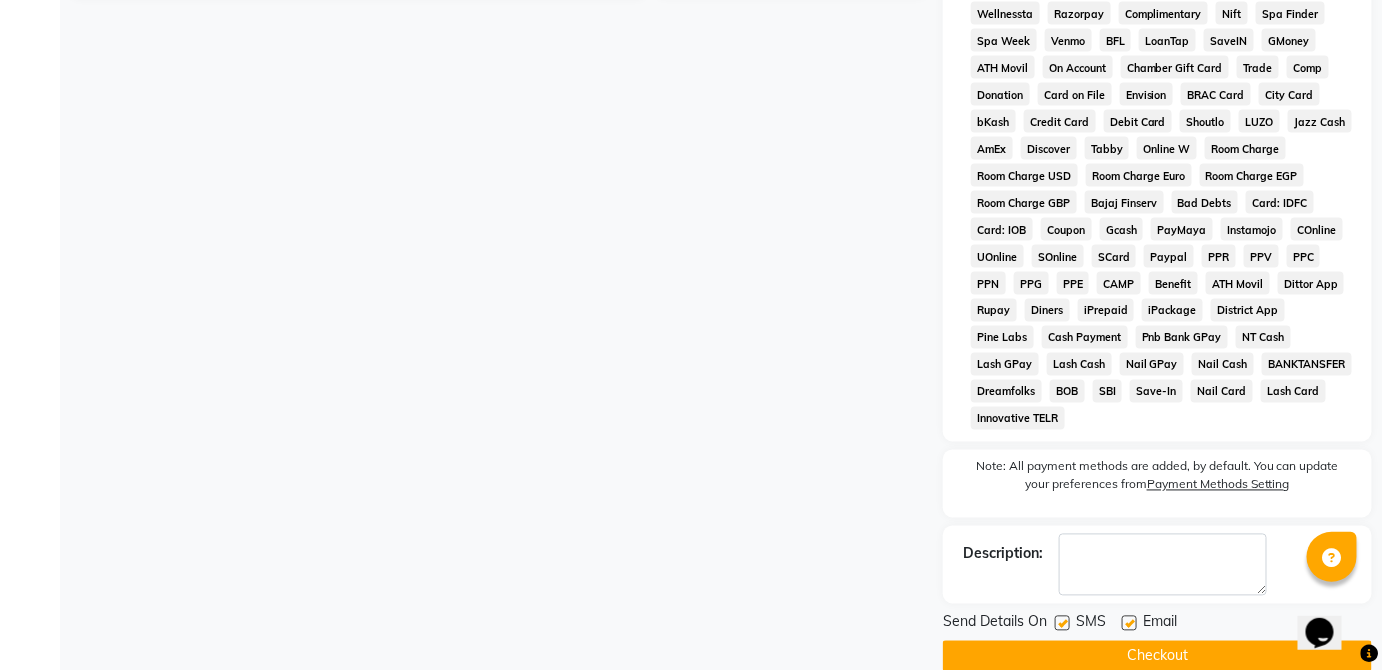 click on "Checkout" 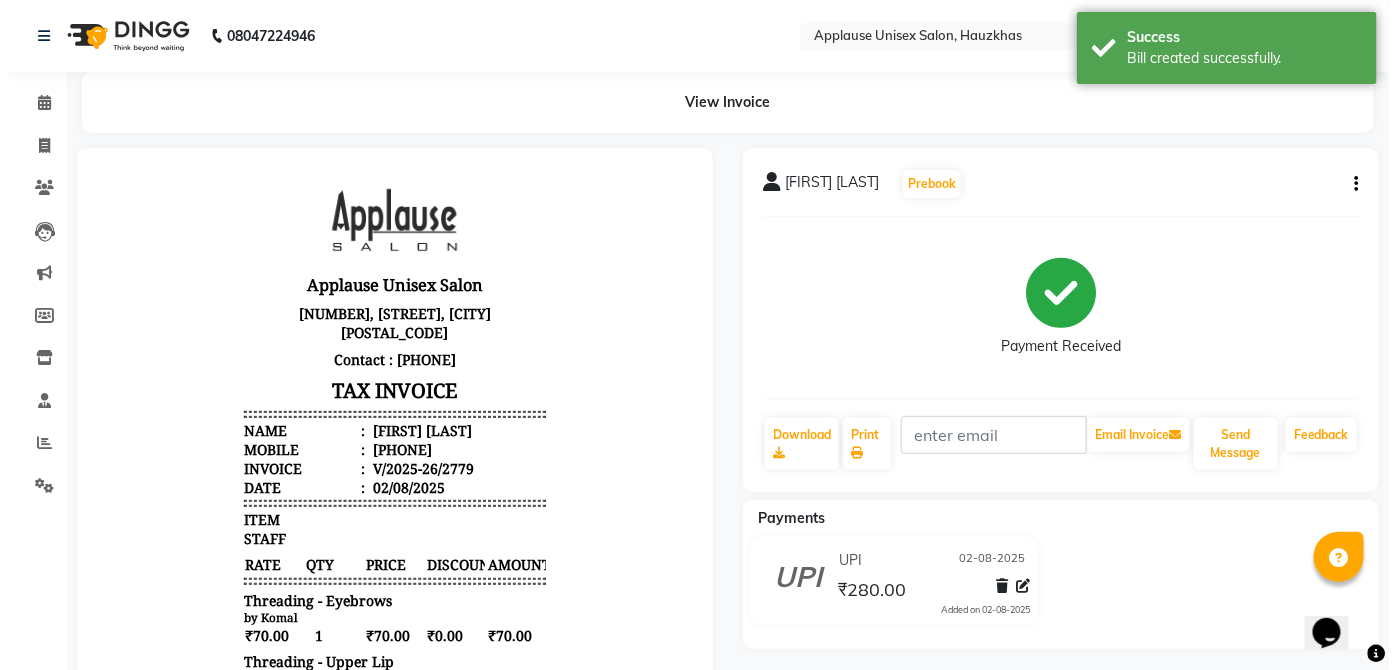 scroll, scrollTop: 0, scrollLeft: 0, axis: both 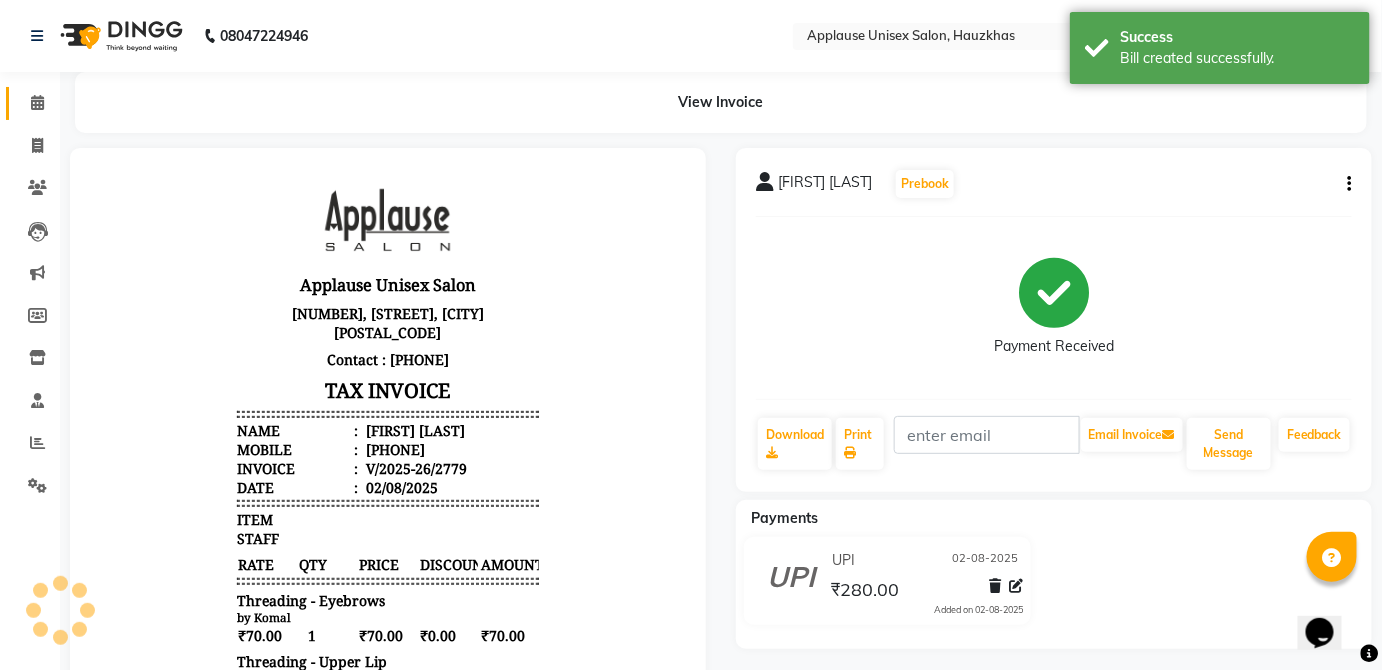 click on "Calendar" 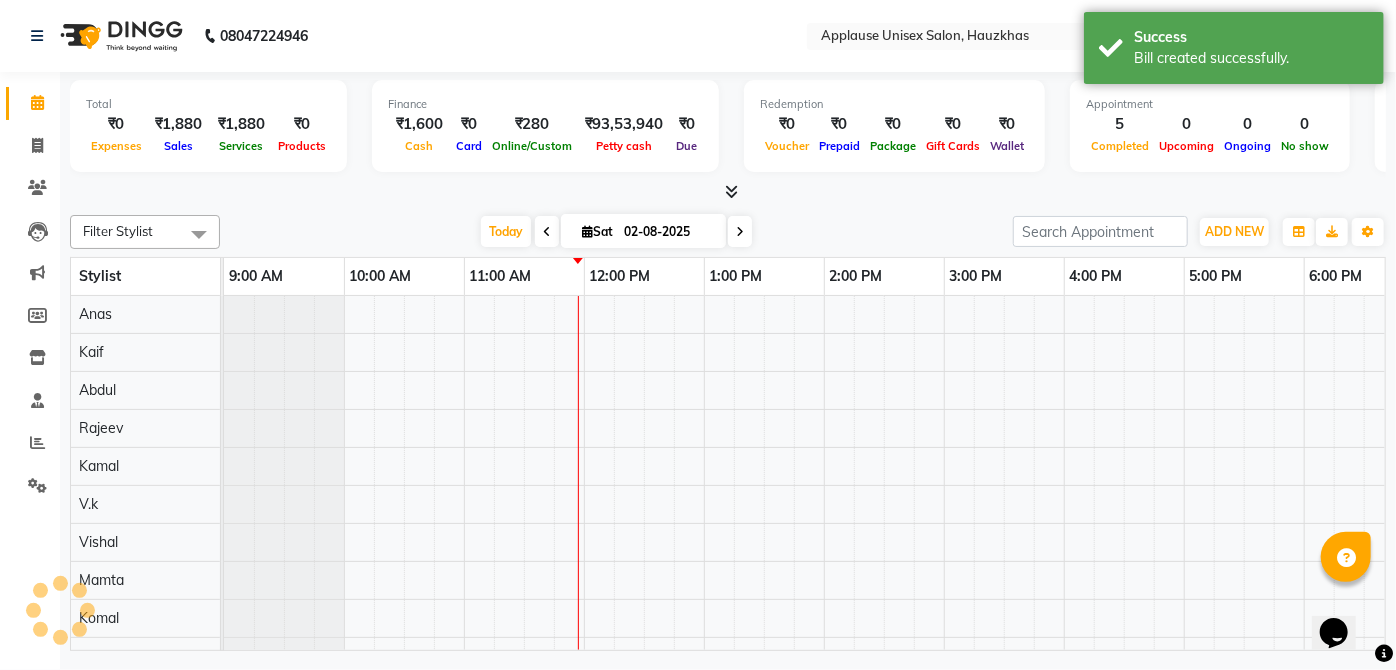 scroll, scrollTop: 0, scrollLeft: 0, axis: both 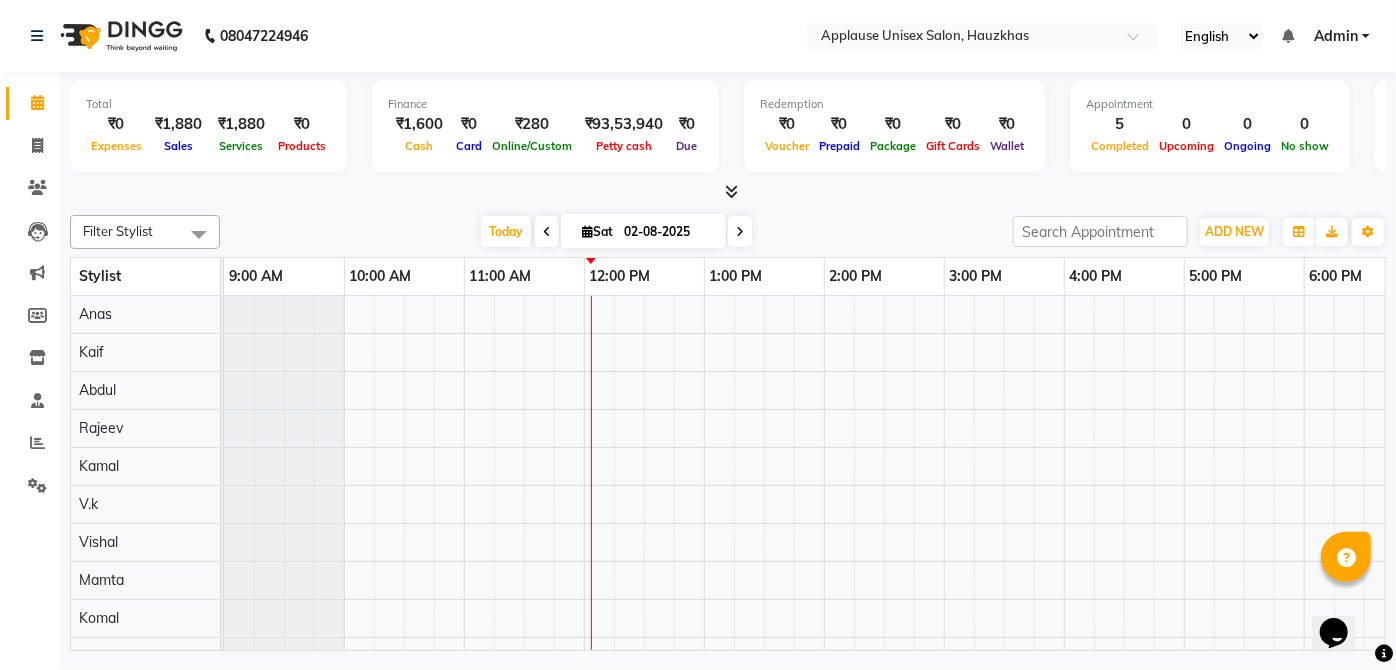 click at bounding box center (199, 234) 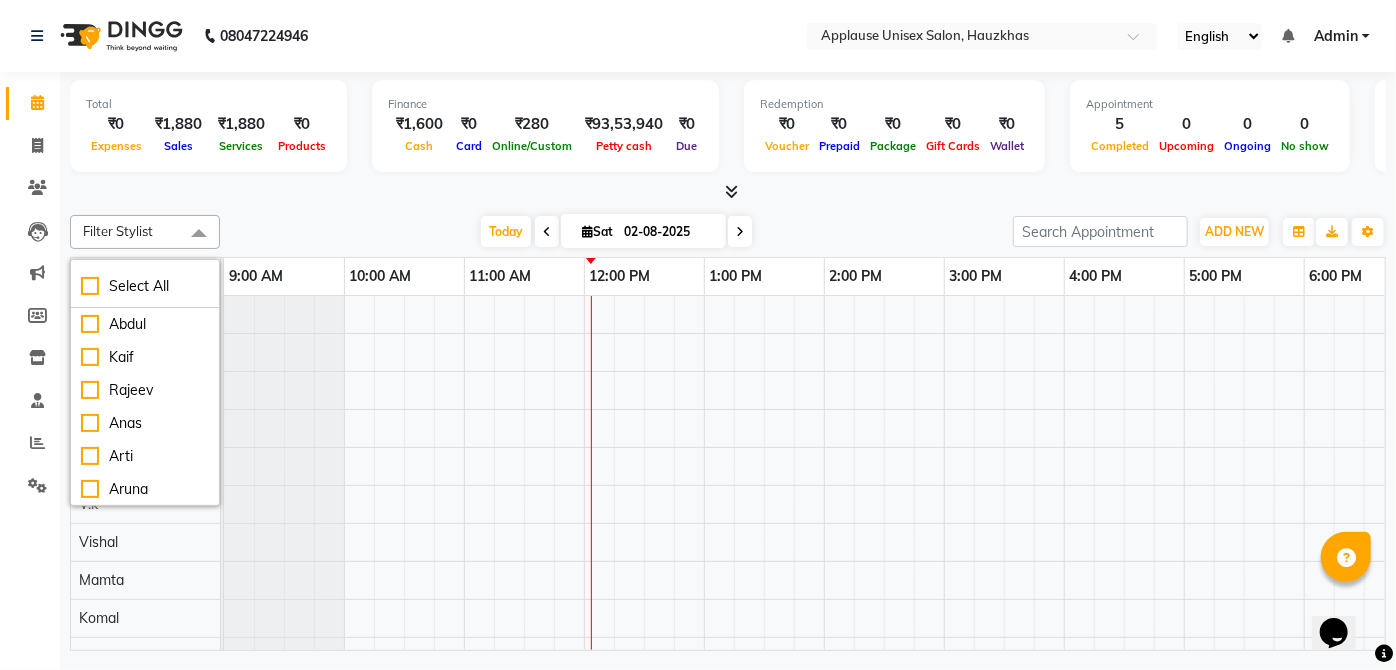 click on "Total Expenses Sales Services Products Finance Cash Card Online/Custom Petty cash Due Redemption Voucher Prepaid Package Gift Cards Wallet Appointment Completed Upcoming Ongoing No show Other sales Packages Memberships Vouchers Prepaids Gift Cards Filter Stylist Select All [FIRST] [FIRST] [FIRST] [FIRST] [FIRST] [FIRST] [FIRST] [FIRST] [FIRST] [FIRST] [FIRST] [FIRST] [FIRST] [FIRST] [FIRST] [FIRST] [FIRST] [FIRST] [FIRST] [FIRST] [FIRST] [FIRST] [FIRST] [FIRST] [FIRST] [FIRST] [FIRST] [FIRST] [FIRST] Today Sat 02-08-2025 Toggle Dropdown Add Appointment Add Invoice Add Expense Add Attendance Add Client Add Transaction Toggle Dropdown Add Appointment Add Invoice Add Expense Add Attendance Add Client ADD NEW Toggle Dropdown Add Appointment Add Invoice Add Expense Add Attendance Add Client Add Transaction Filter Stylist Select All [FIRST] [FIRST] [FIRST] [FIRST] [FIRST] [FIRST] [FIRST] [FIRST] [FIRST] [FIRST] [FIRST] [FIRST] [FIRST] [FIRST] [FIRST] [FIRST] [FIRST] [FIRST] [FIRST] [FIRST]" 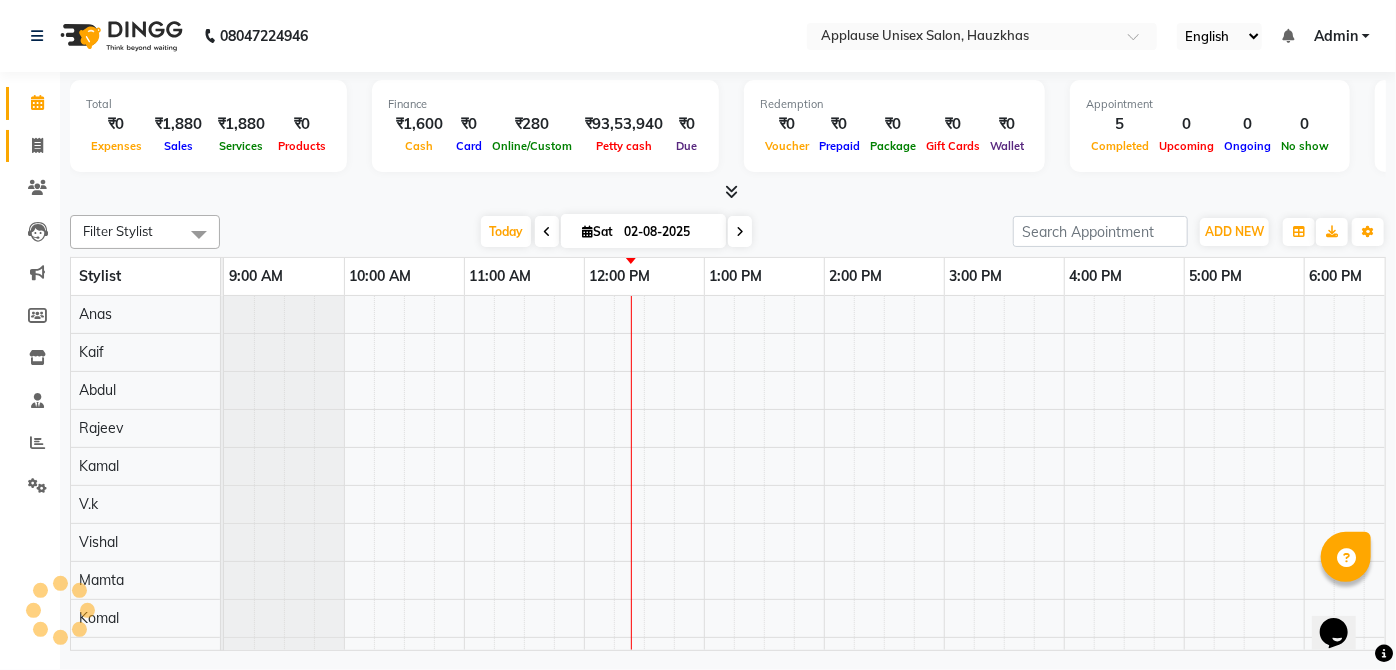 click 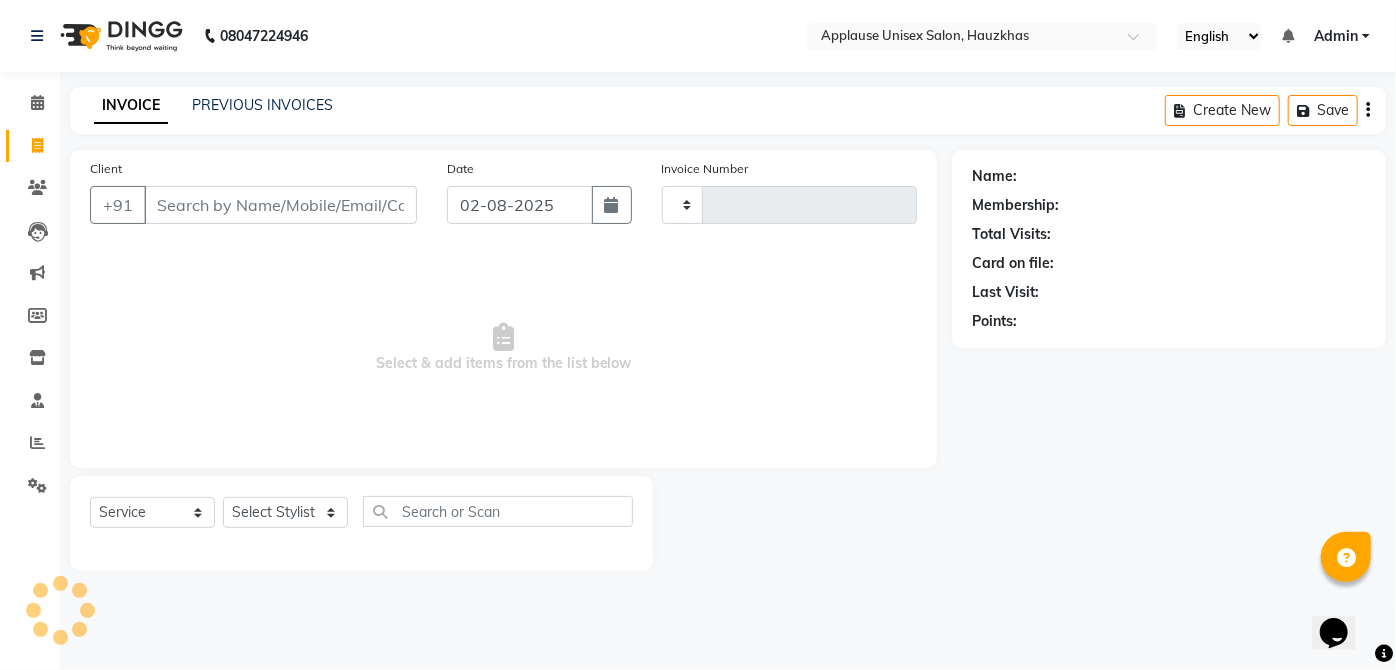 type on "2780" 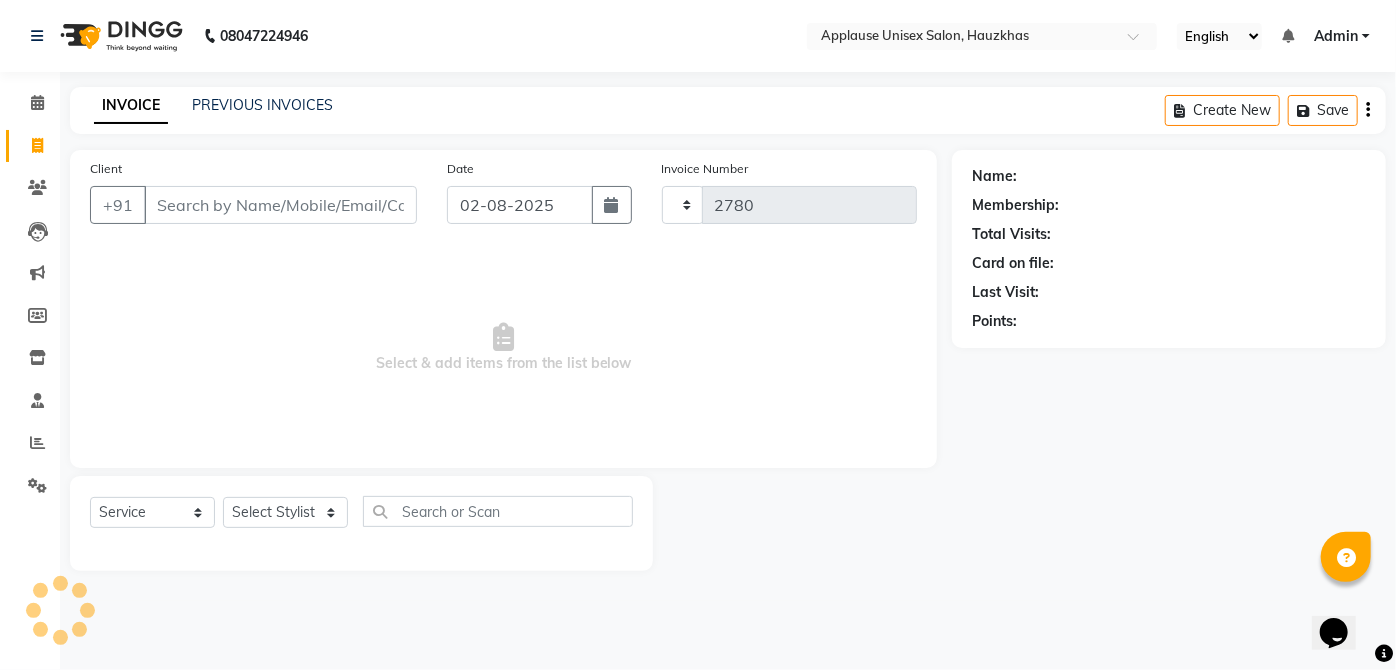 select on "5082" 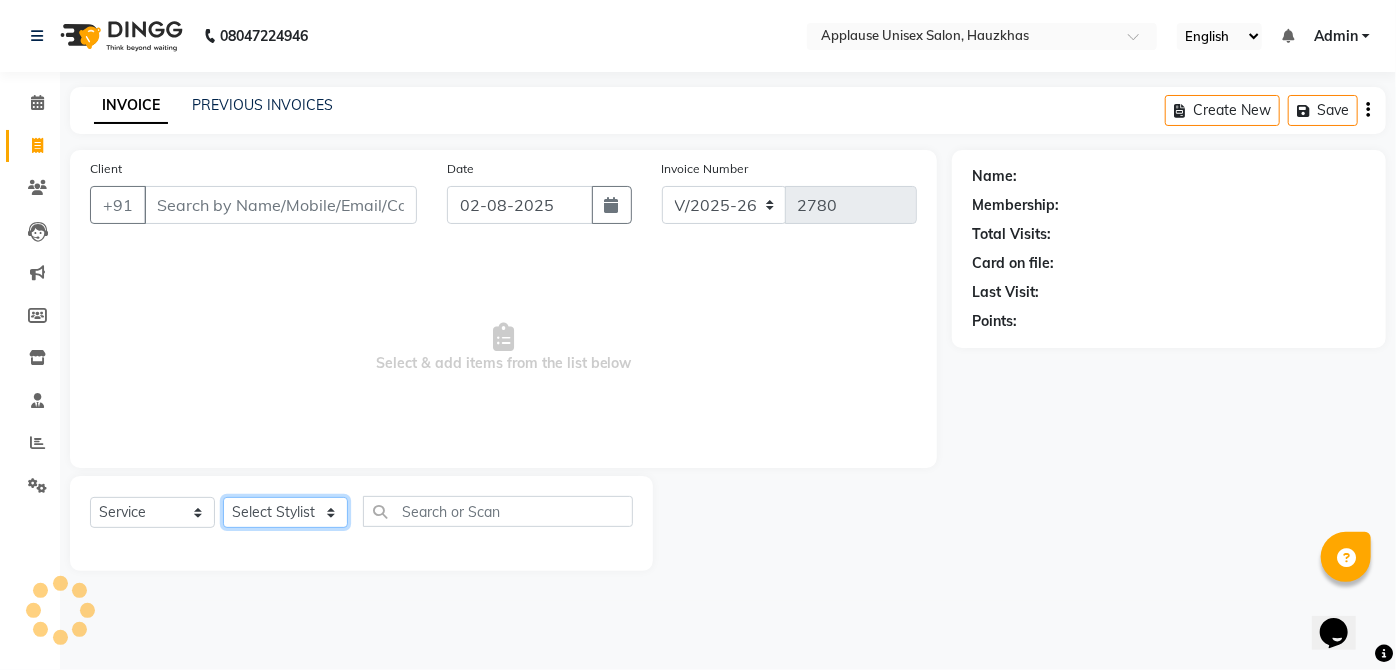 click on "Select Stylist" 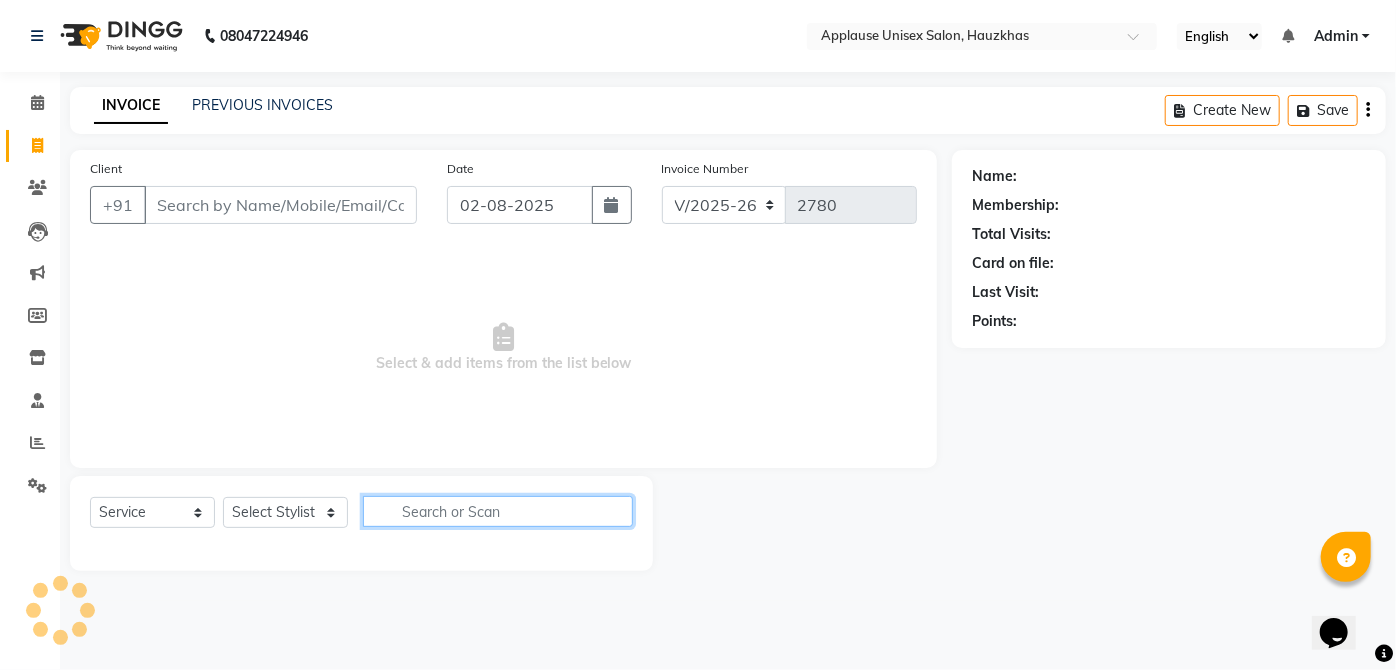click 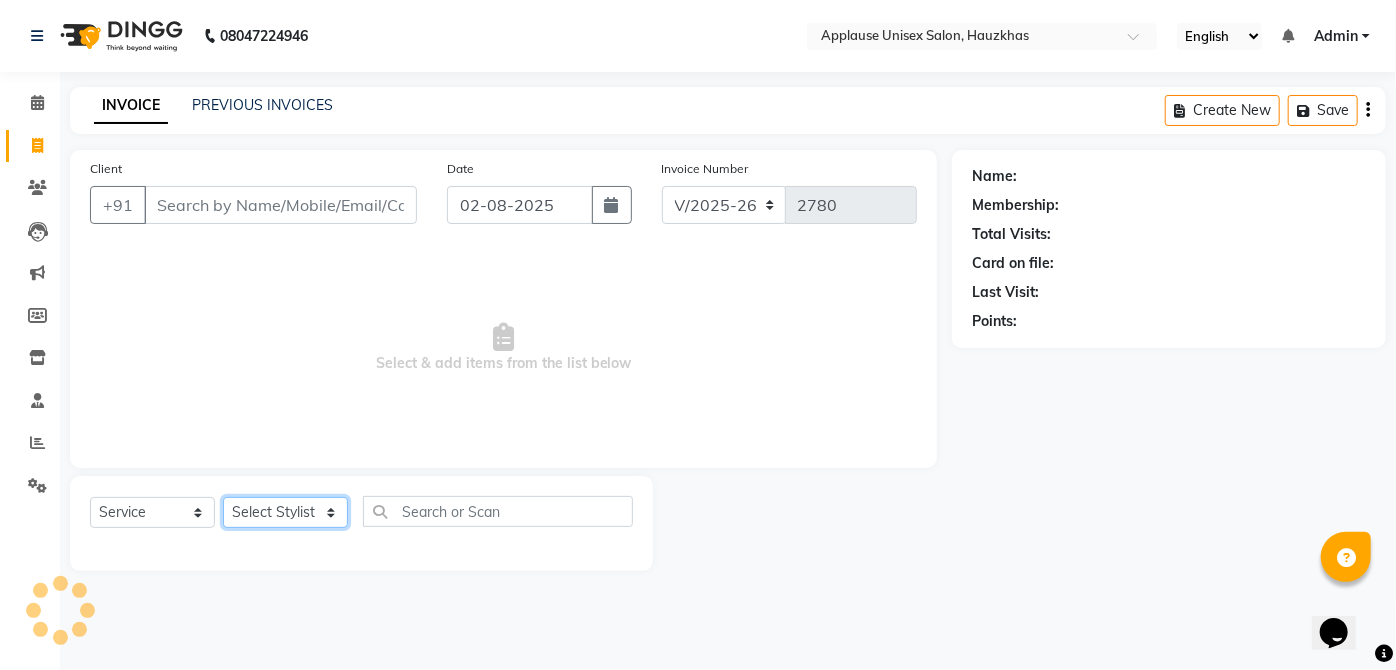 click on "Select Stylist" 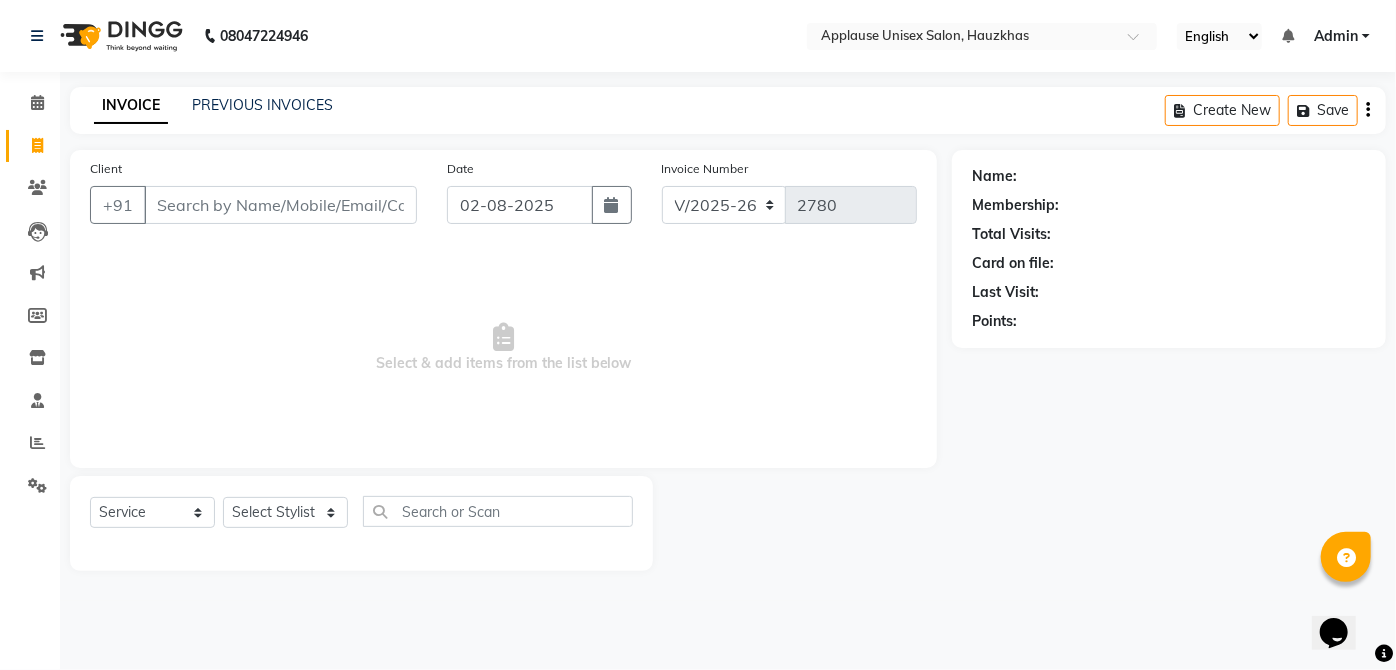 click 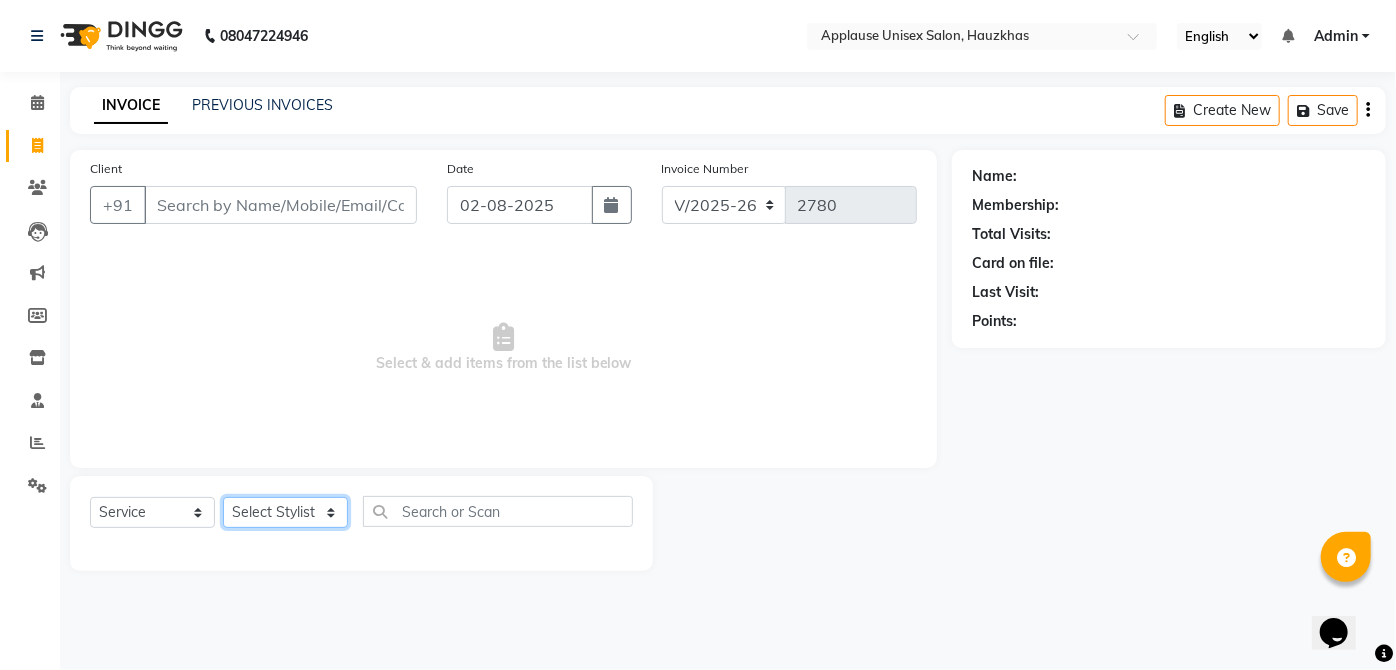 click on "Select Stylist [FIRST] [FIRST] [FIRST] [FIRST] [FIRST] [FIRST] [FIRST] [FIRST] [FIRST] [FIRST] [FIRST] [FIRST] [FIRST] [FIRST] [FIRST] [FIRST] [FIRST] [FIRST] [FIRST] [FIRST] [FIRST] [FIRST] [FIRST] [FIRST] [FIRST] [FIRST] [FIRST] [FIRST] [FIRST]" 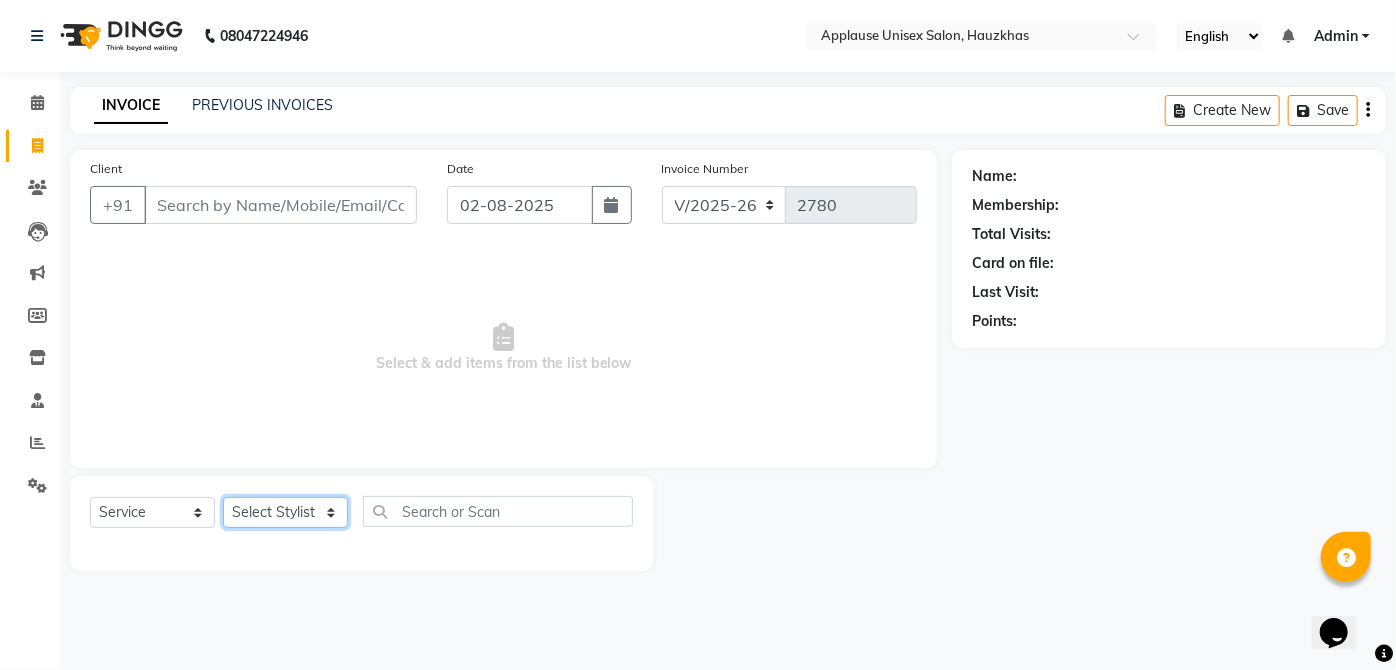 select on "84502" 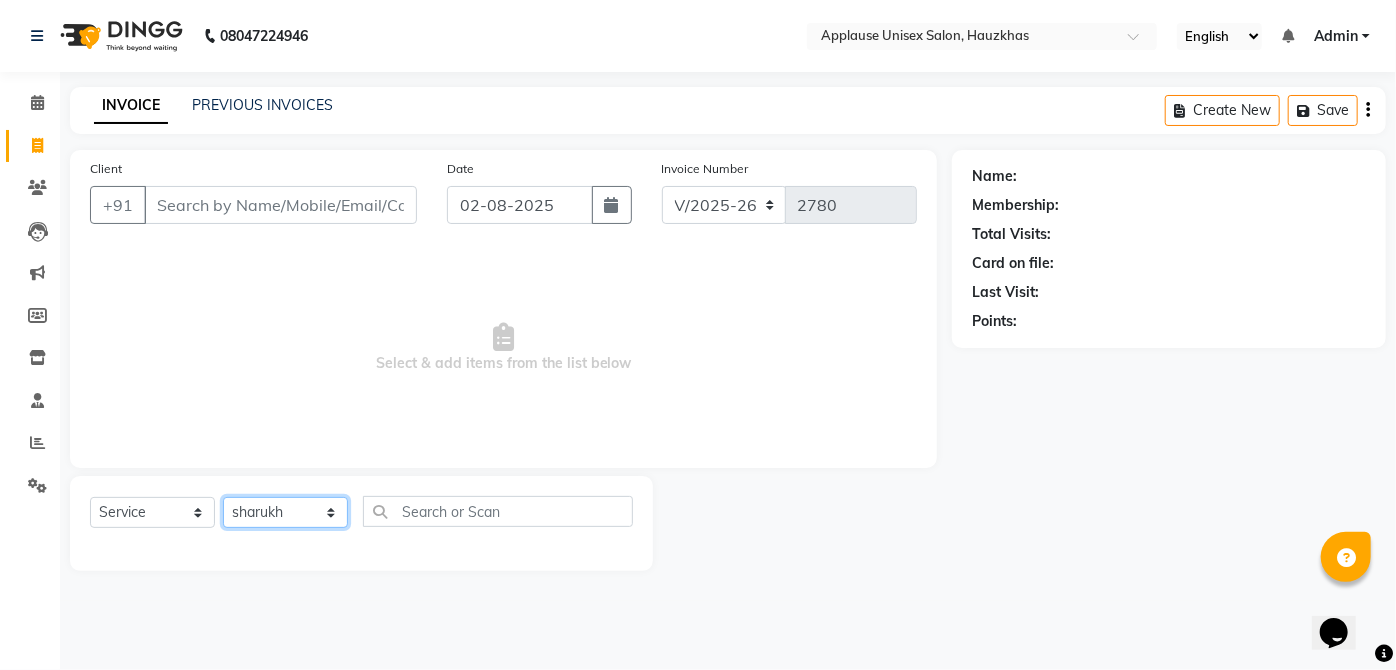 click on "Select Stylist [FIRST] [FIRST] [FIRST] [FIRST] [FIRST] [FIRST] [FIRST] [FIRST] [FIRST] [FIRST] [FIRST] [FIRST] [FIRST] [FIRST] [FIRST] [FIRST] [FIRST] [FIRST] [FIRST] [FIRST] [FIRST] [FIRST] [FIRST] [FIRST] [FIRST] [FIRST] [FIRST] [FIRST] [FIRST]" 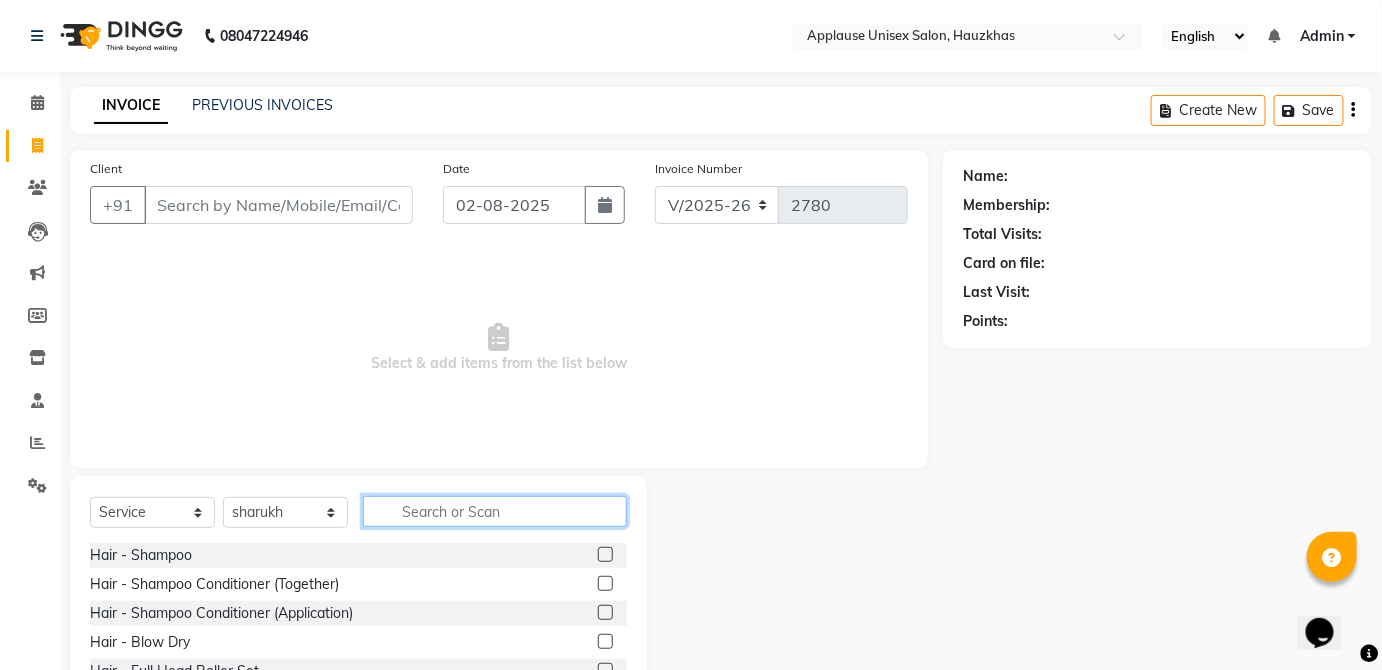 click 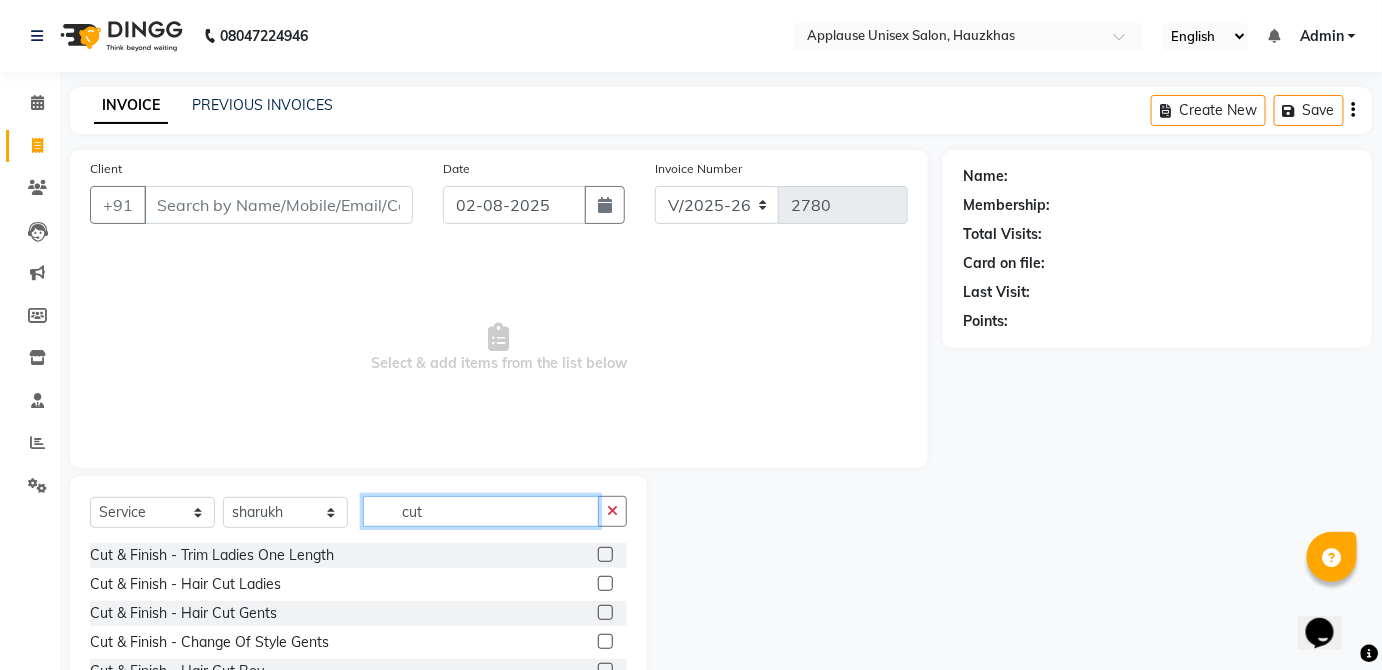 type on "cut" 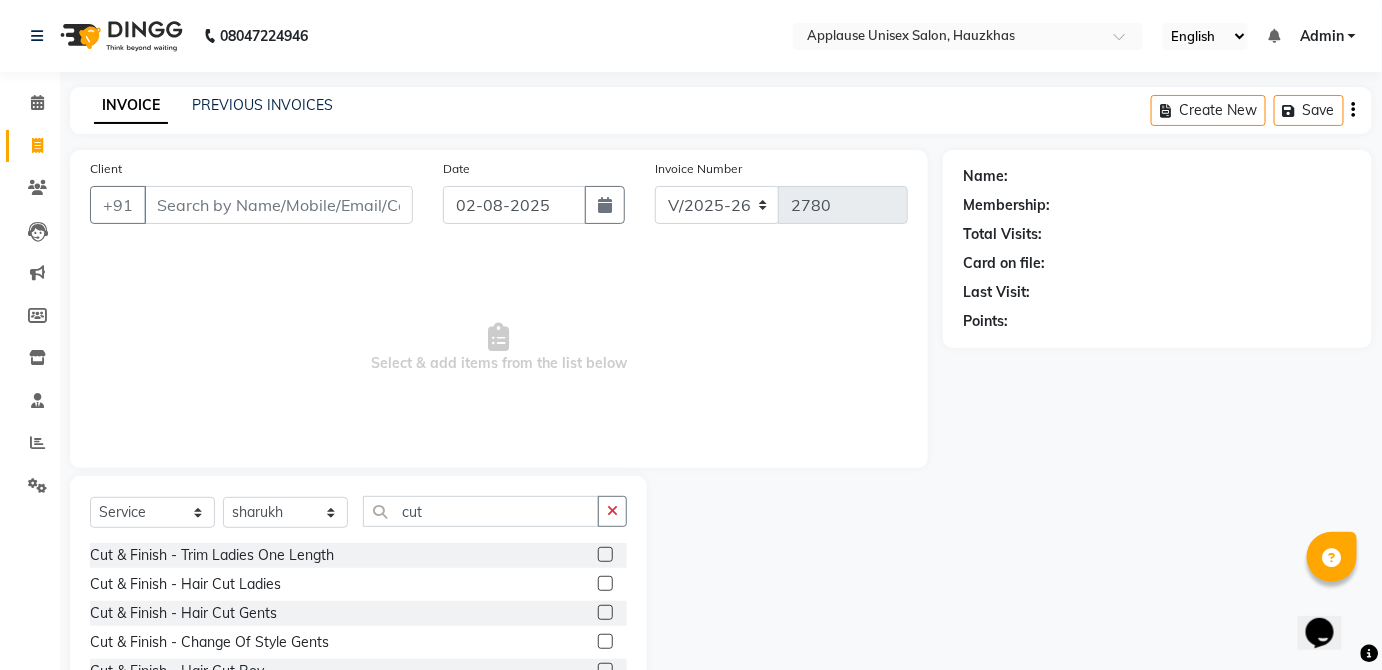 click 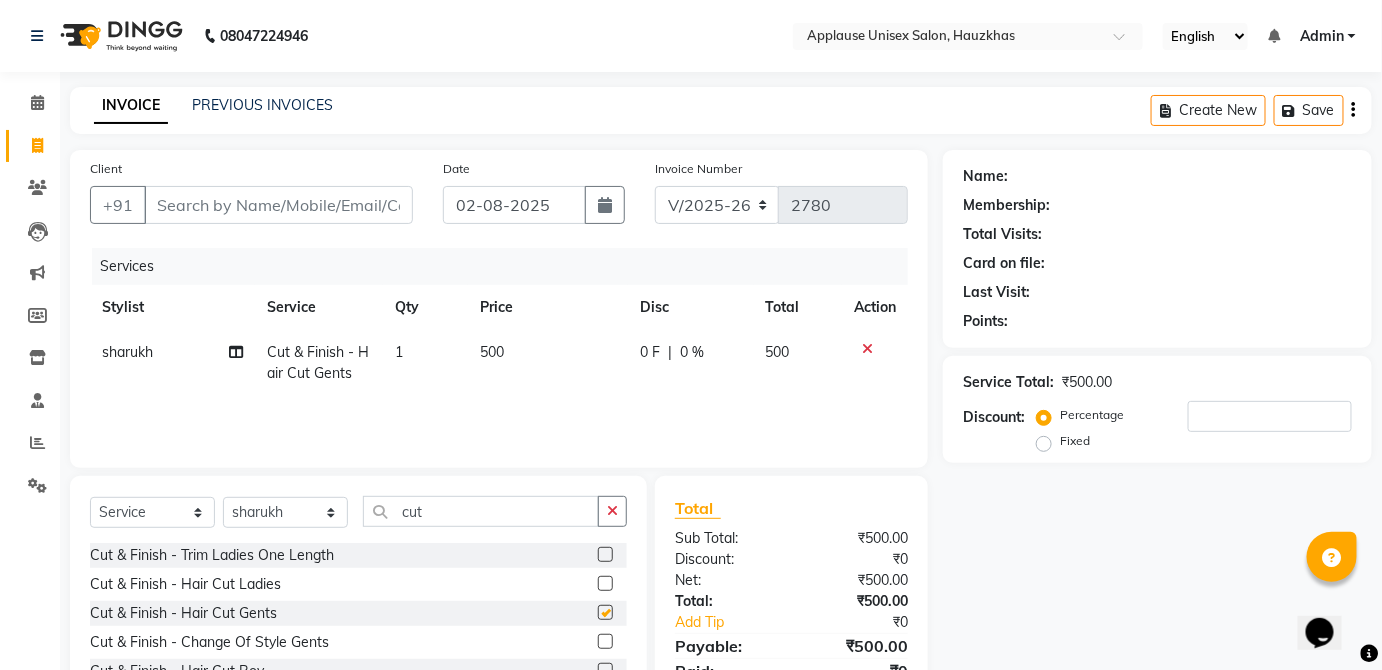 checkbox on "false" 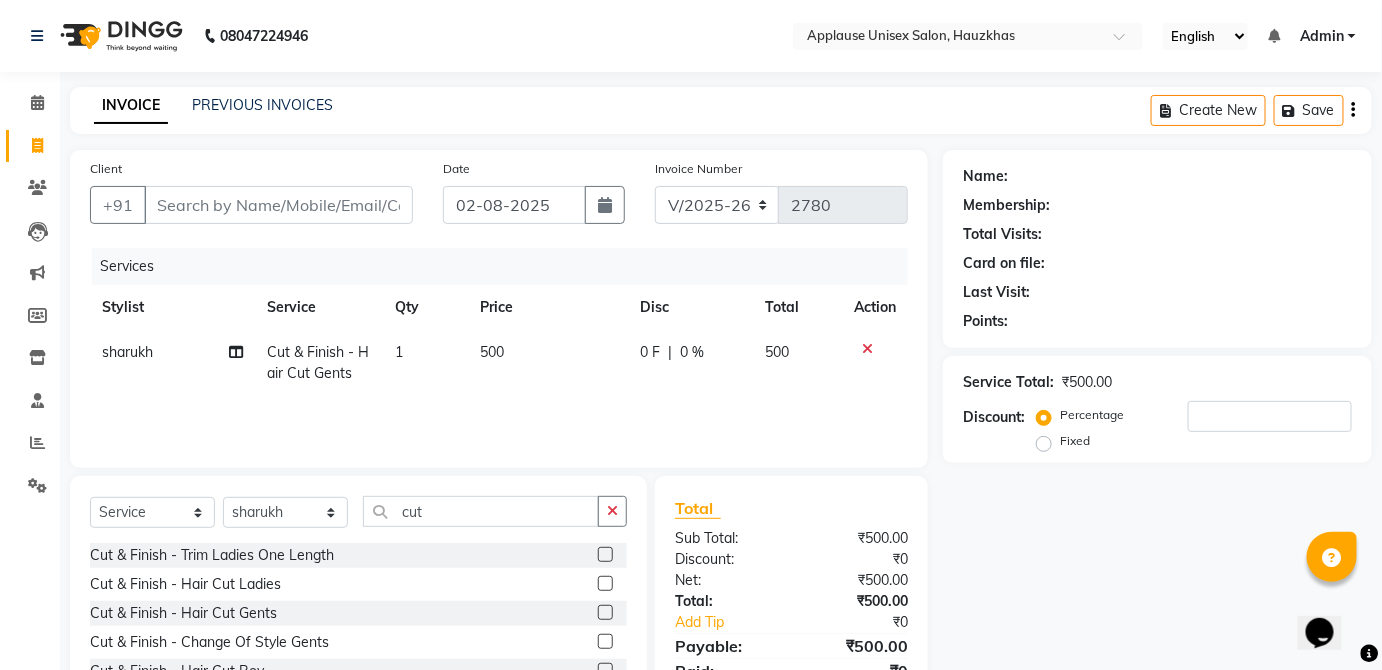 click on "500" 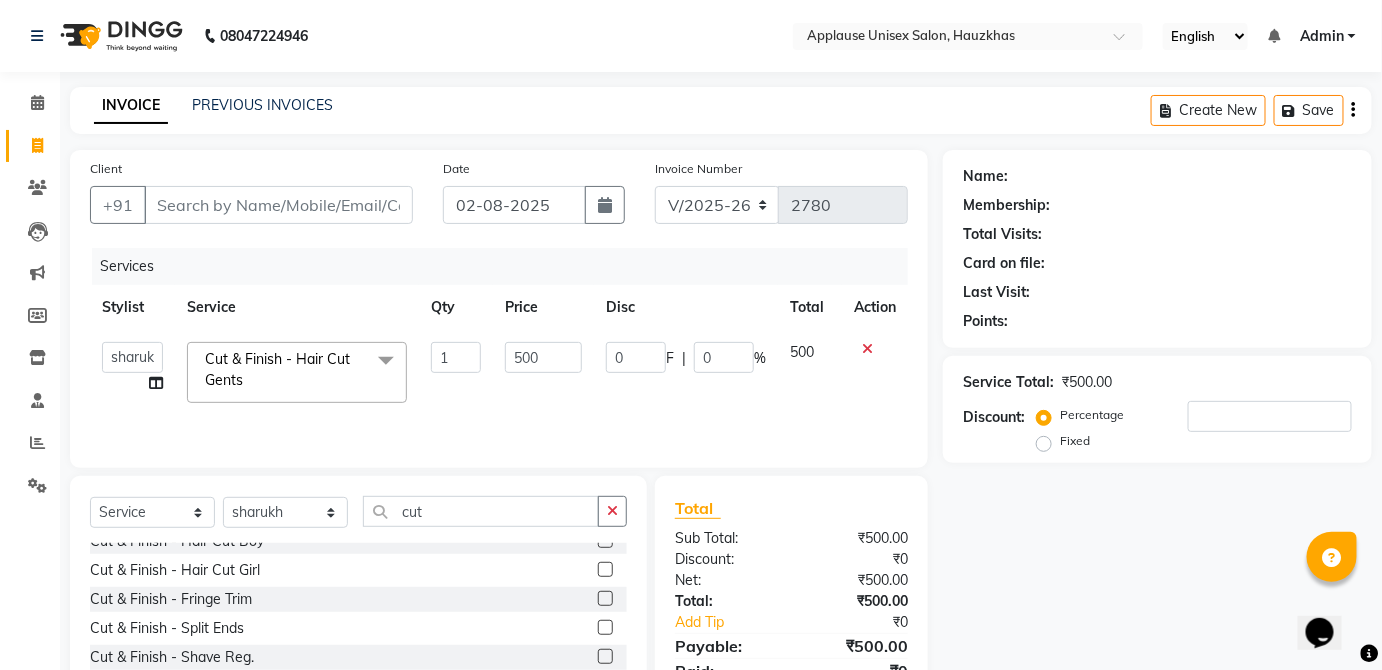 scroll, scrollTop: 205, scrollLeft: 0, axis: vertical 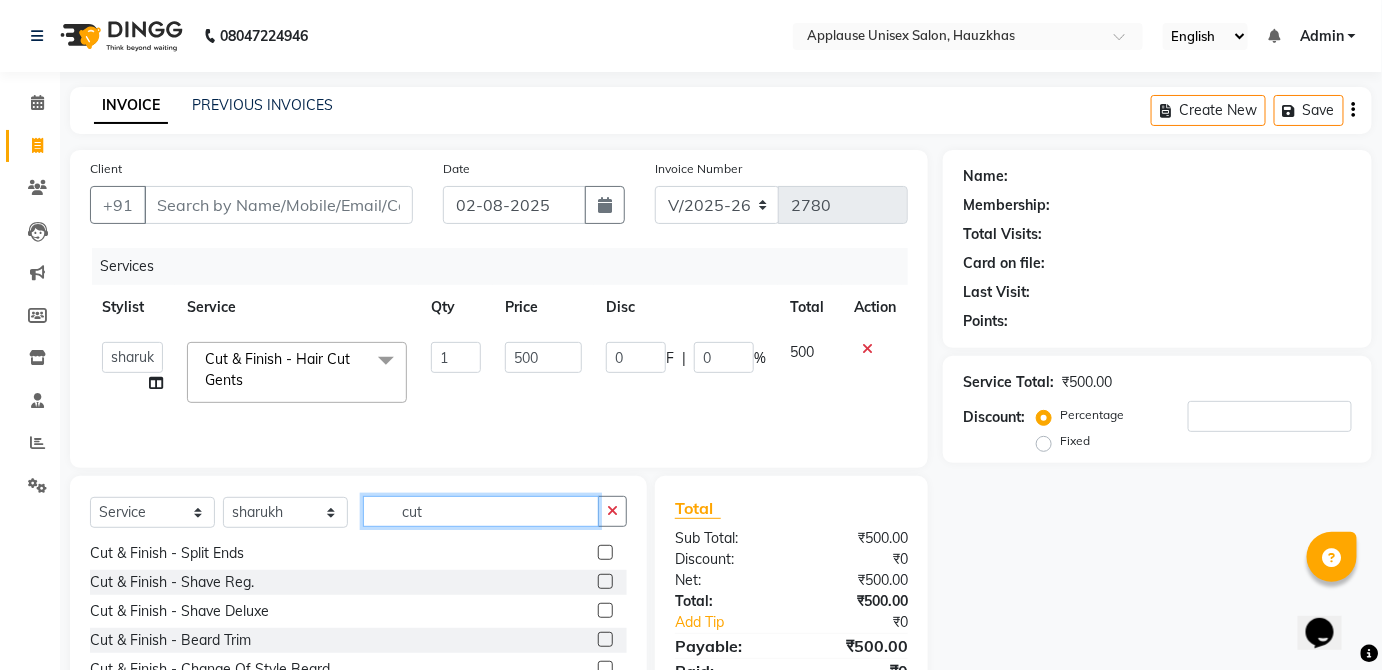 click on "cut" 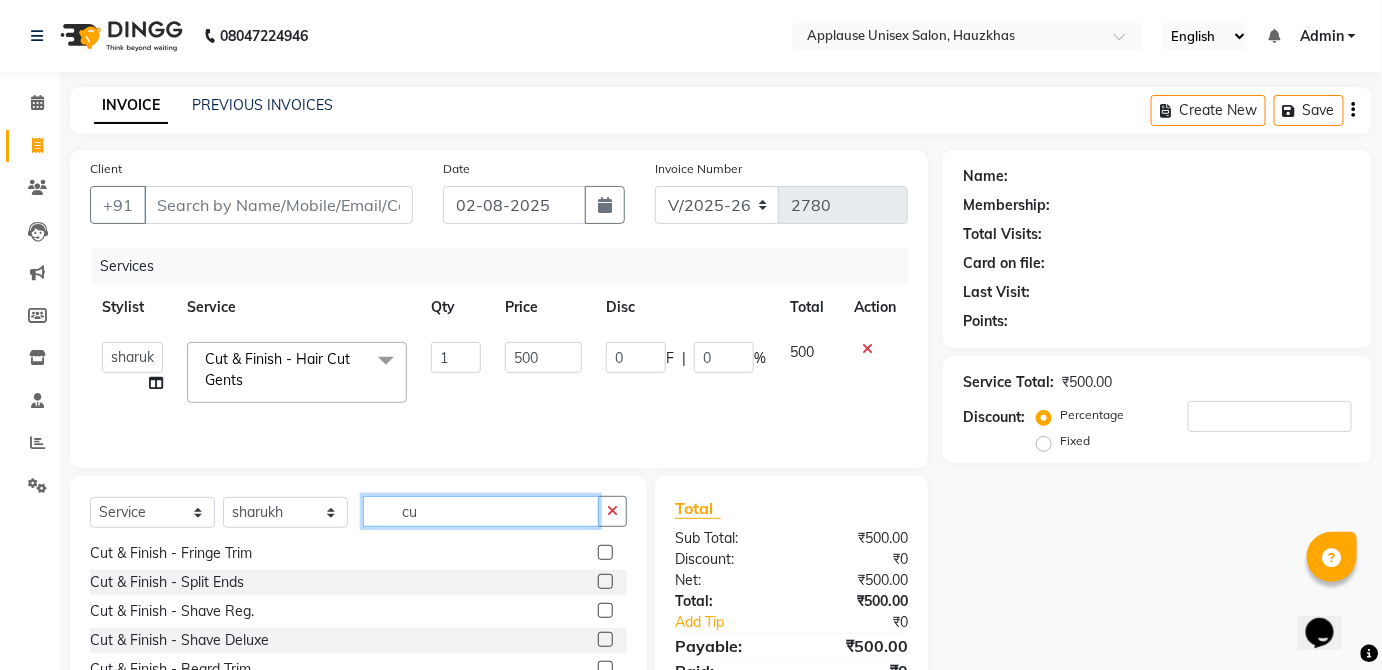 type on "c" 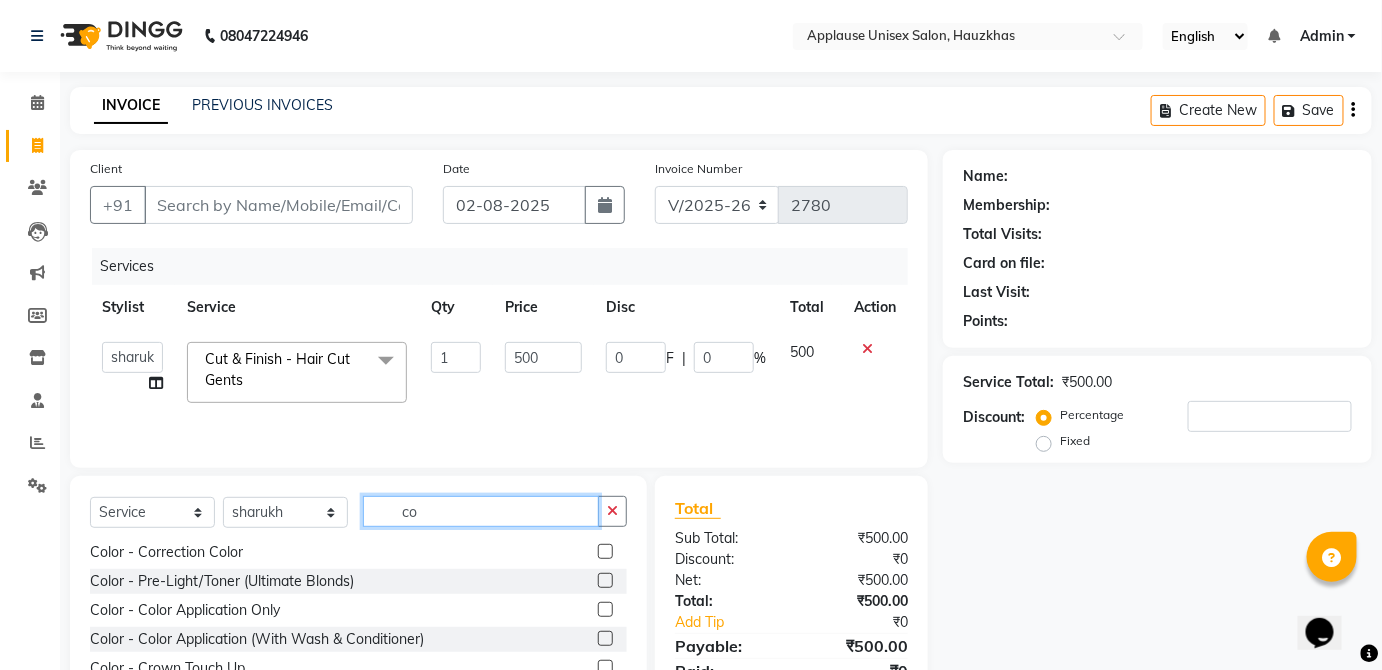 scroll, scrollTop: 0, scrollLeft: 0, axis: both 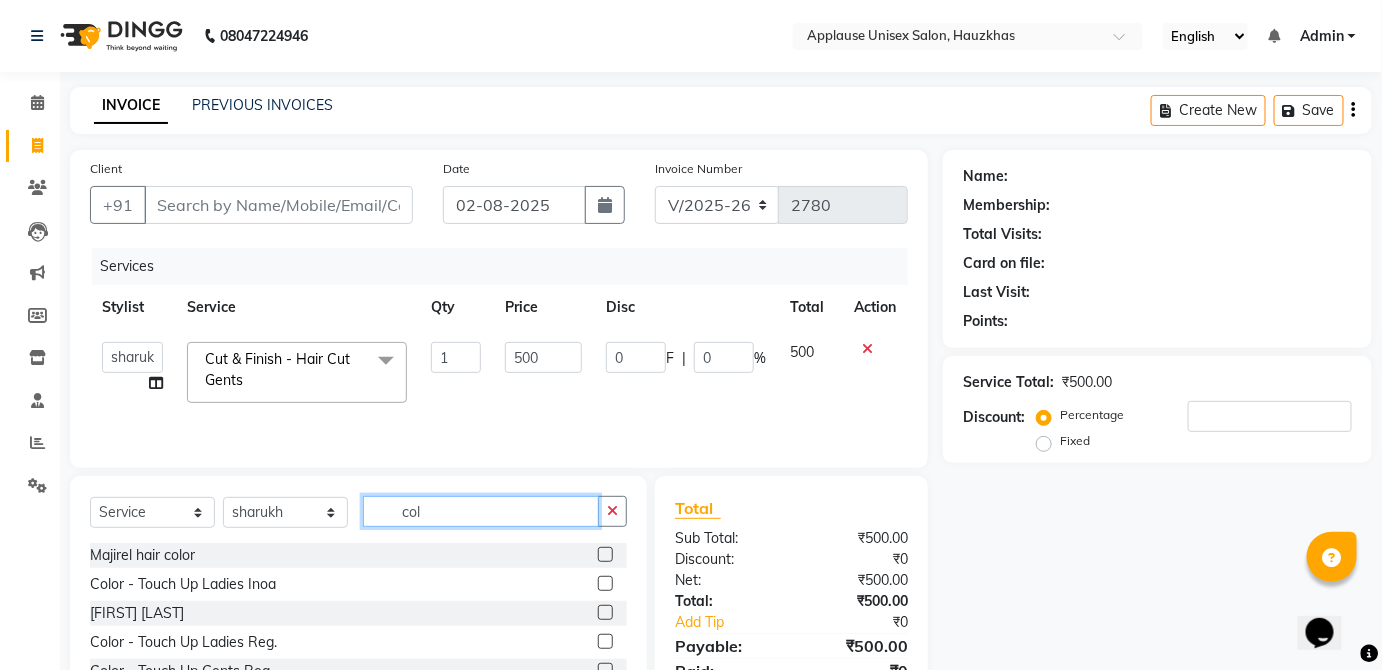 type on "col" 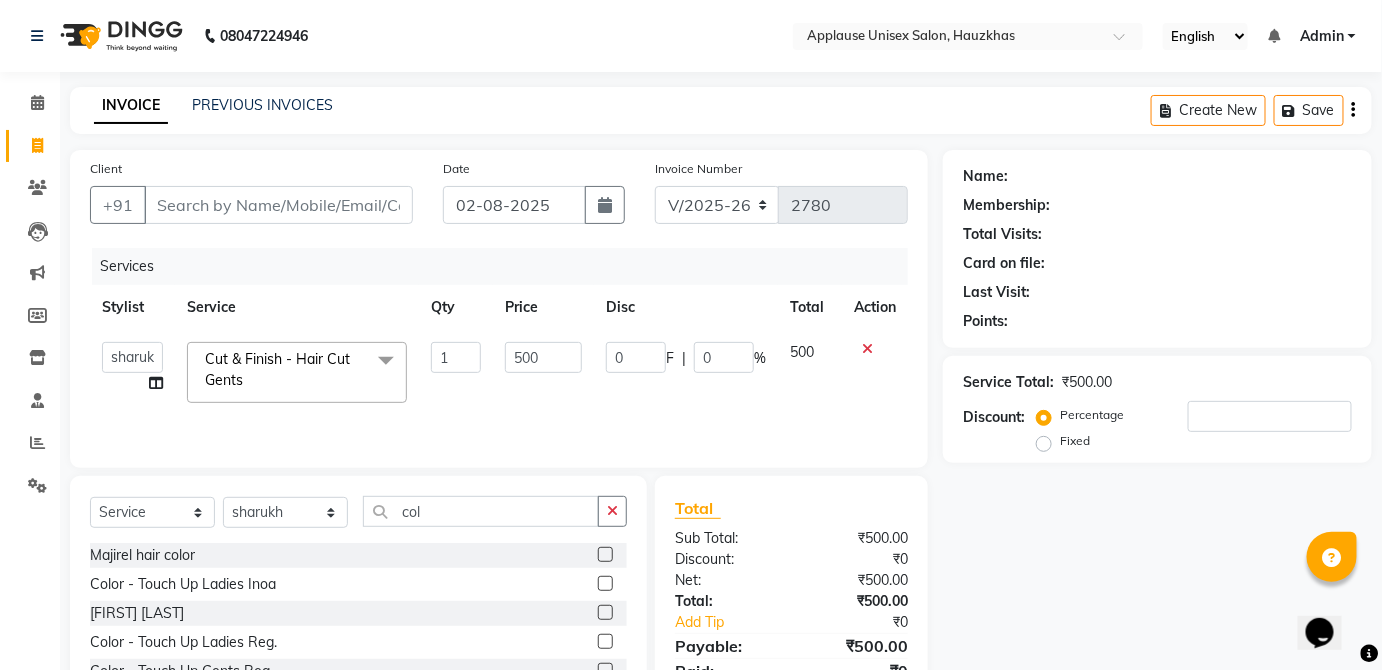 click 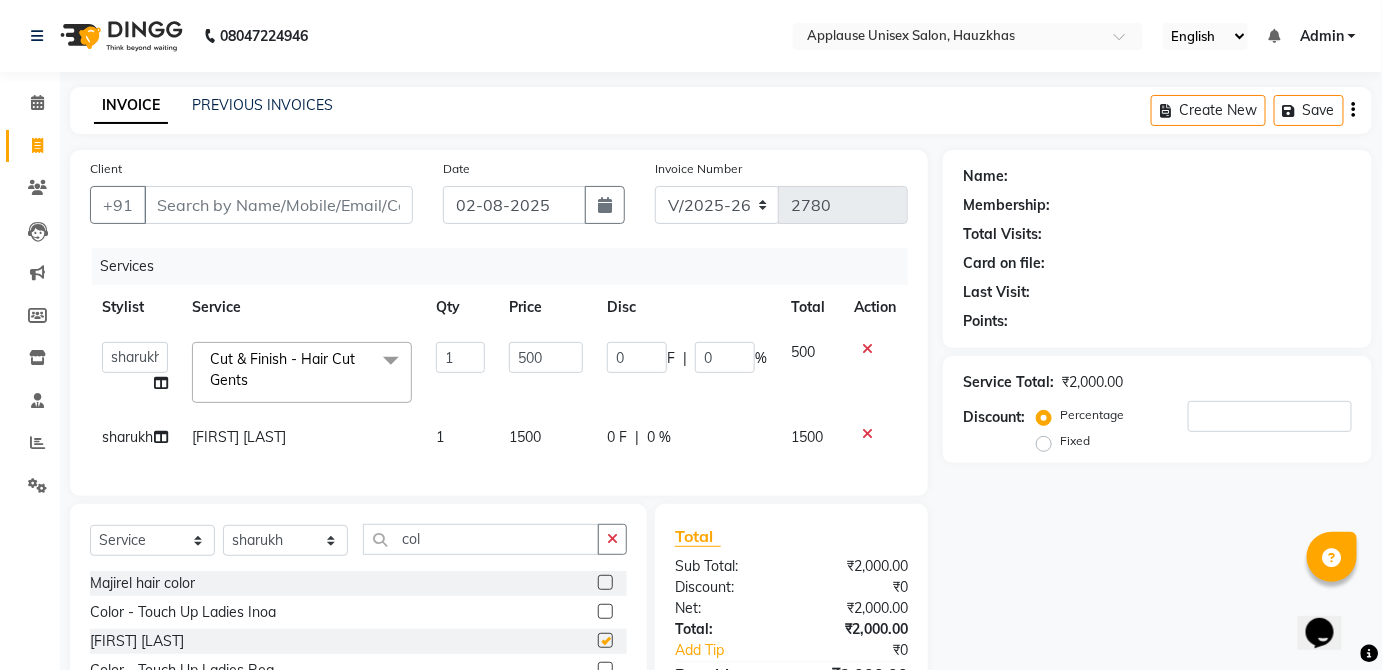 click on "0 F | 0 %" 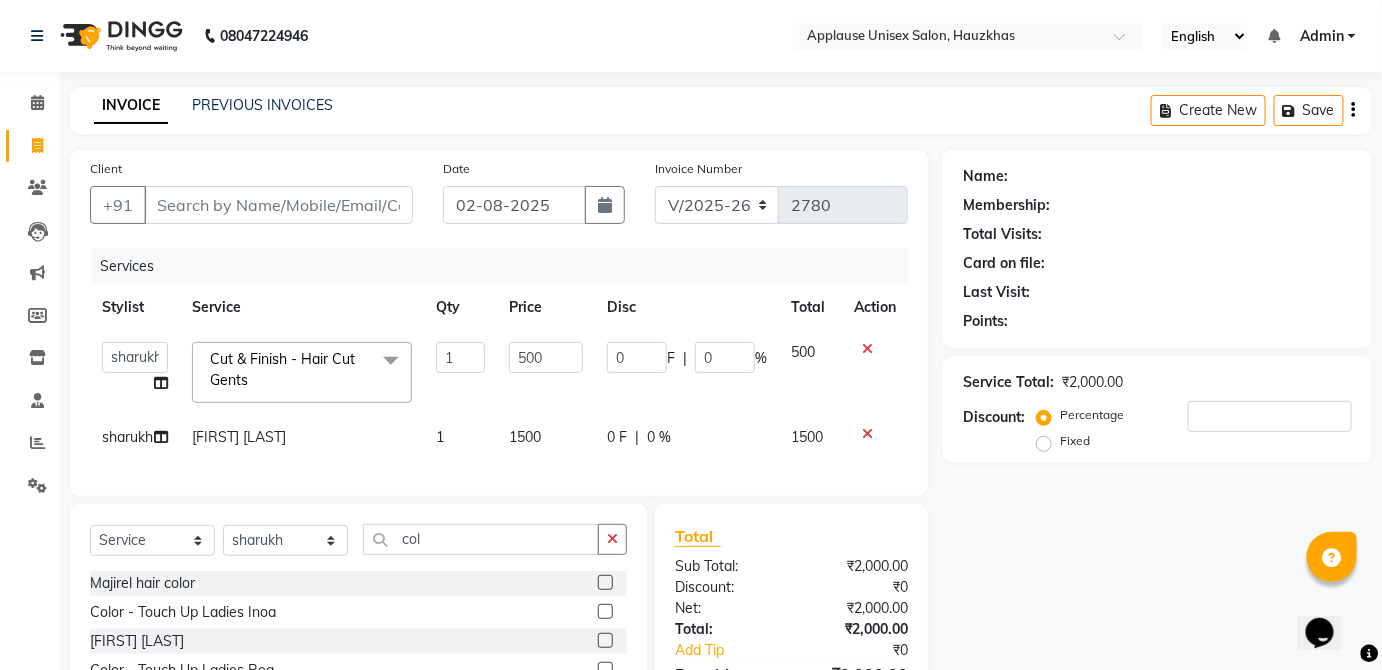 checkbox on "false" 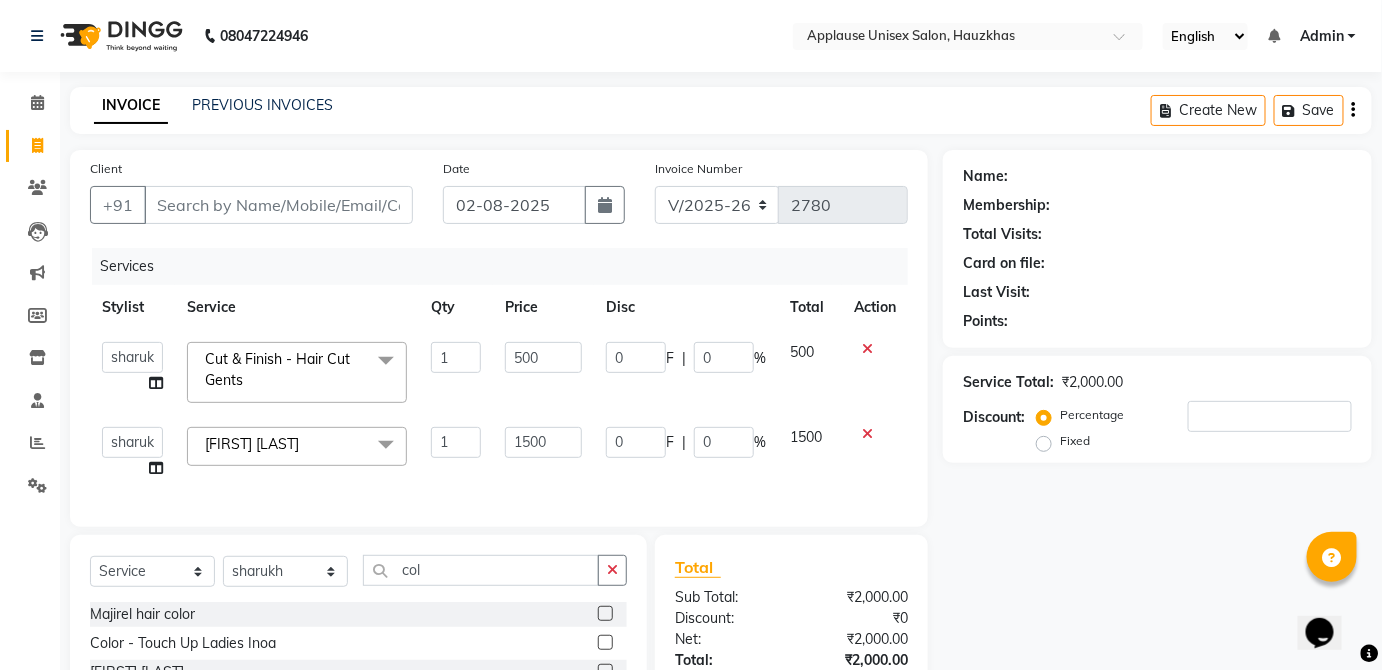 click on "1500" 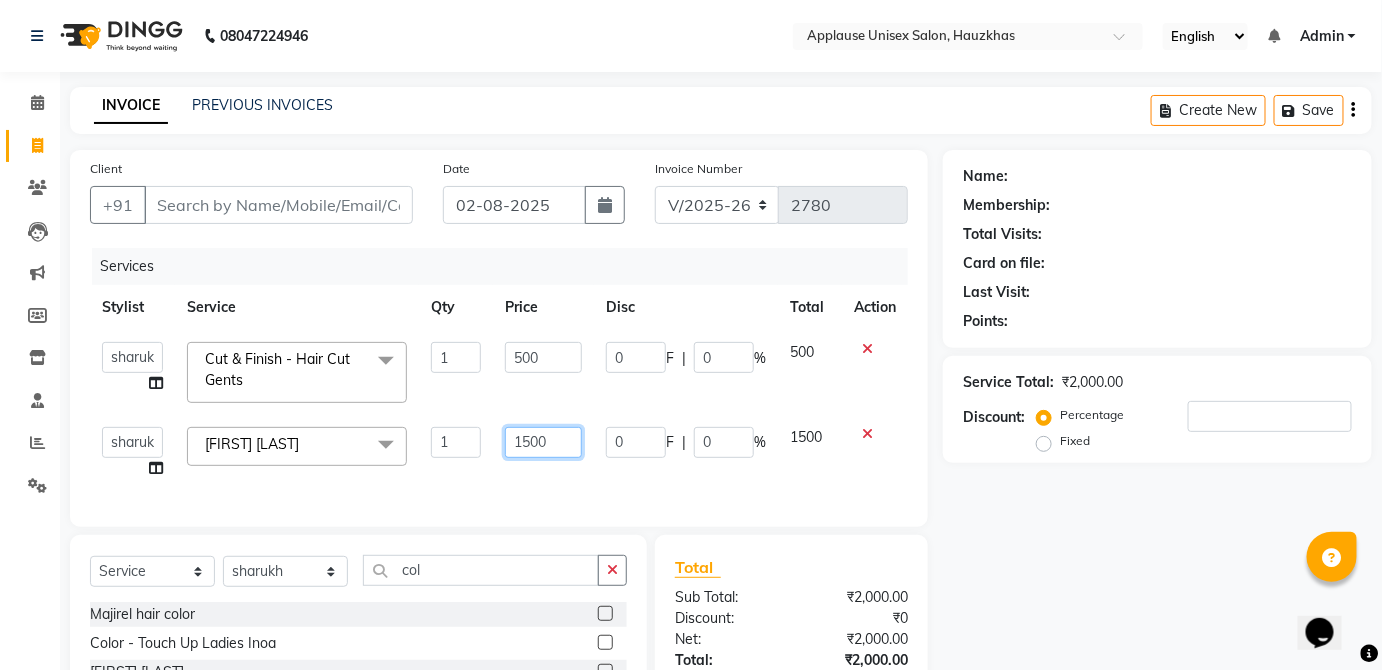 click on "1500" 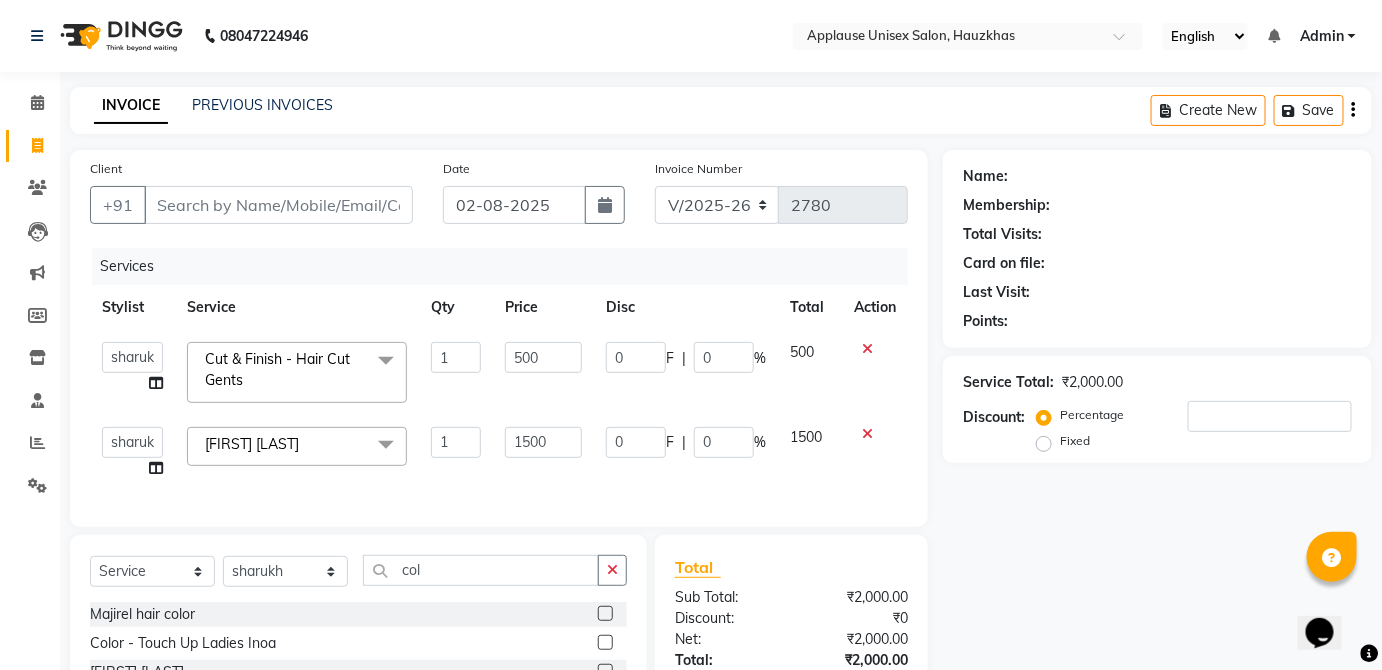 click on "1500" 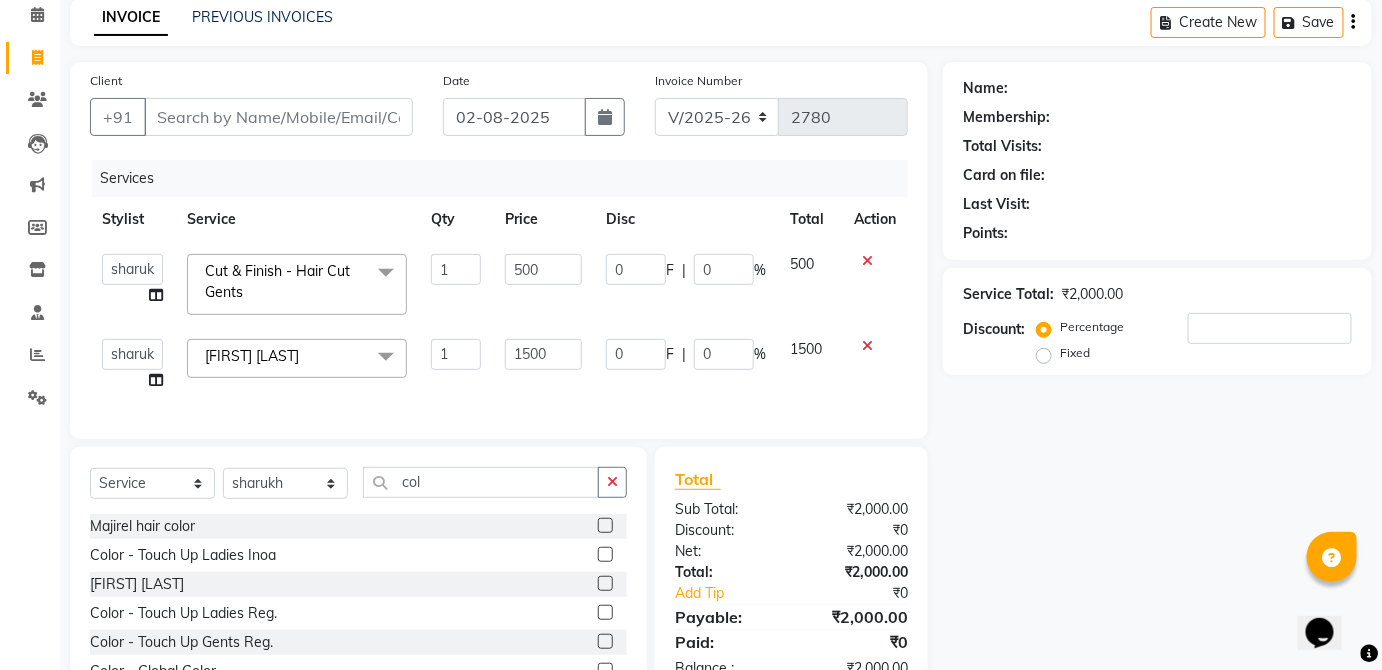 scroll, scrollTop: 210, scrollLeft: 0, axis: vertical 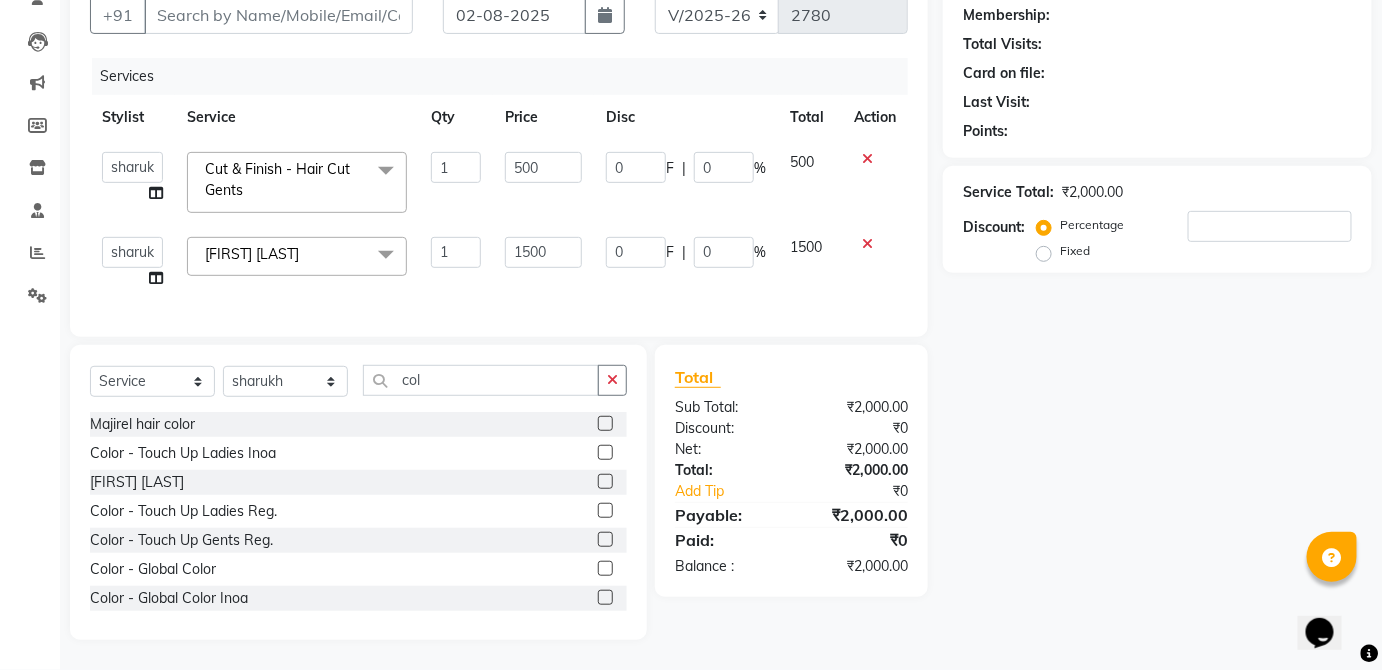 click on "Name: Membership: Total Visits: Card on file: Last Visit:  Points:  Service Total:  ₹2,000.00  Discount:  Percentage   Fixed" 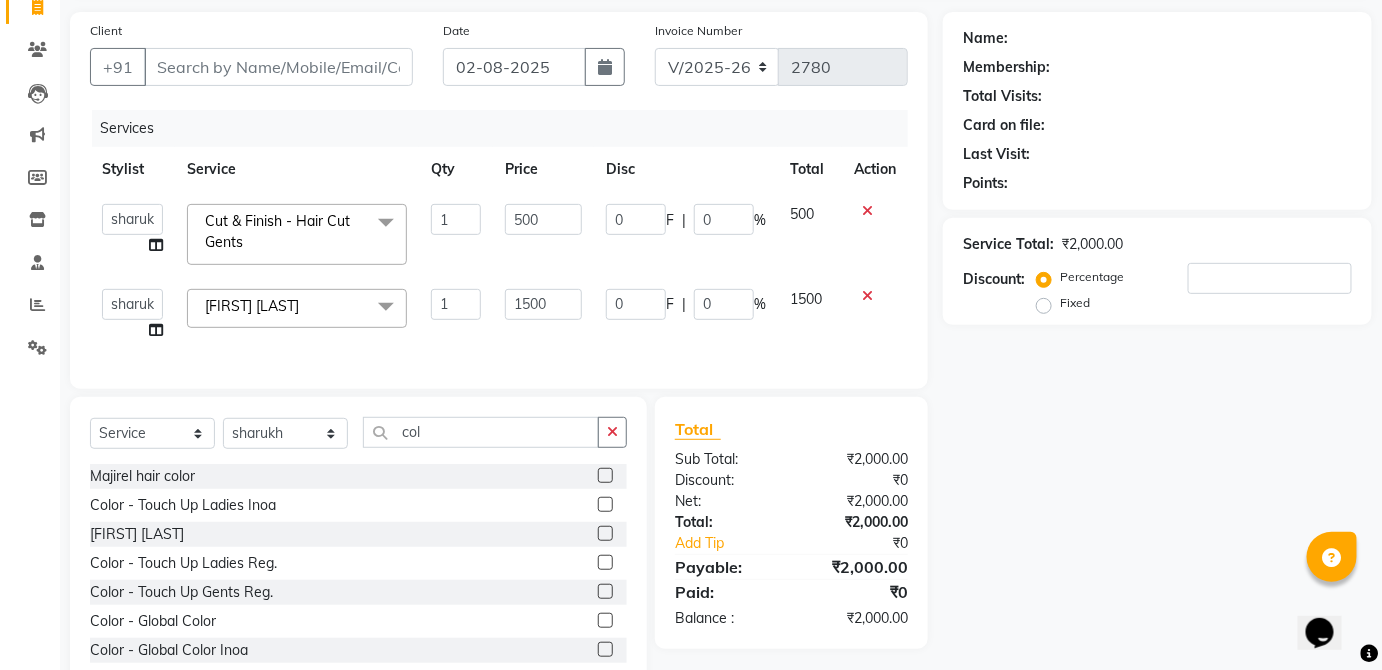 scroll, scrollTop: 109, scrollLeft: 0, axis: vertical 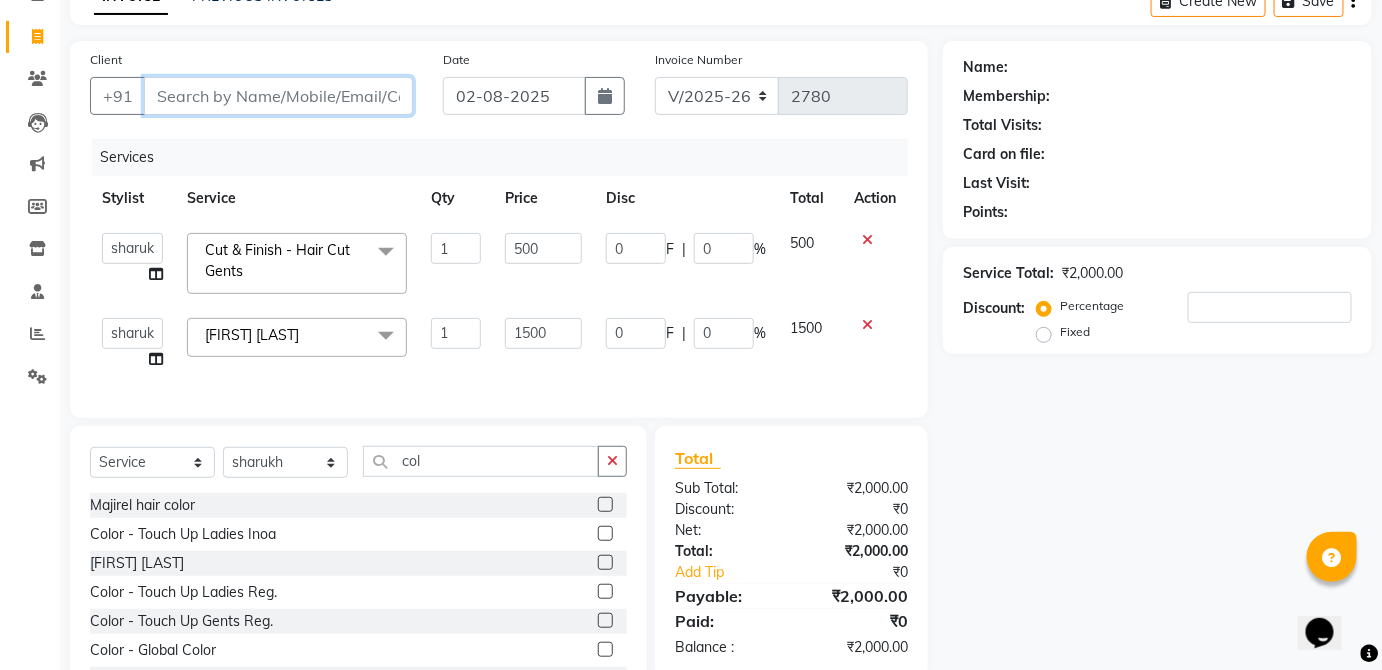 click on "Client" at bounding box center (278, 96) 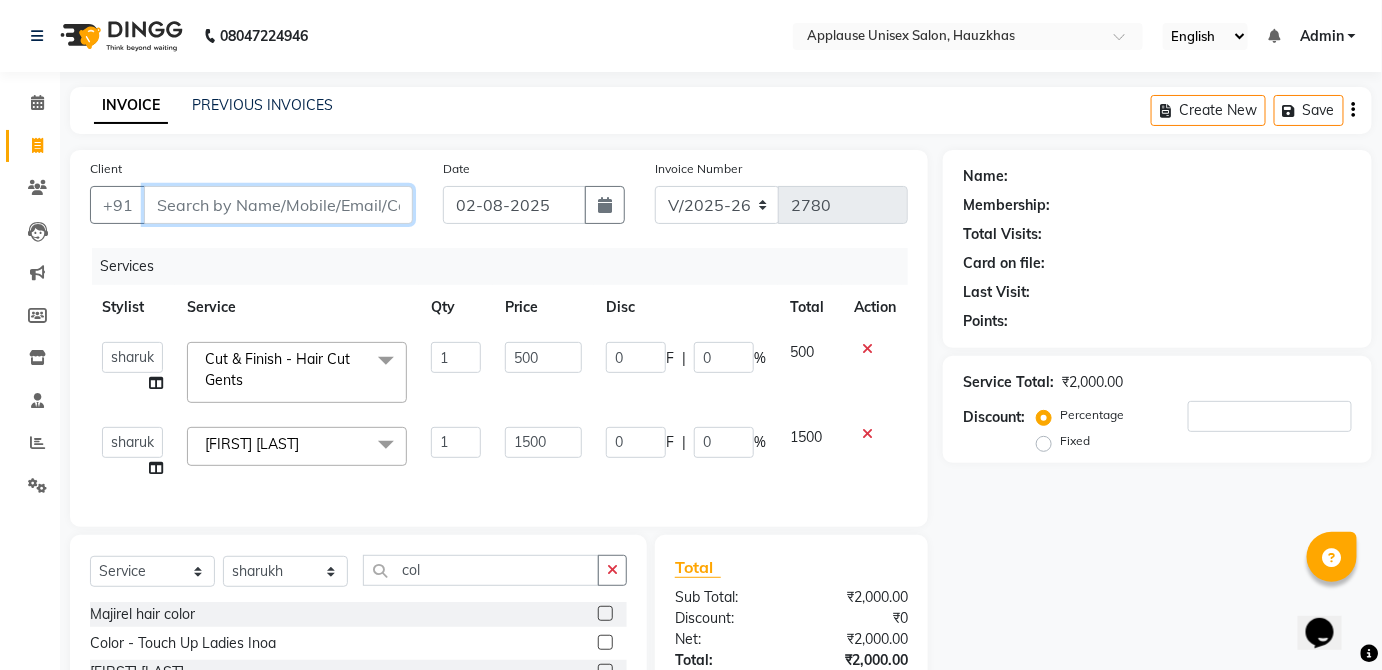 type on "s" 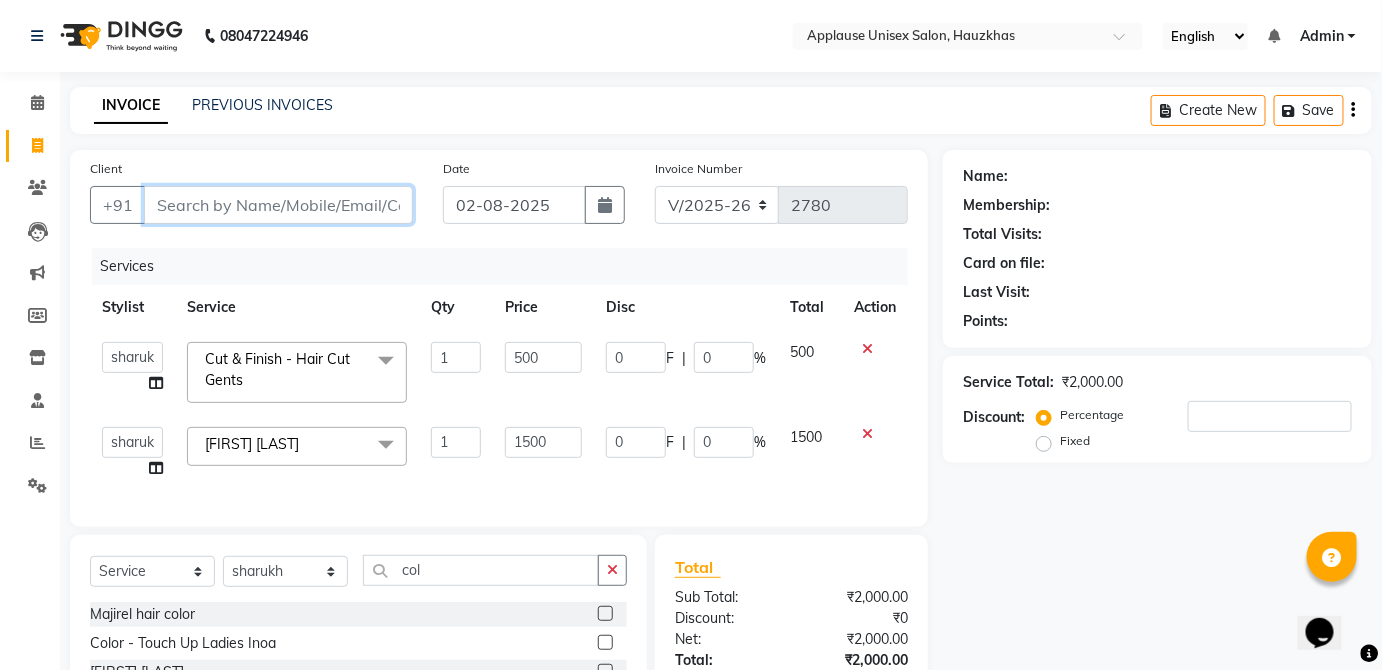 type on "0" 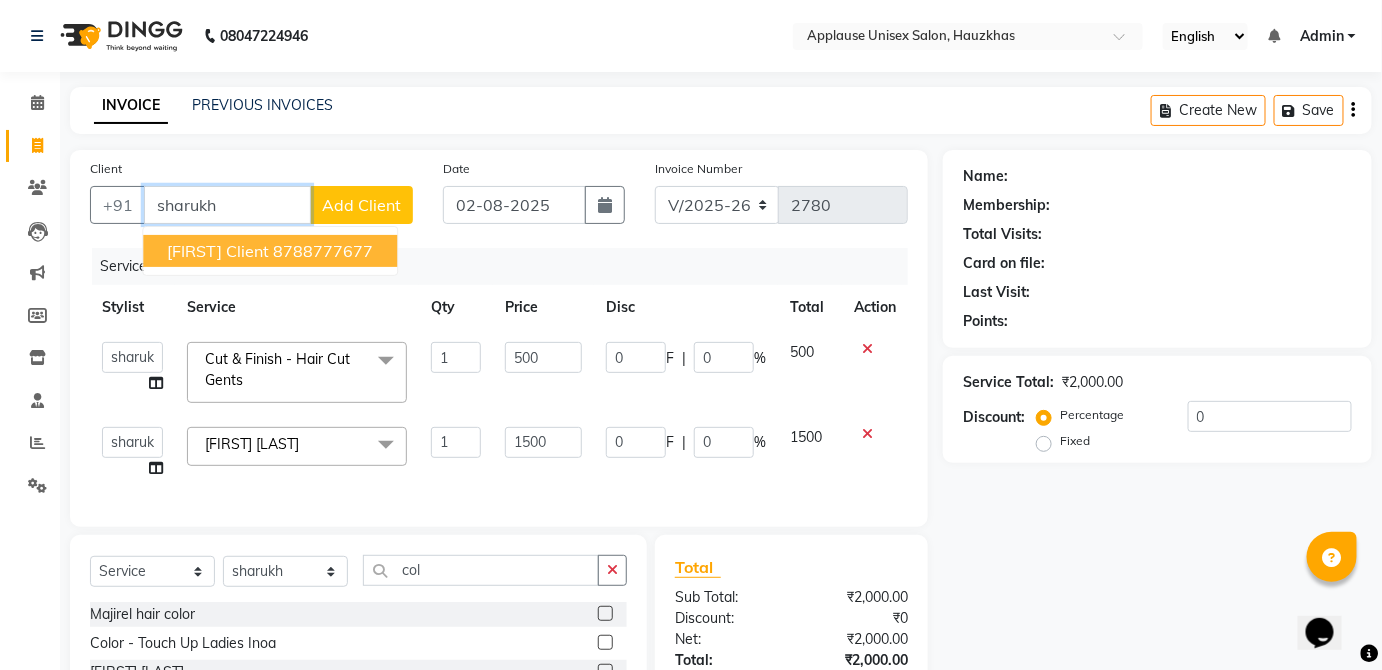 click on "[FIRST] client [PHONE]" at bounding box center (270, 251) 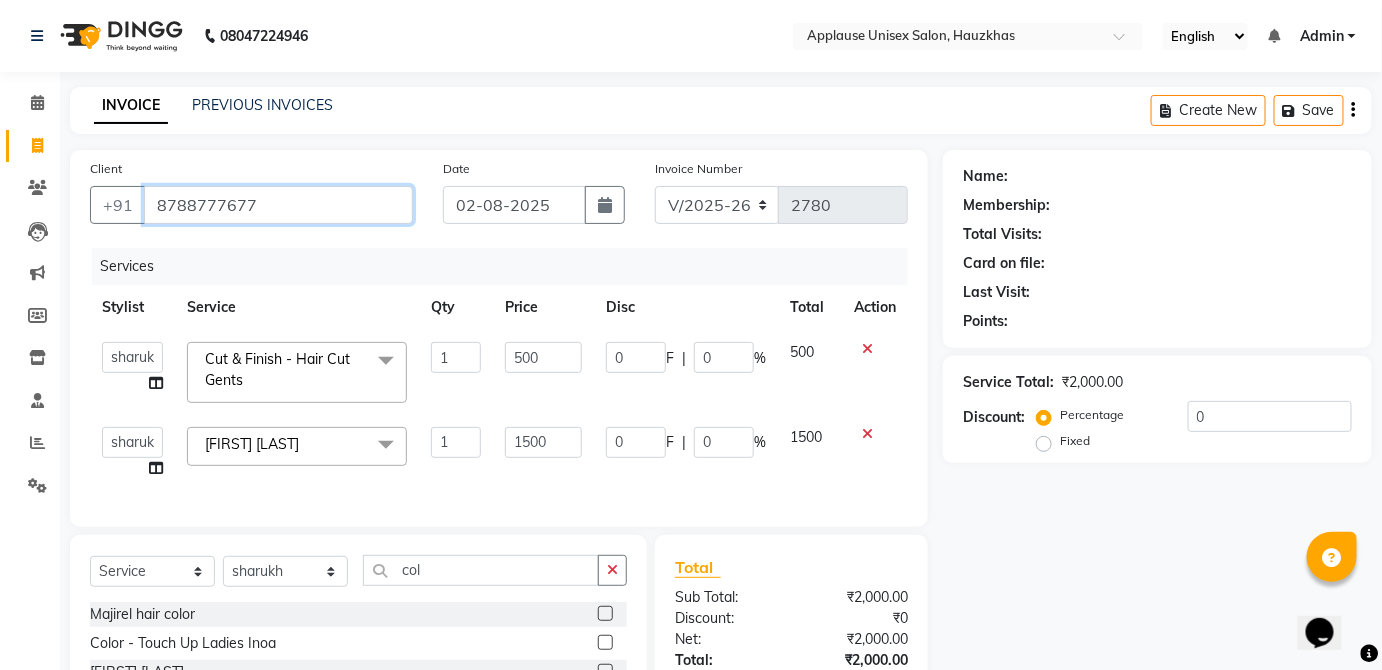 type on "8788777677" 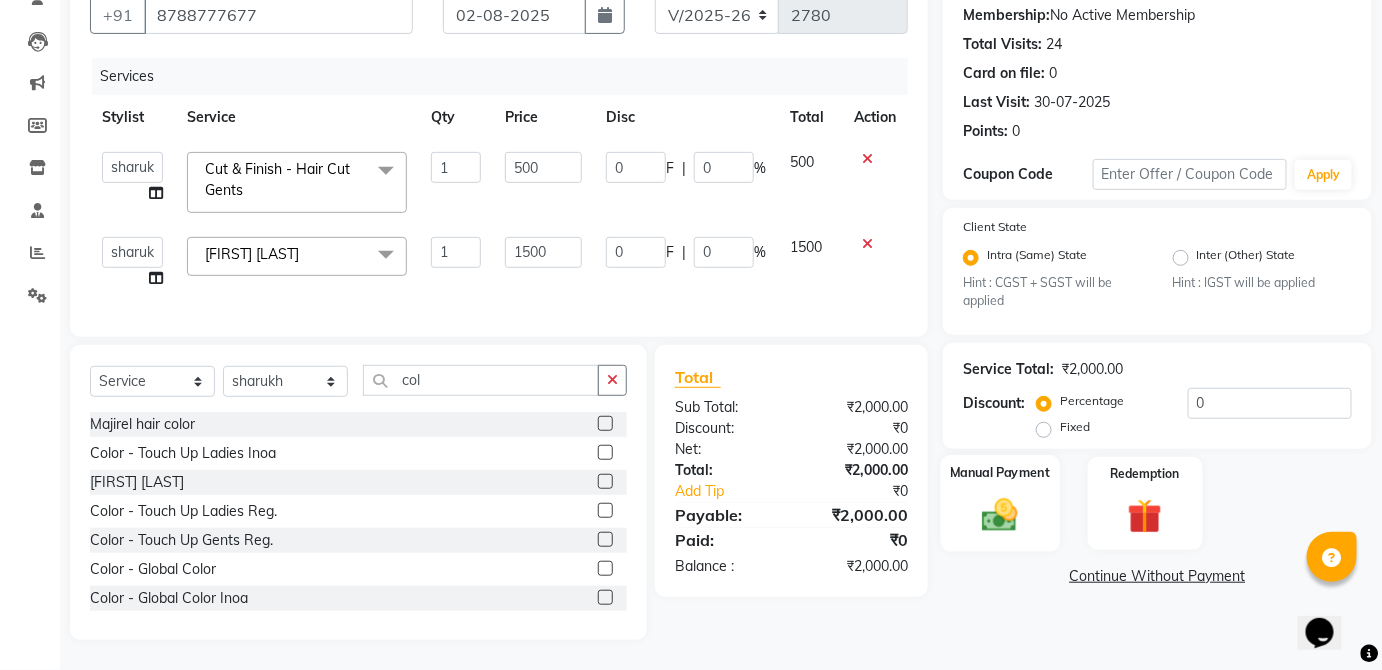 click 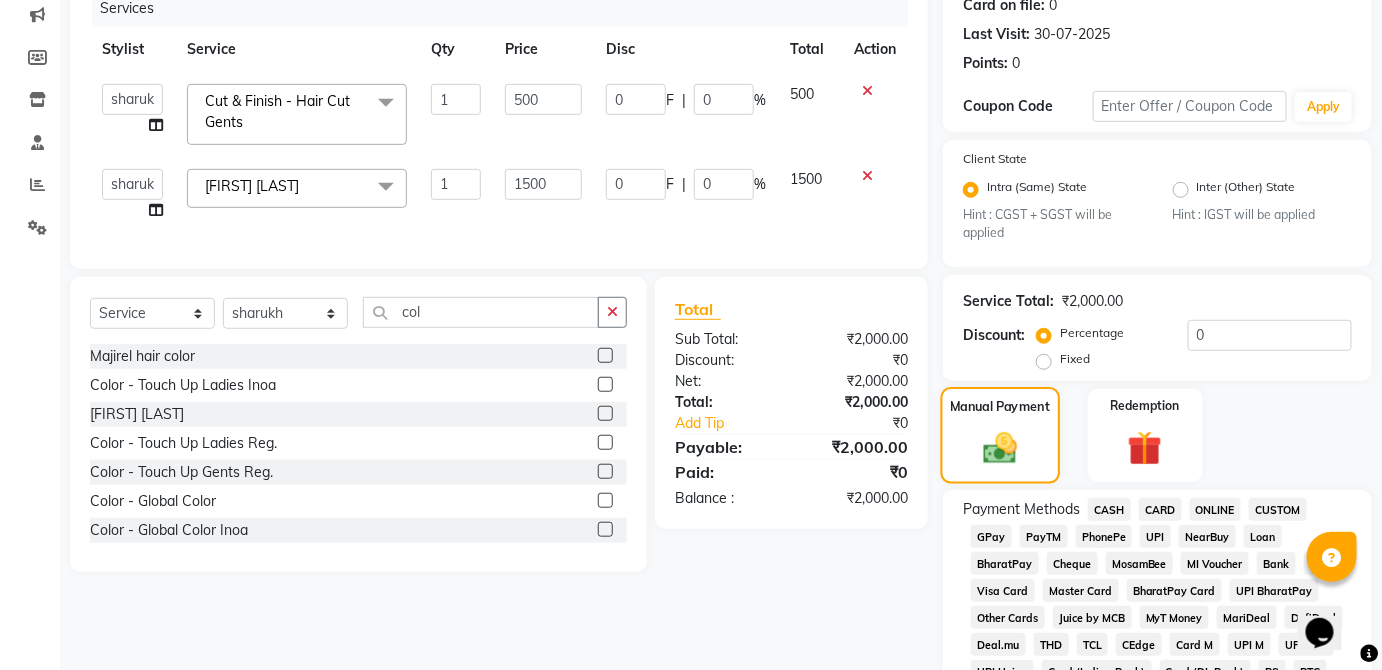 scroll, scrollTop: 281, scrollLeft: 0, axis: vertical 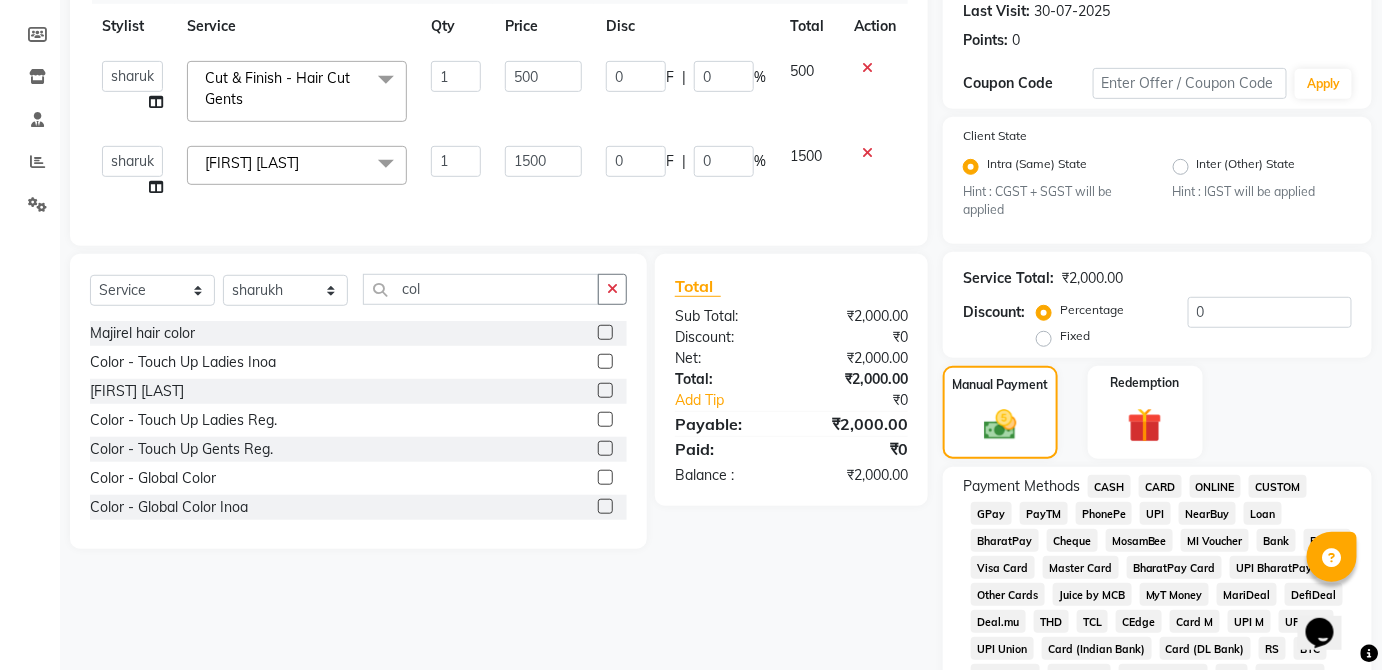 click on "PhonePe" 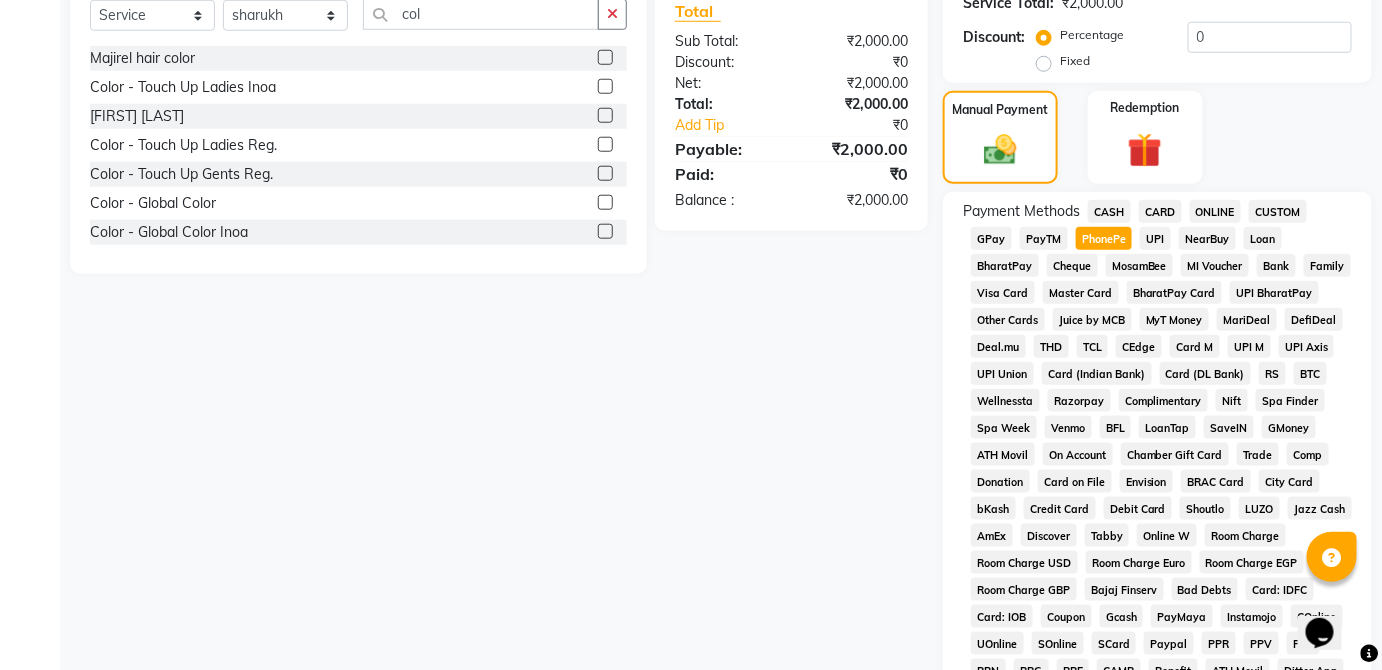 scroll, scrollTop: 464, scrollLeft: 0, axis: vertical 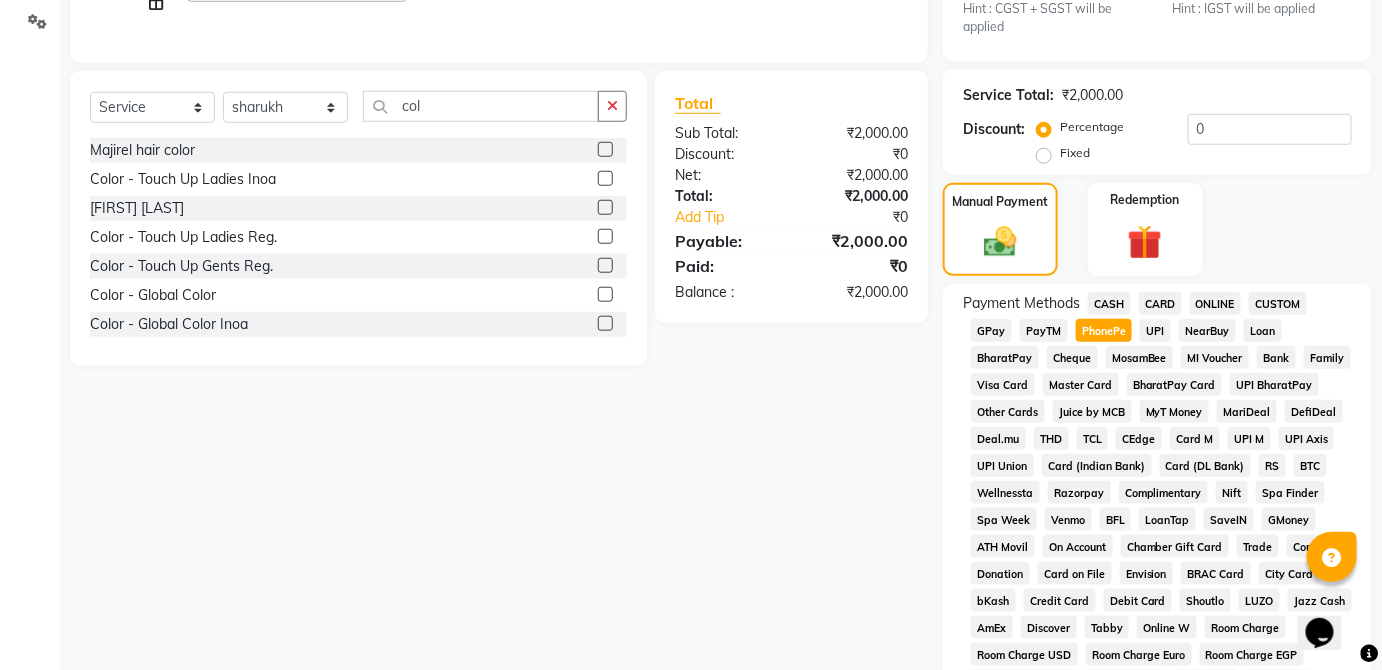 click on "CARD" 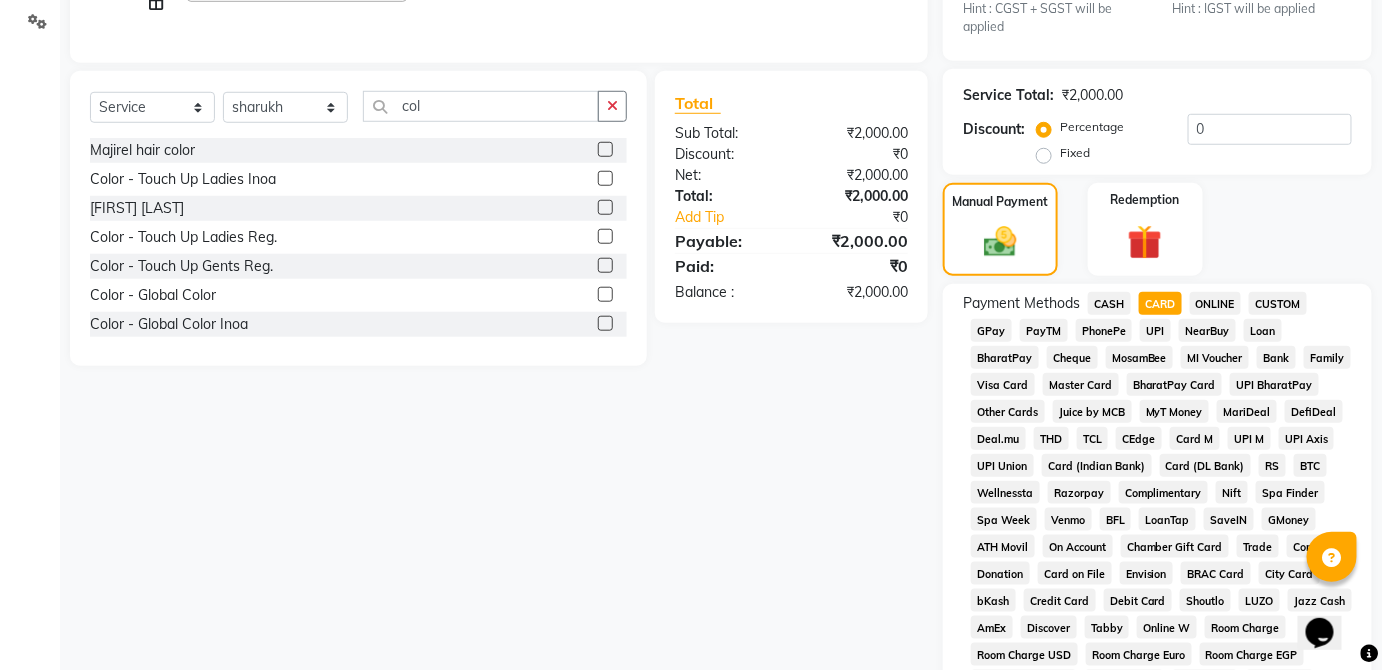 click on "CASH" 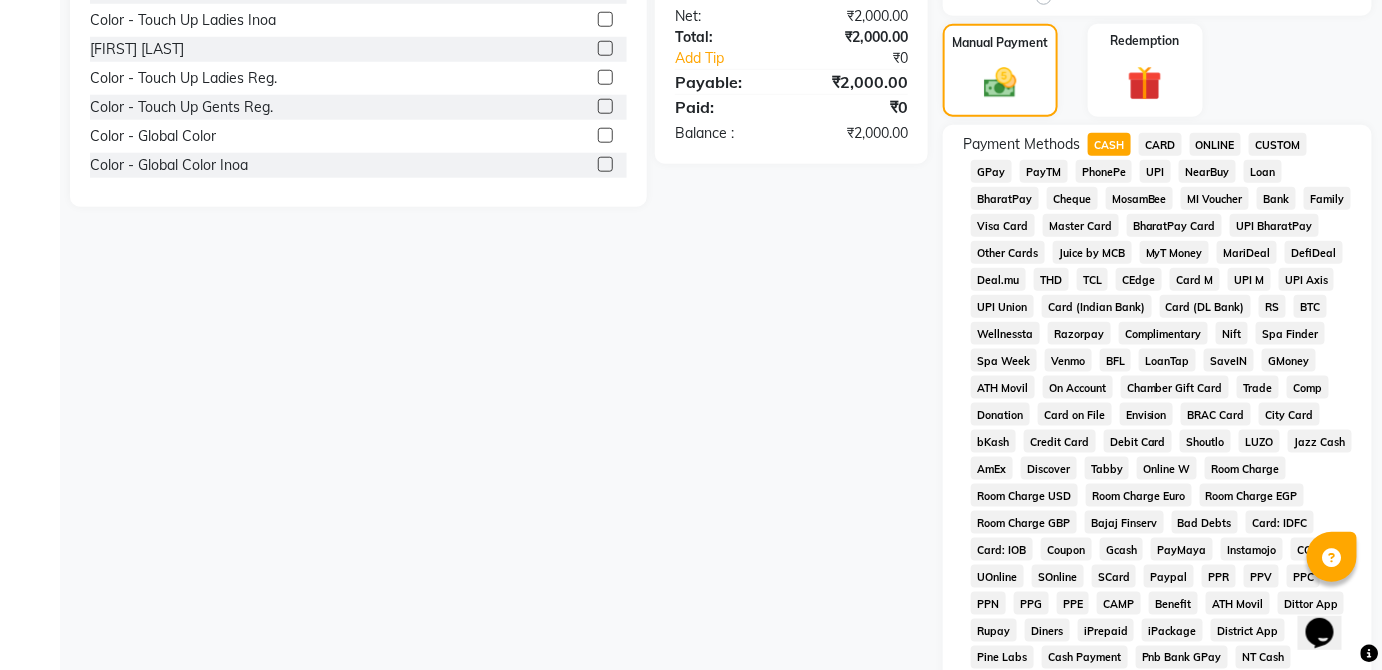 scroll, scrollTop: 943, scrollLeft: 0, axis: vertical 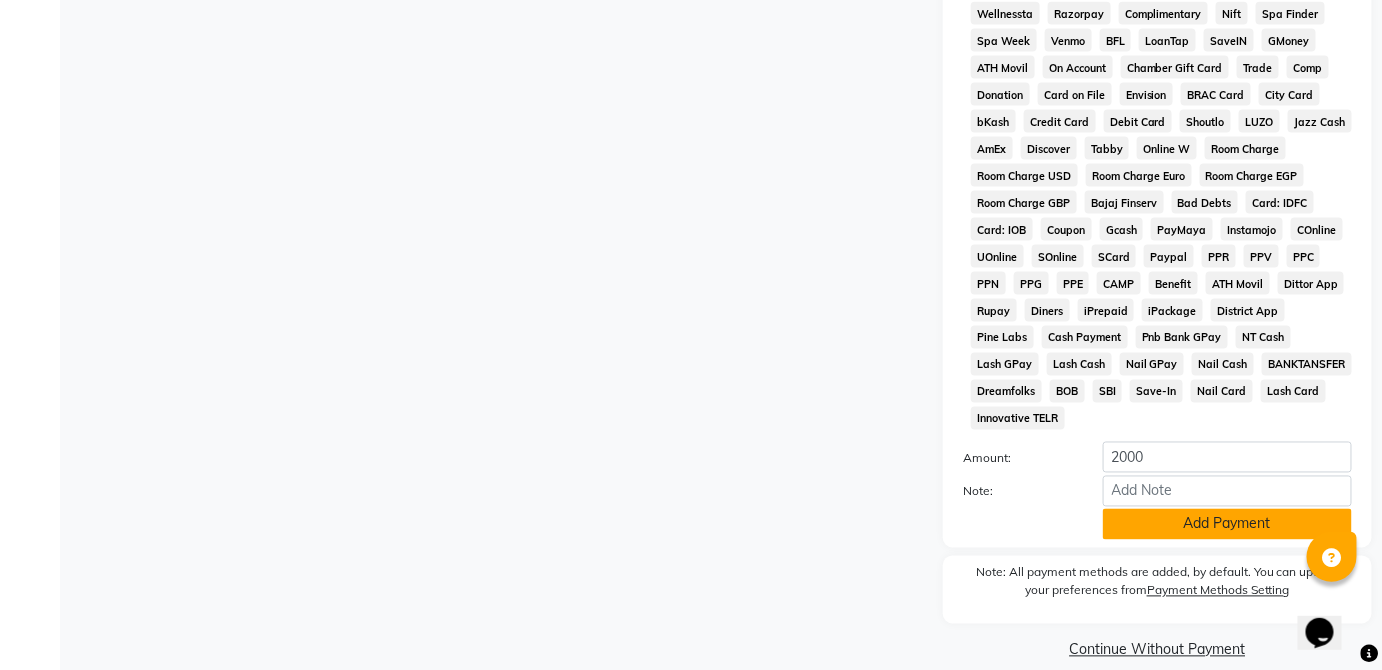 click on "Add Payment" 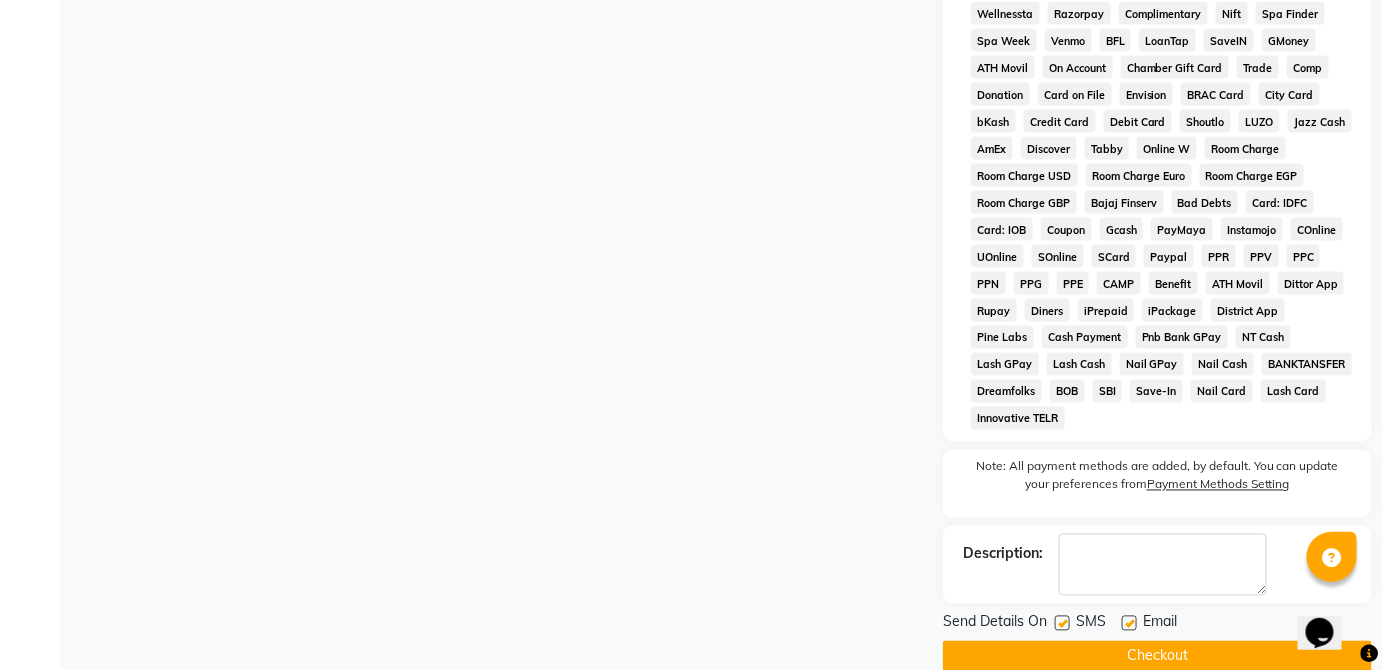click on "Checkout" 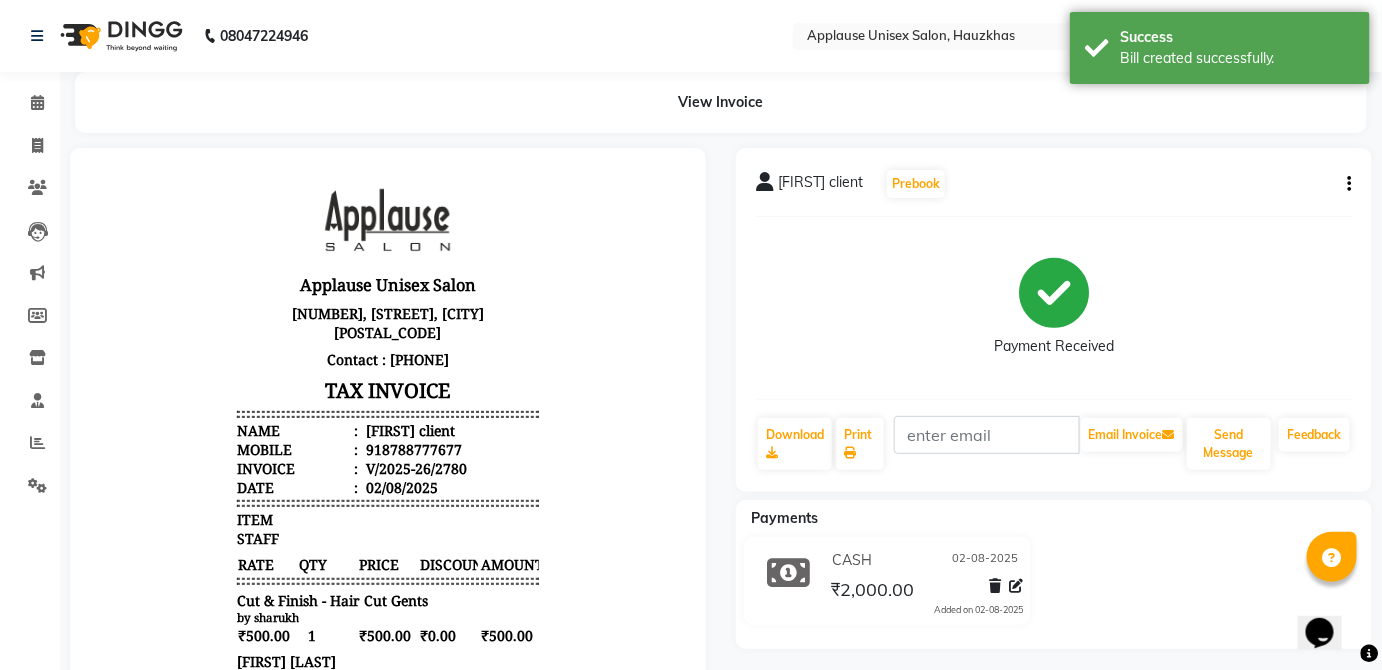 scroll, scrollTop: 0, scrollLeft: 0, axis: both 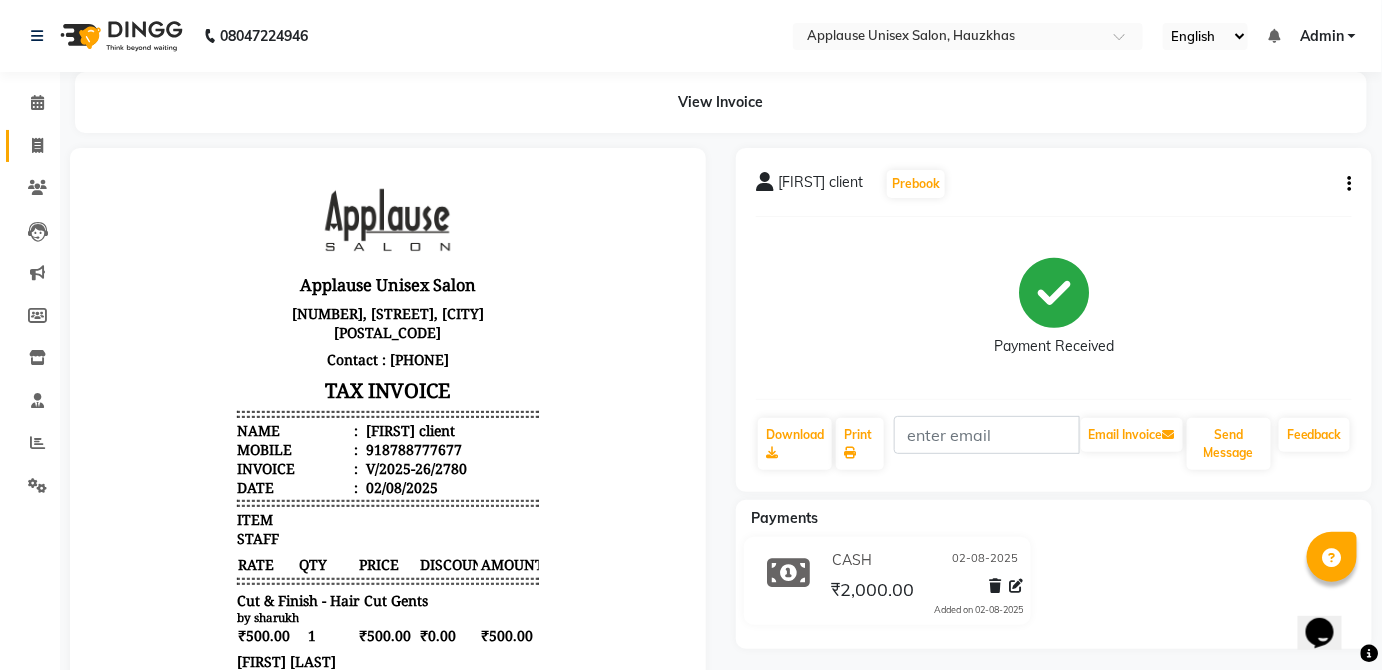 click 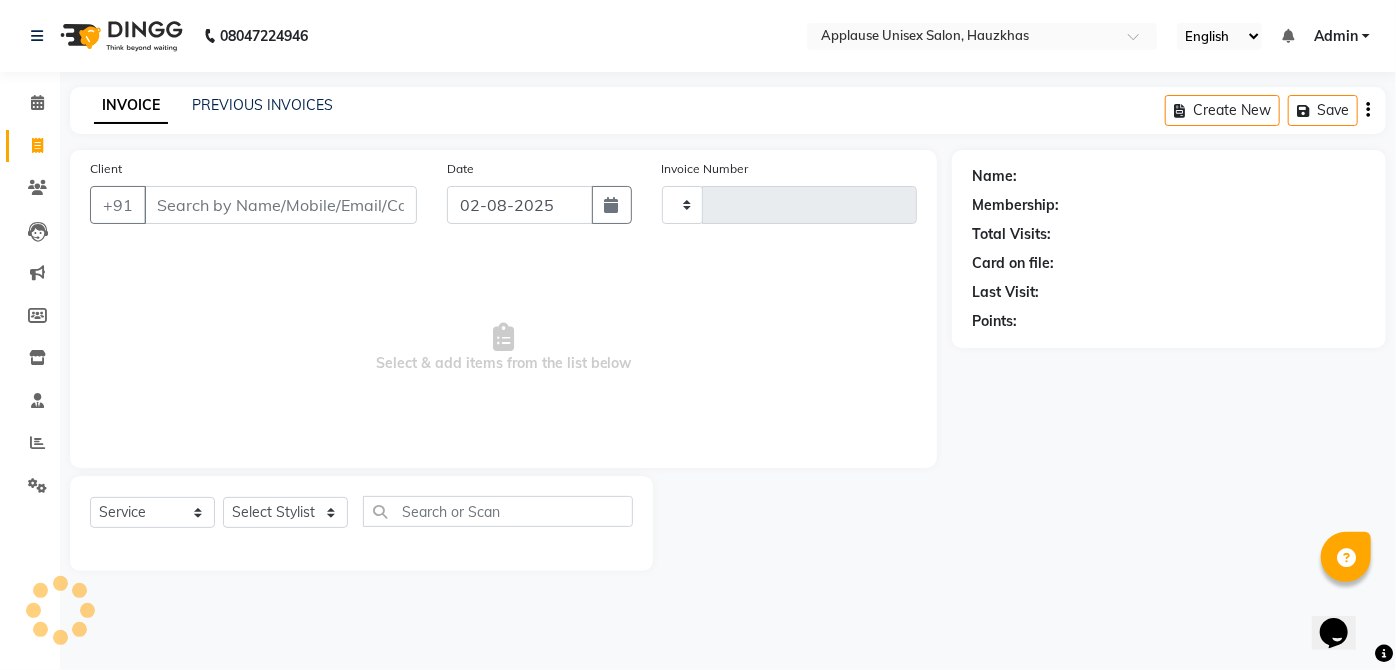 type on "2781" 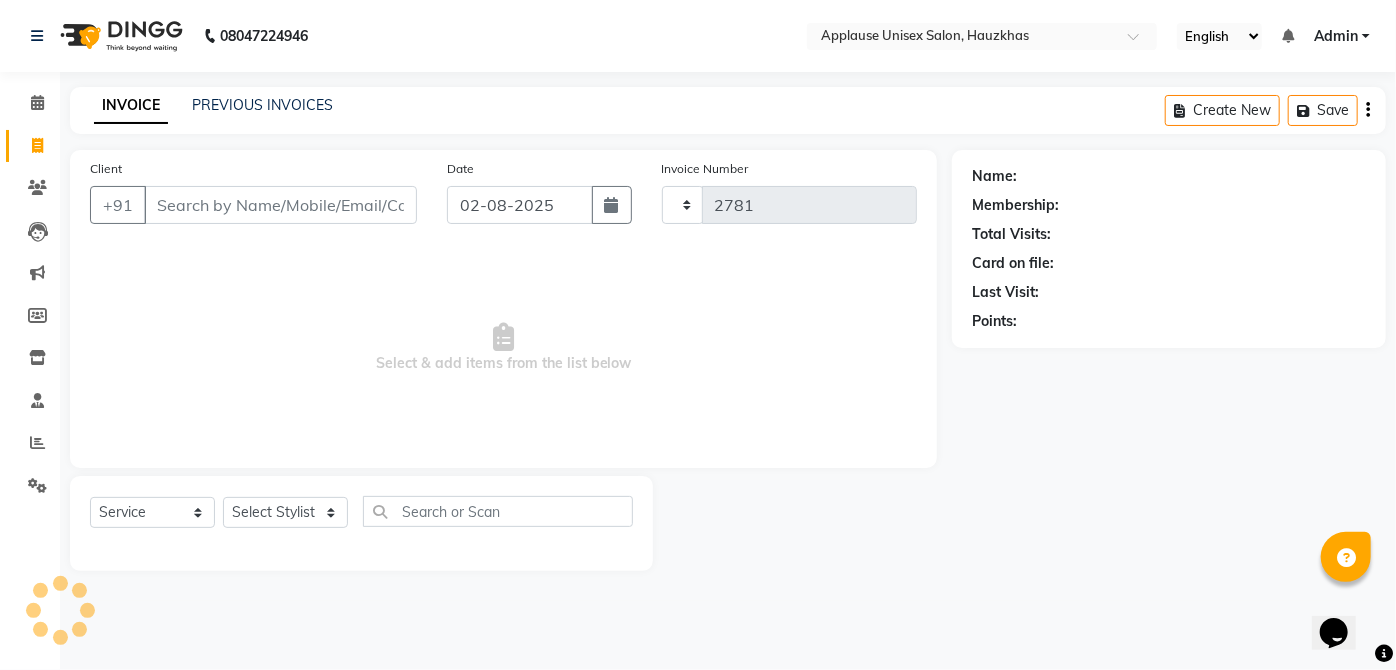 select on "5082" 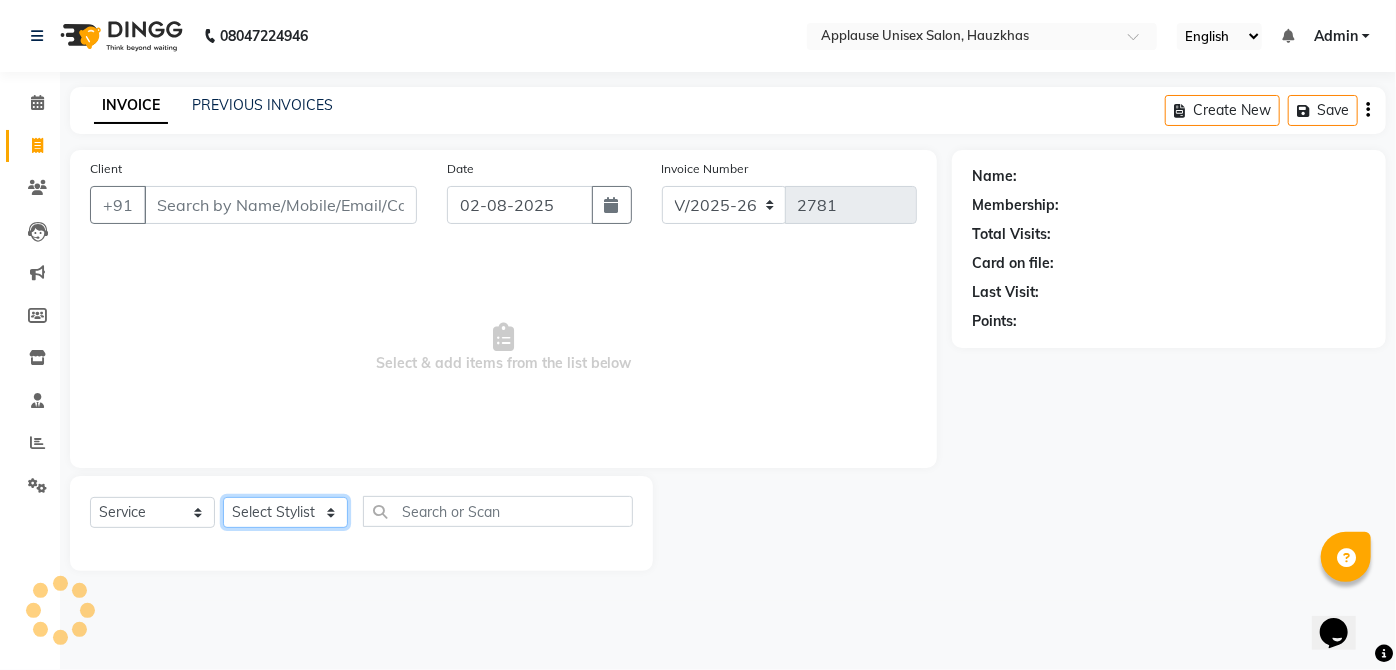 click on "Select Stylist" 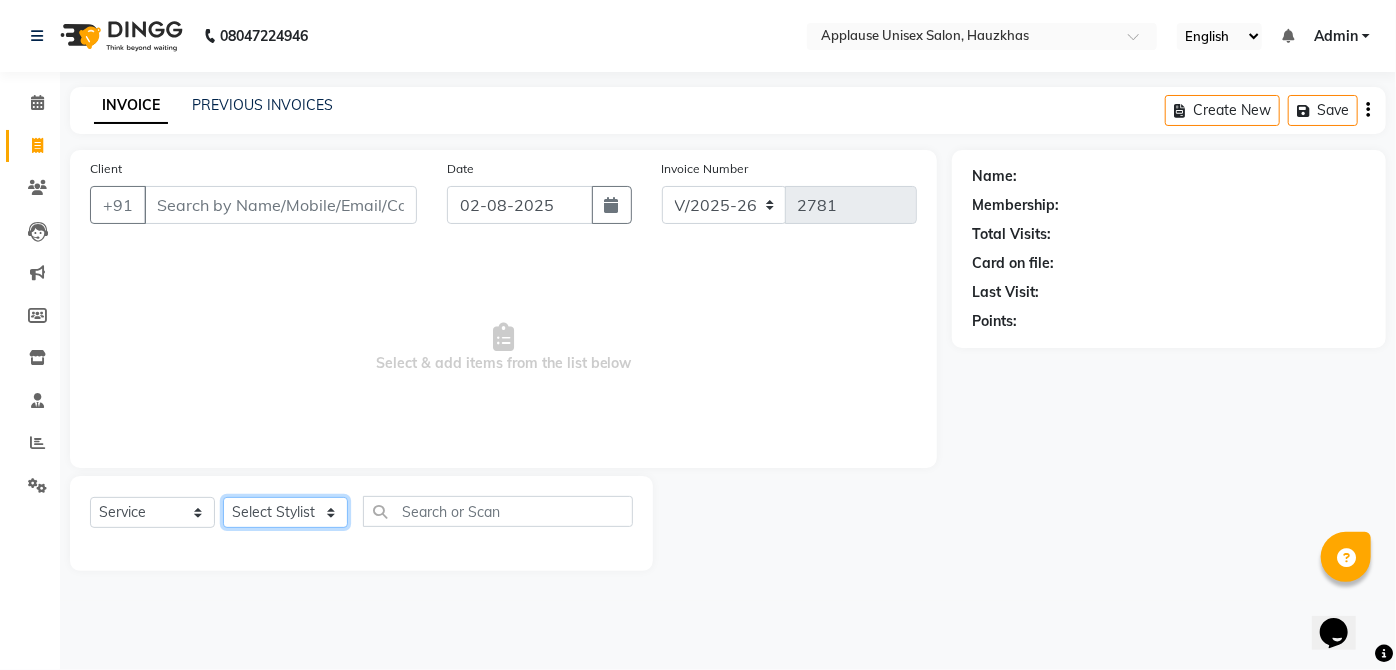 select on "[NUMBER]" 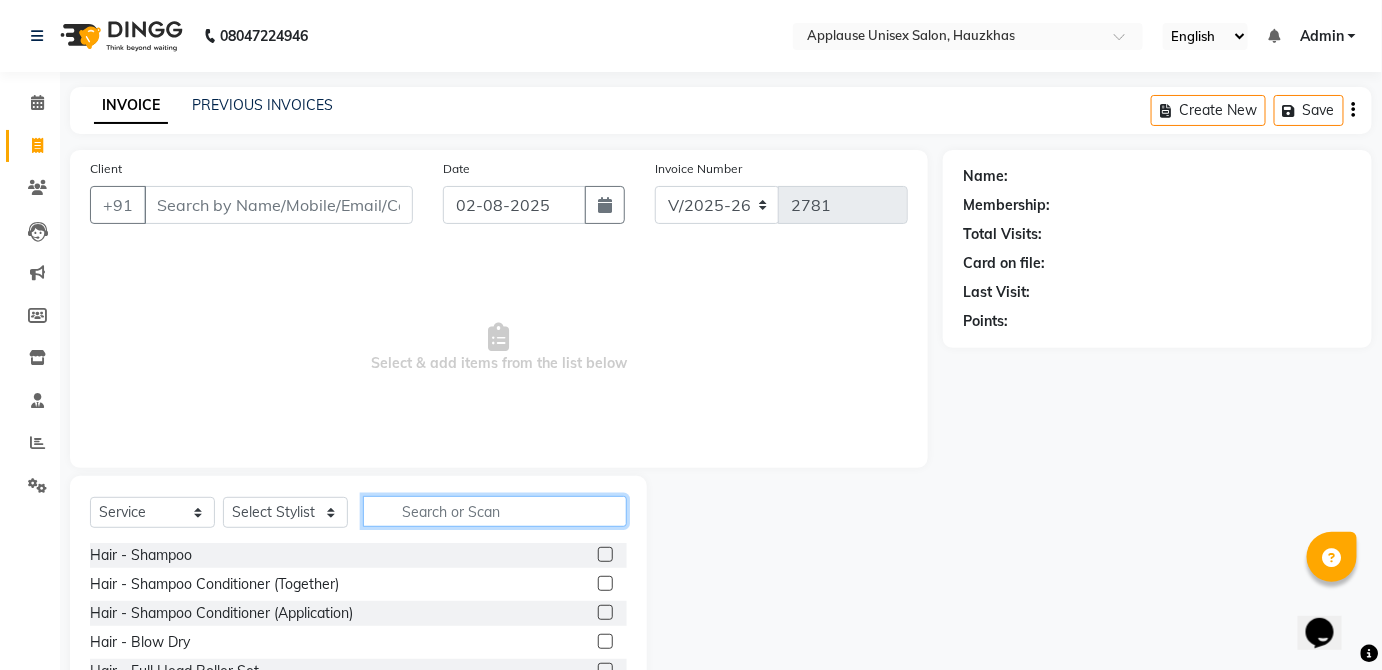 click 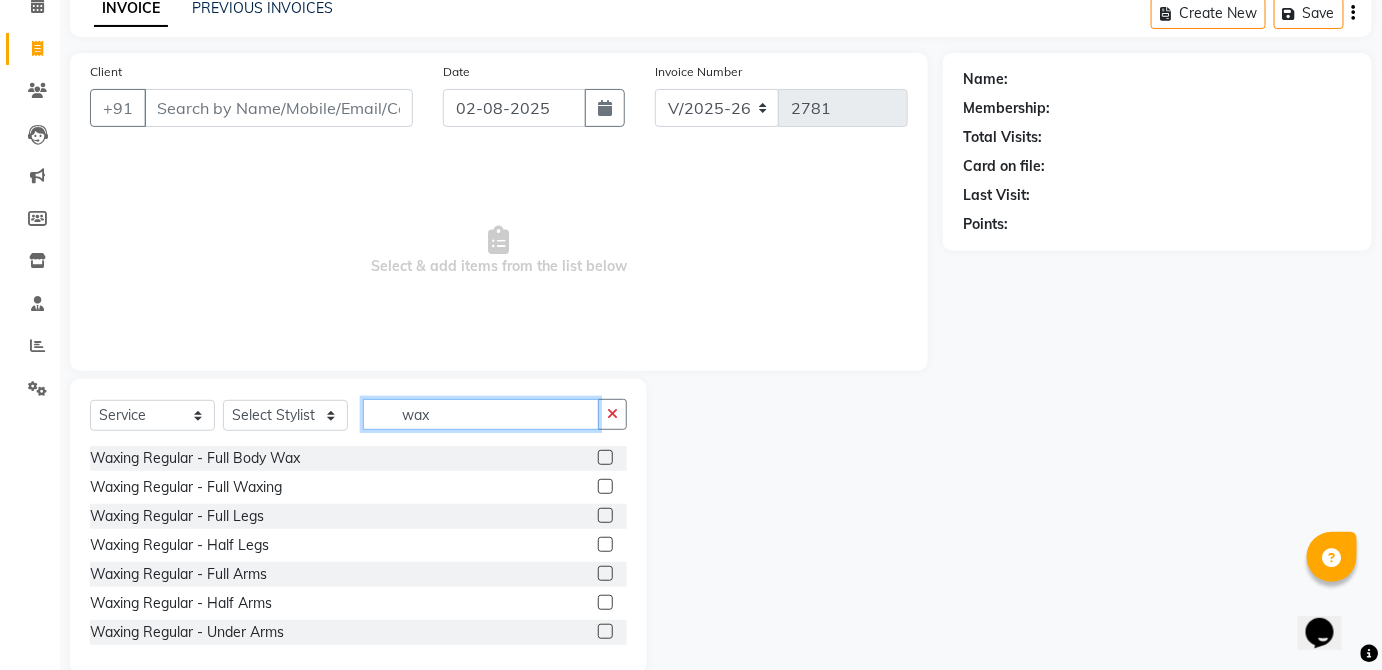 scroll, scrollTop: 100, scrollLeft: 0, axis: vertical 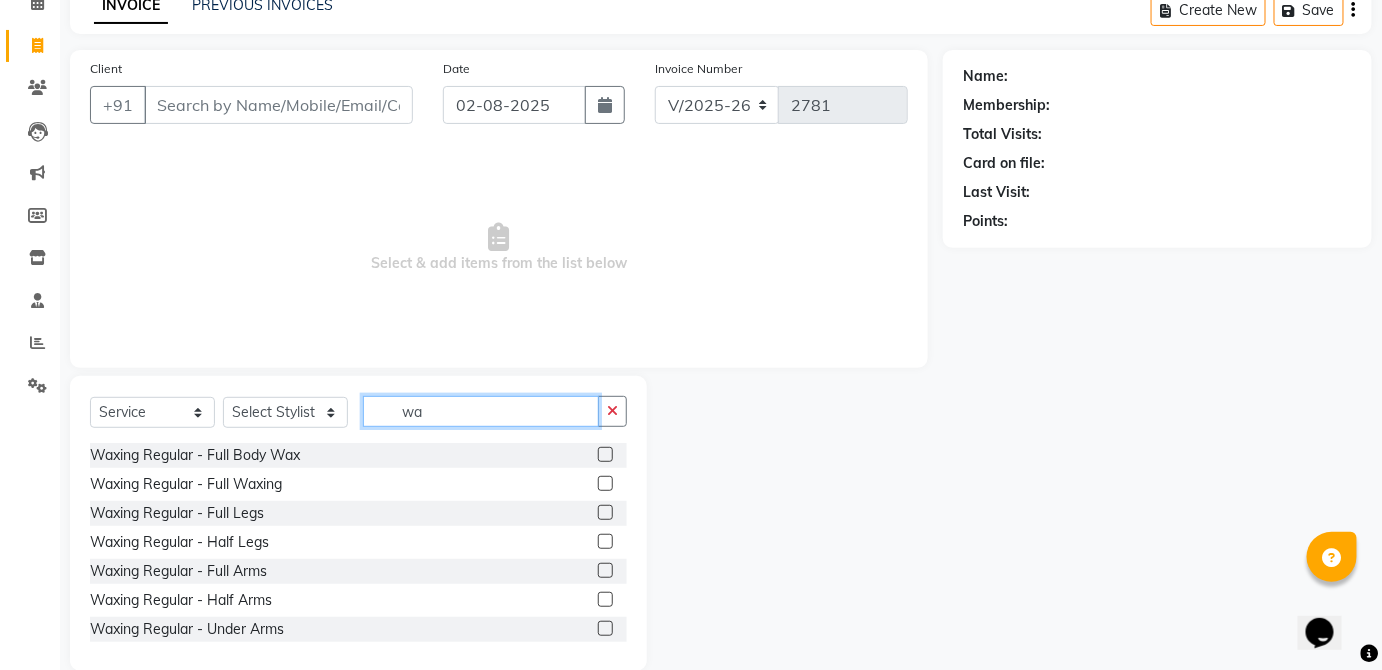 type on "w" 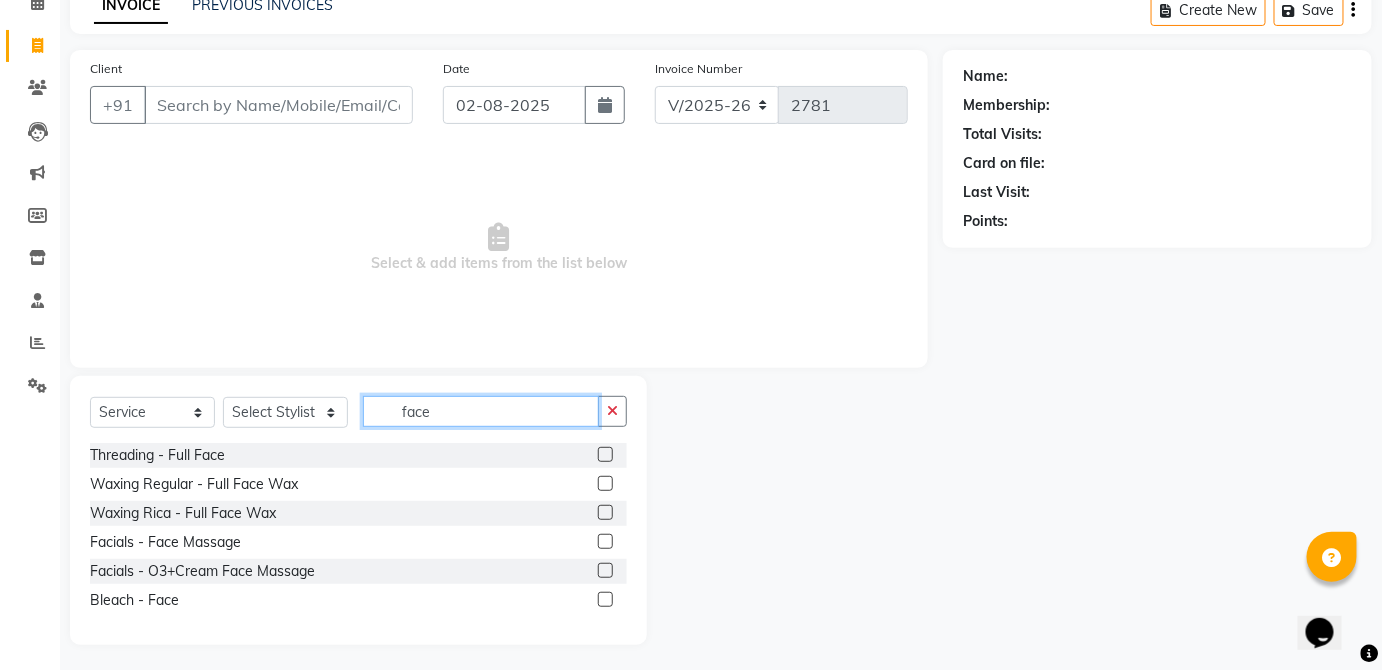 scroll, scrollTop: 104, scrollLeft: 0, axis: vertical 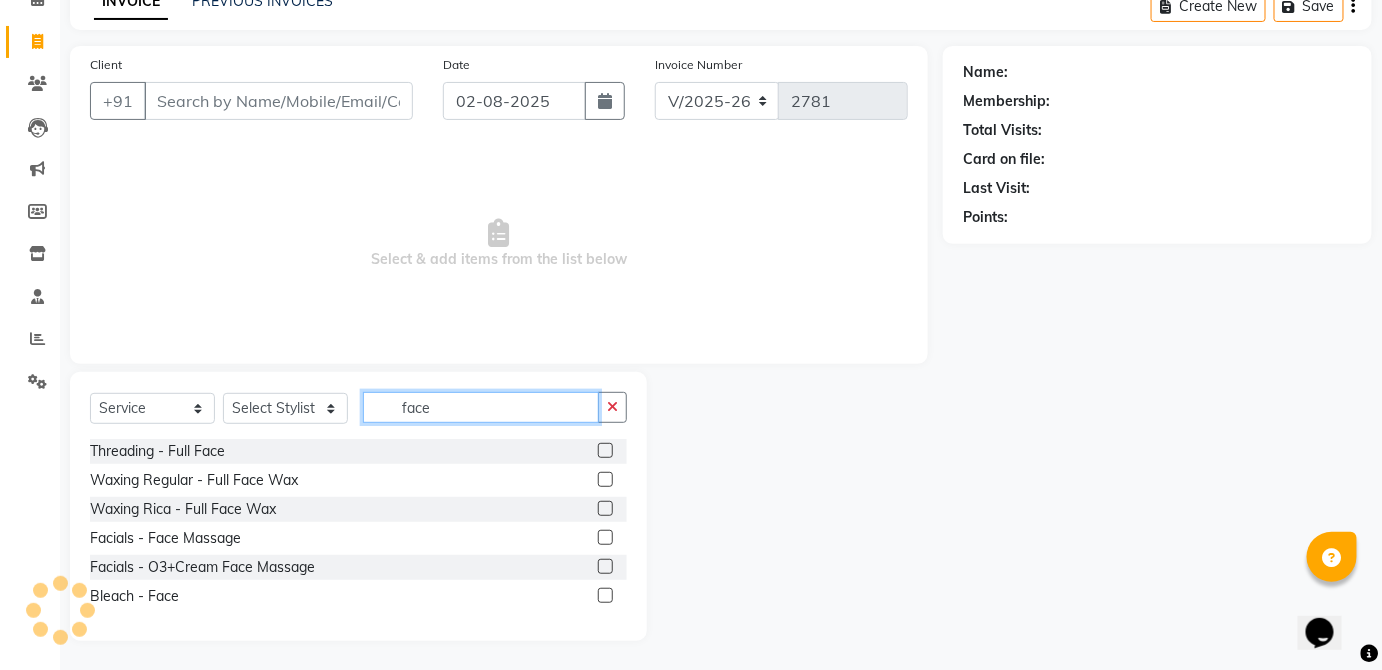 type on "face" 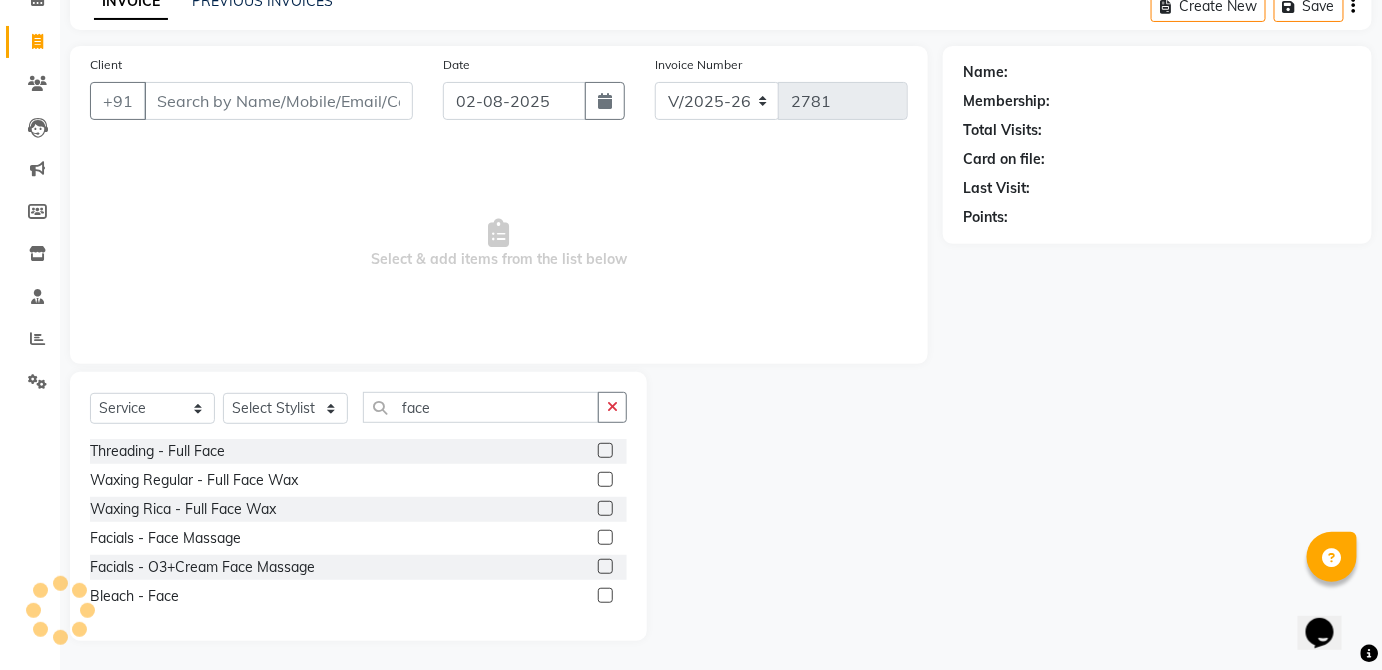 click 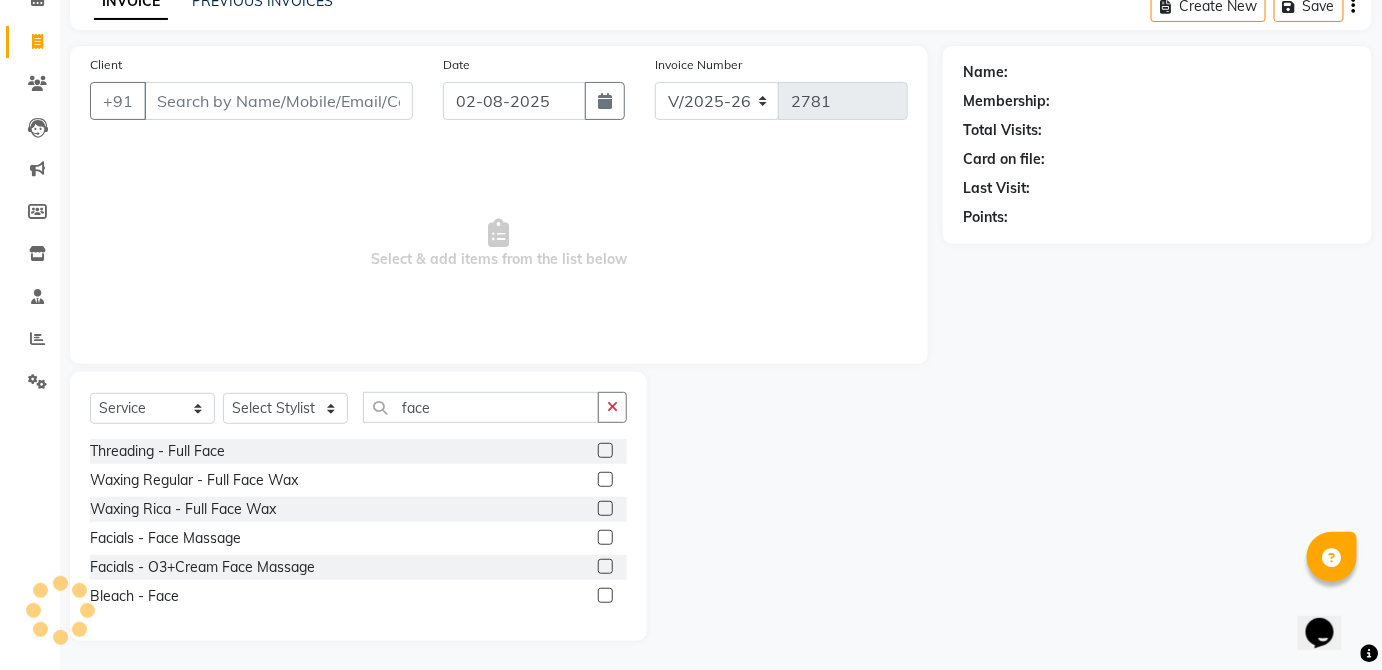 click at bounding box center [604, 480] 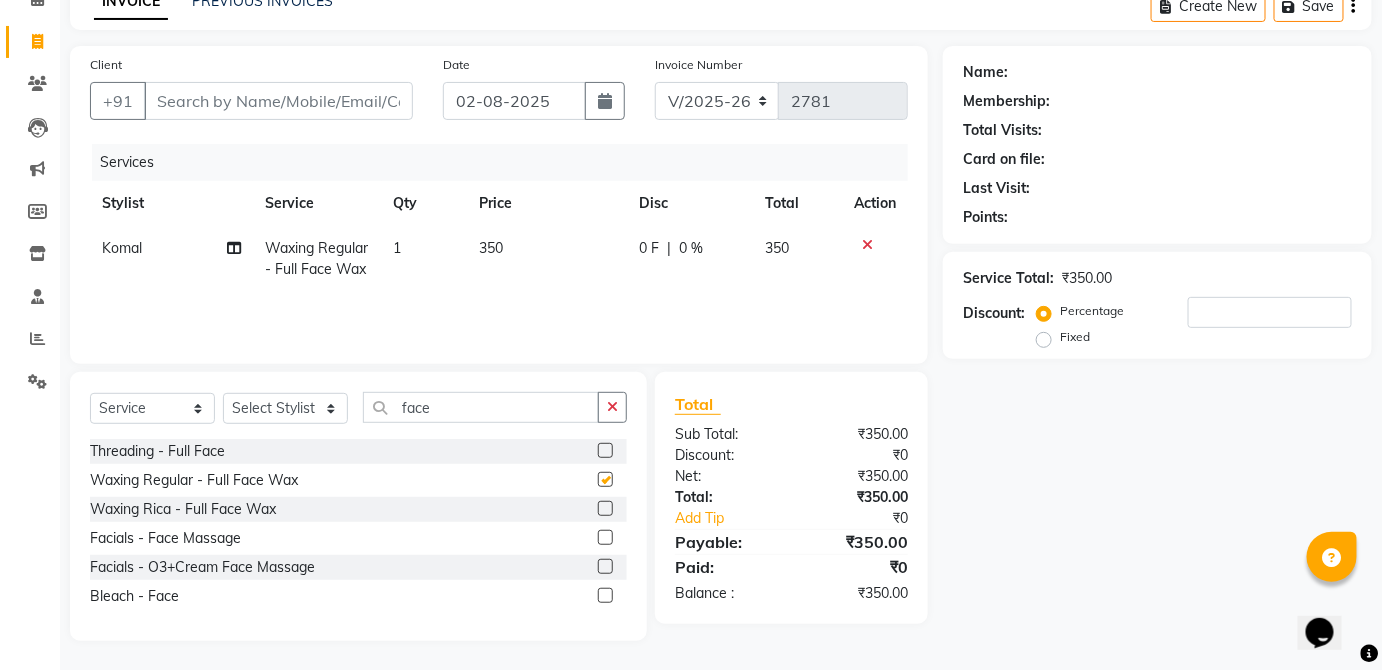 click on "350" 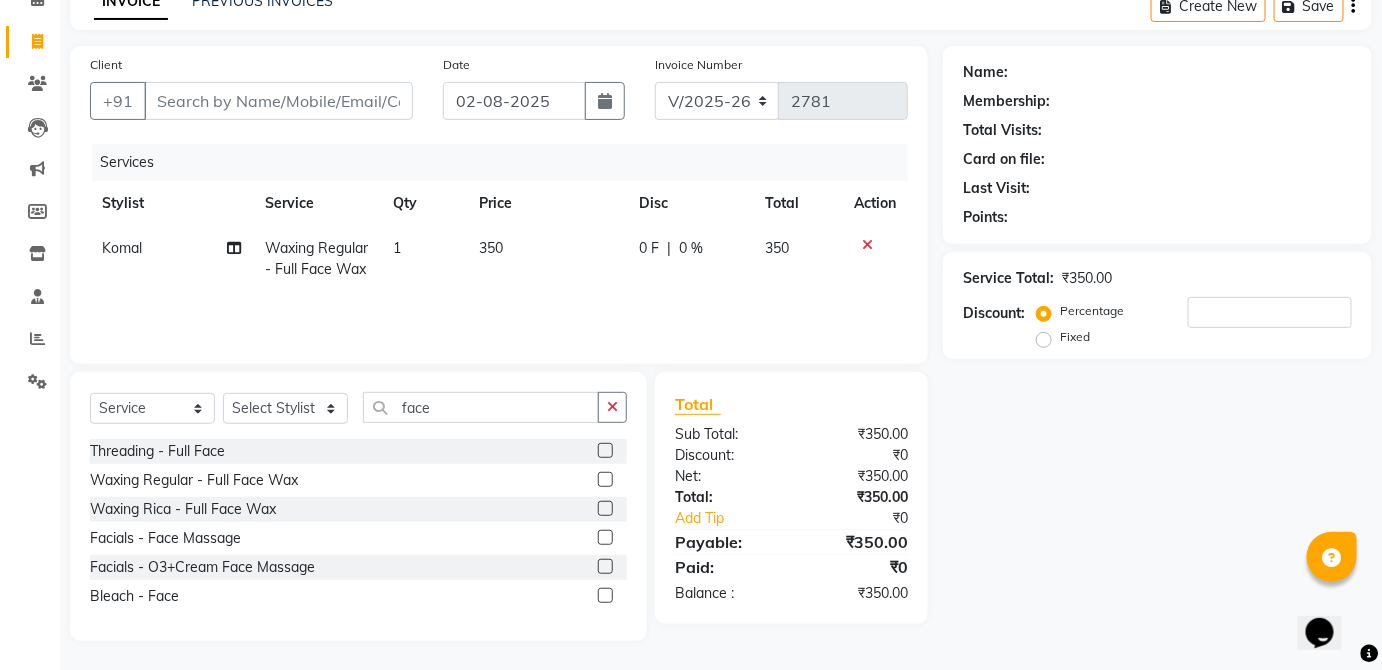 checkbox on "false" 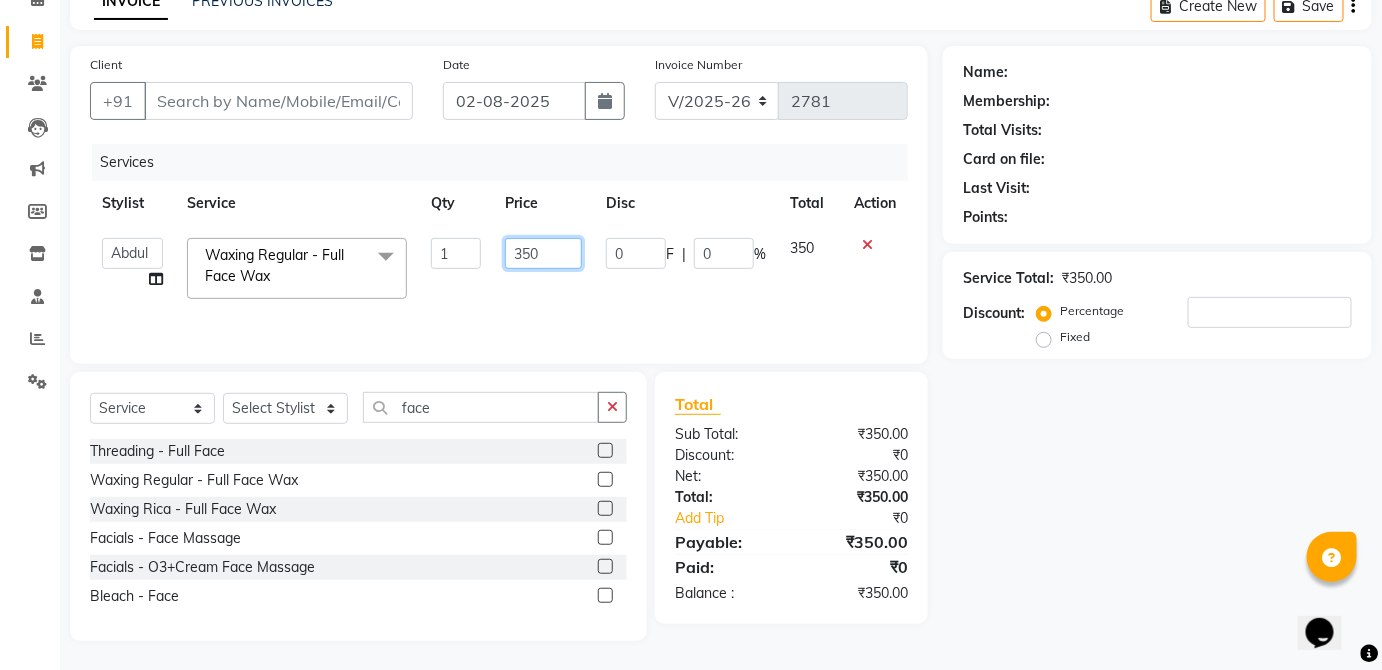 click on "350" 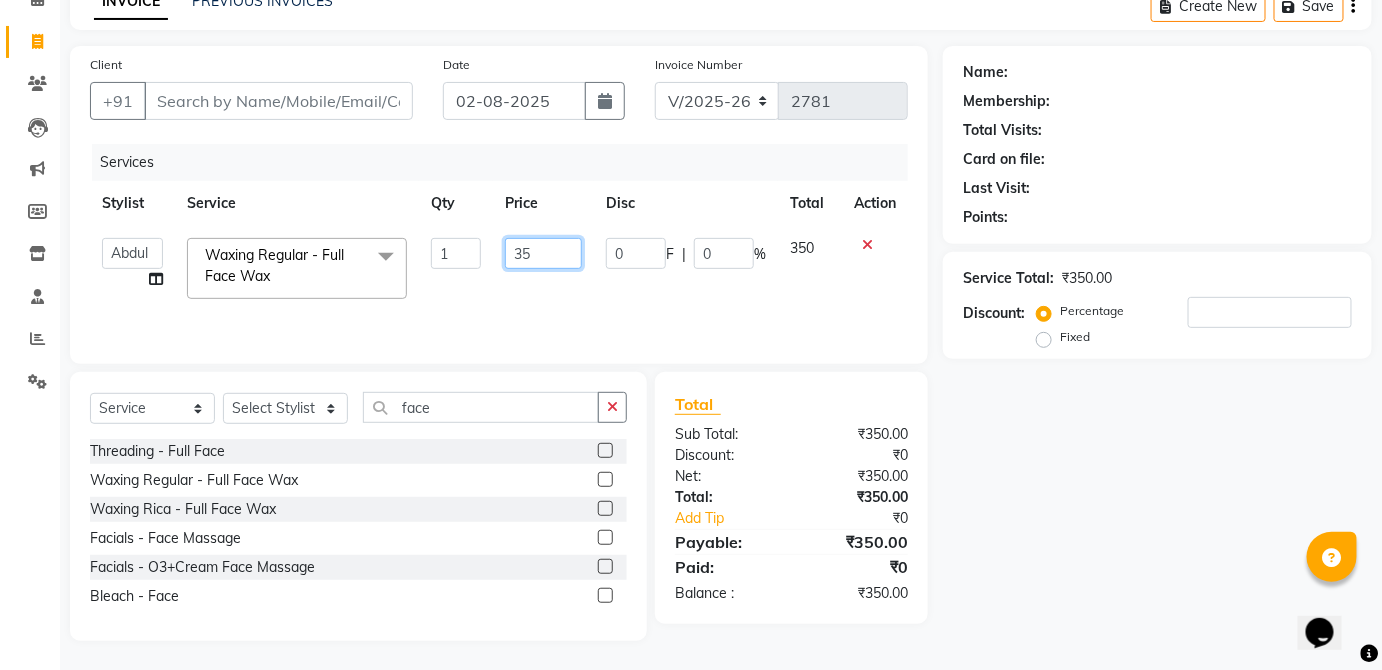 type on "3" 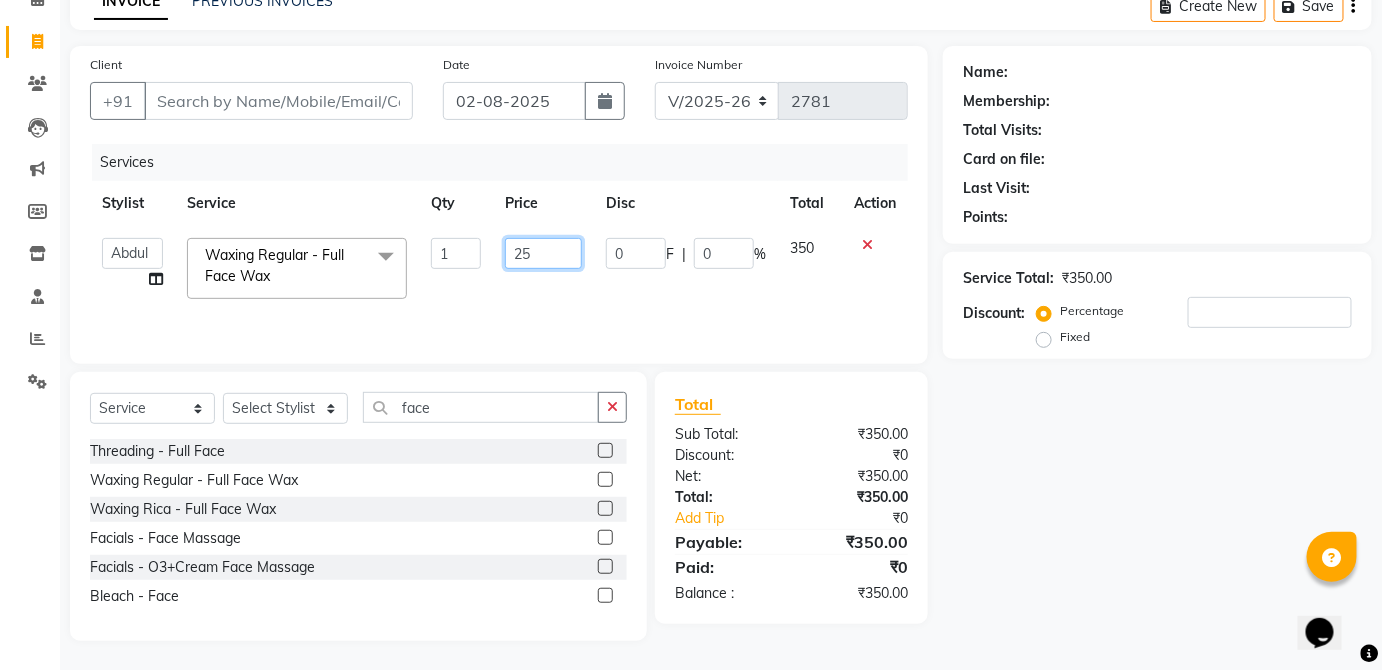type on "250" 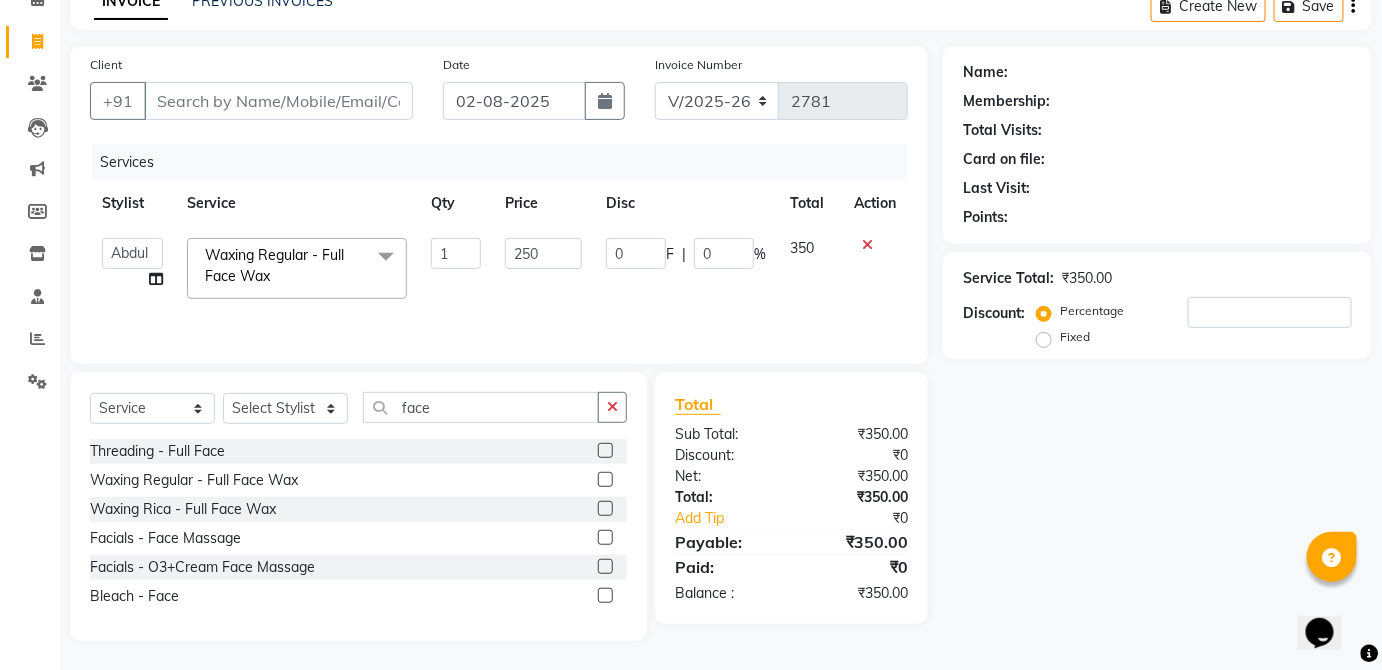 click on "350" 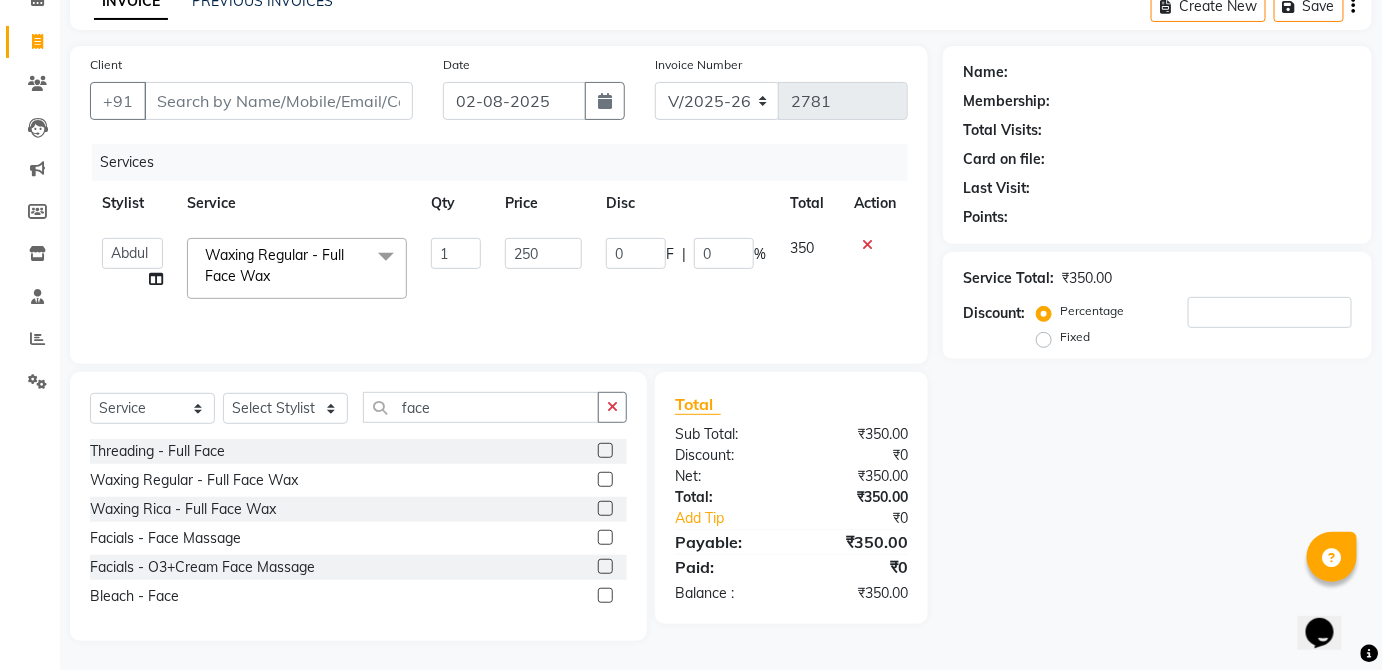 select on "[NUMBER]" 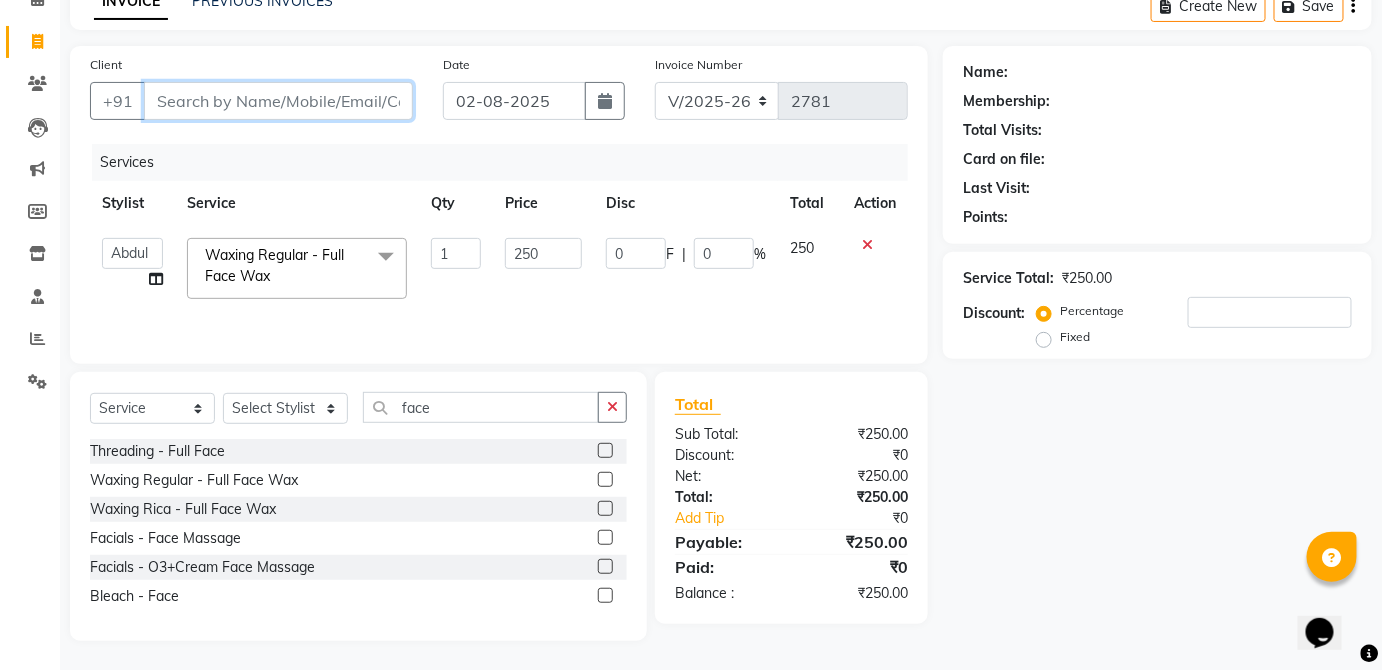 click on "Client" at bounding box center [278, 101] 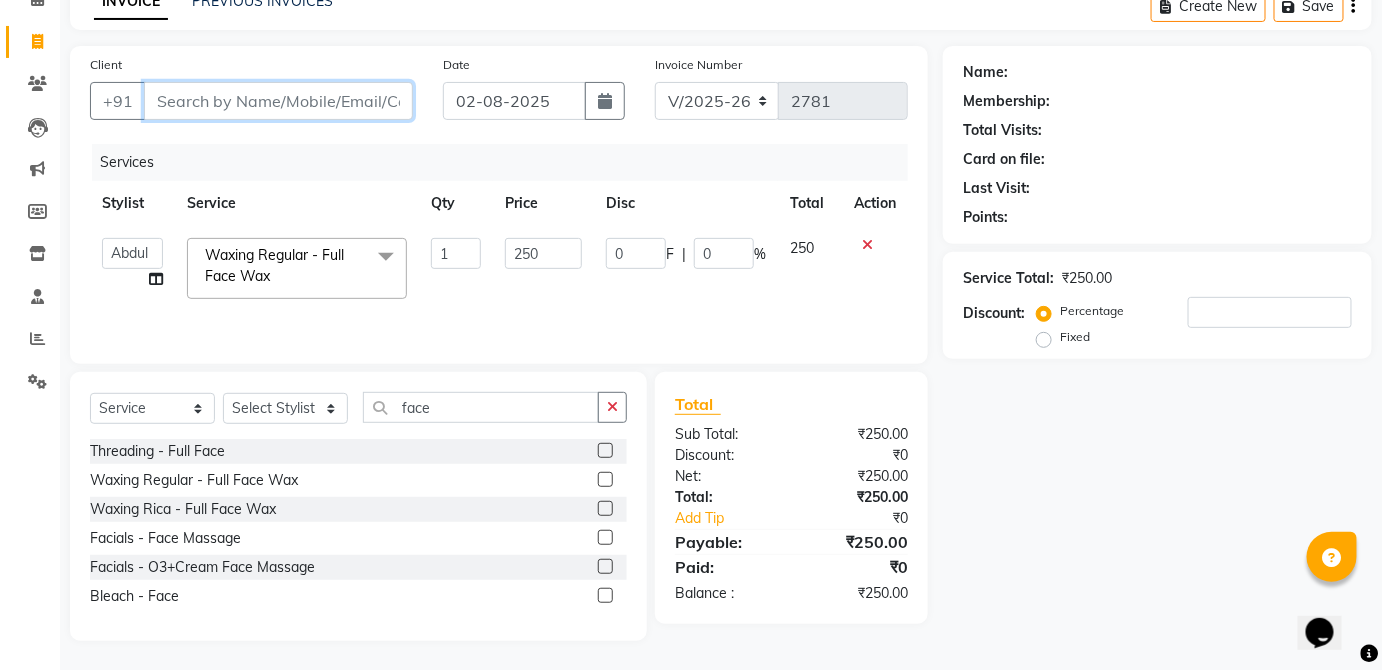 scroll, scrollTop: 0, scrollLeft: 0, axis: both 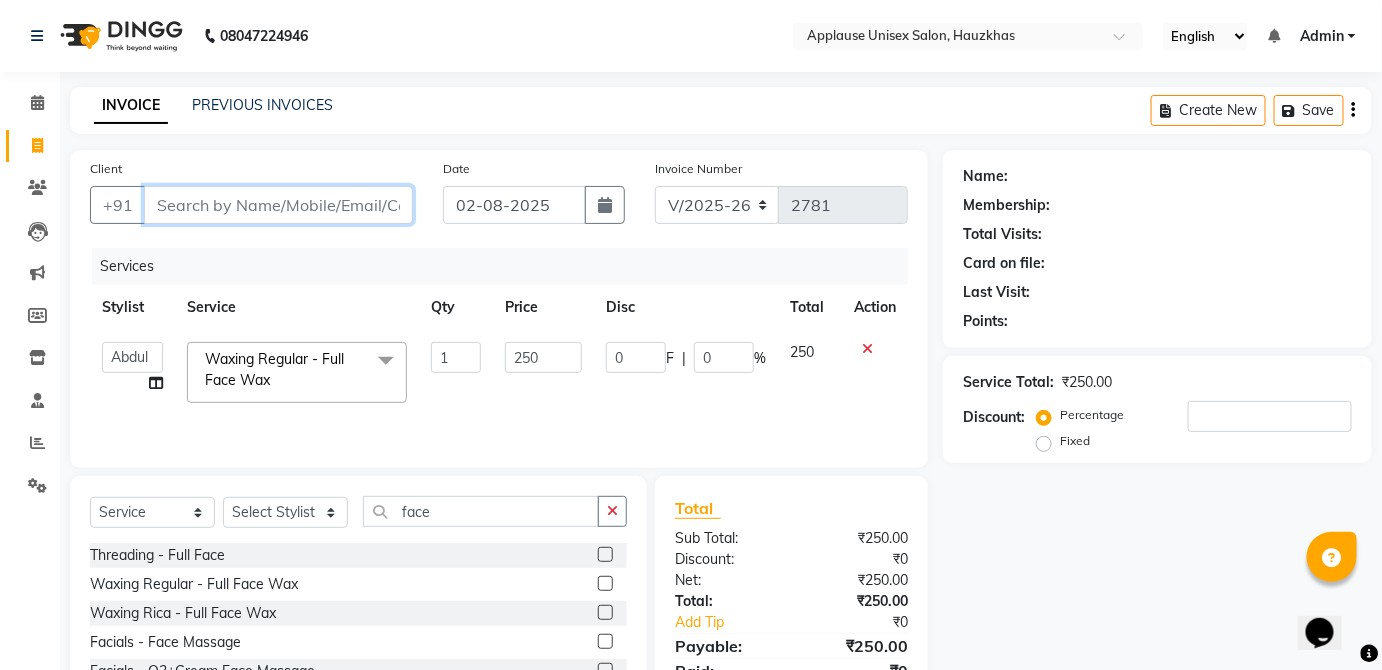 click on "Client" at bounding box center (278, 205) 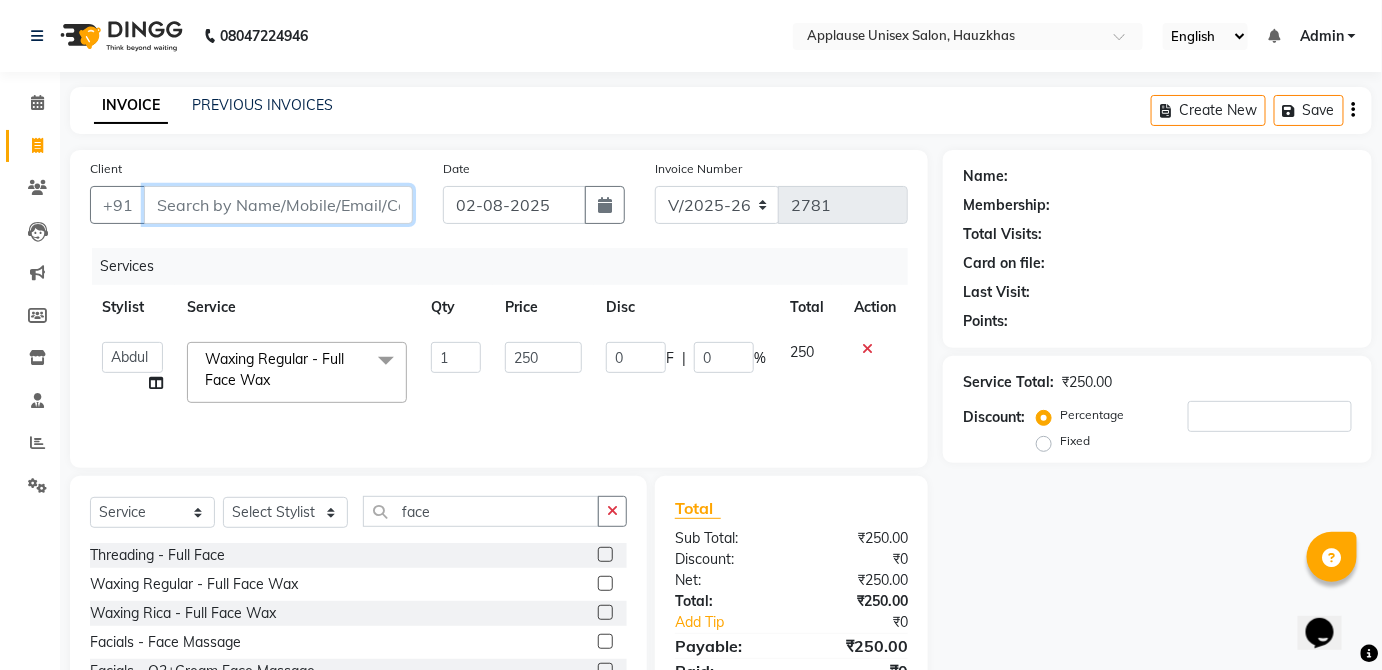 type on "9" 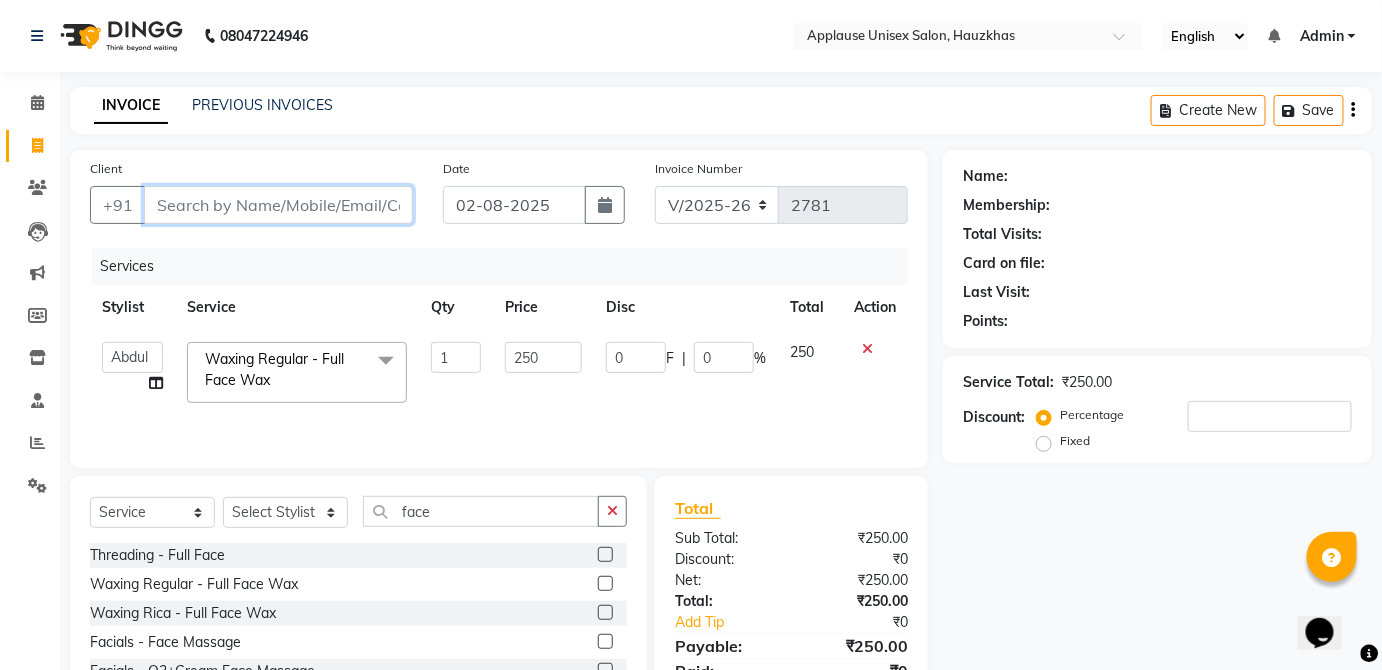 type on "0" 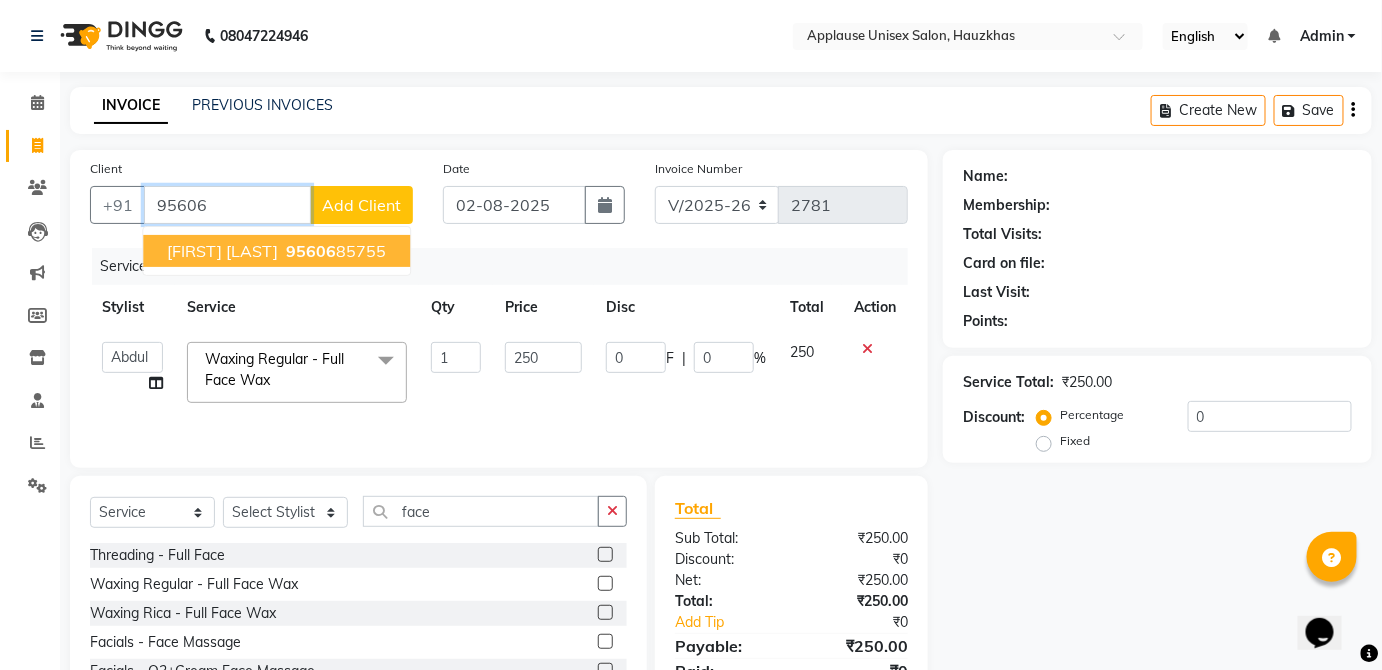 click on "[FIRST] [LAST]" at bounding box center [222, 251] 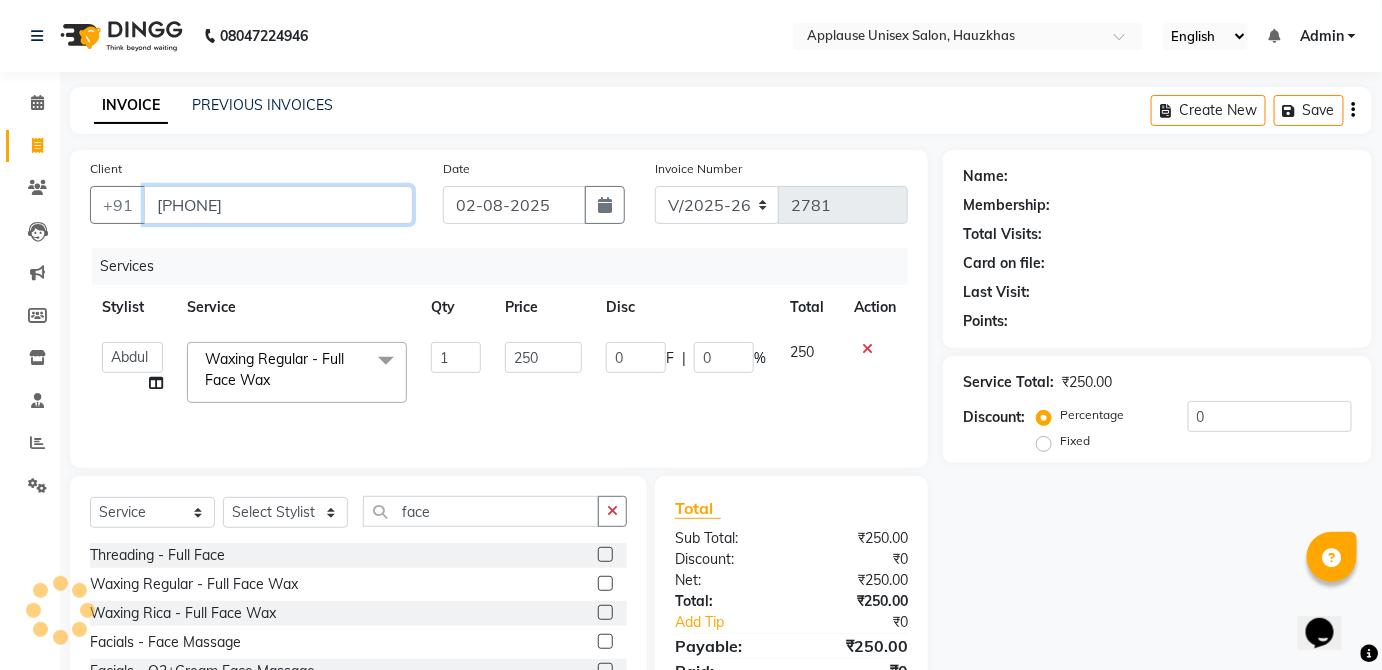 type on "[PHONE]" 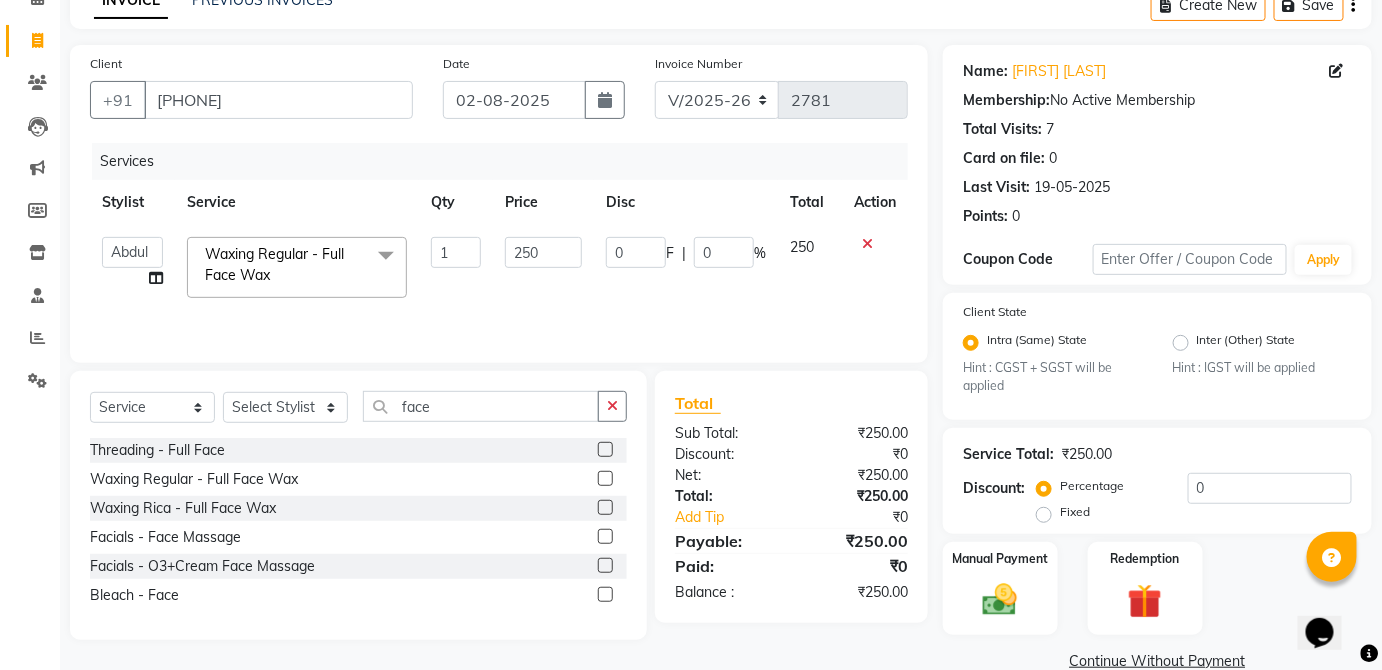 scroll, scrollTop: 140, scrollLeft: 0, axis: vertical 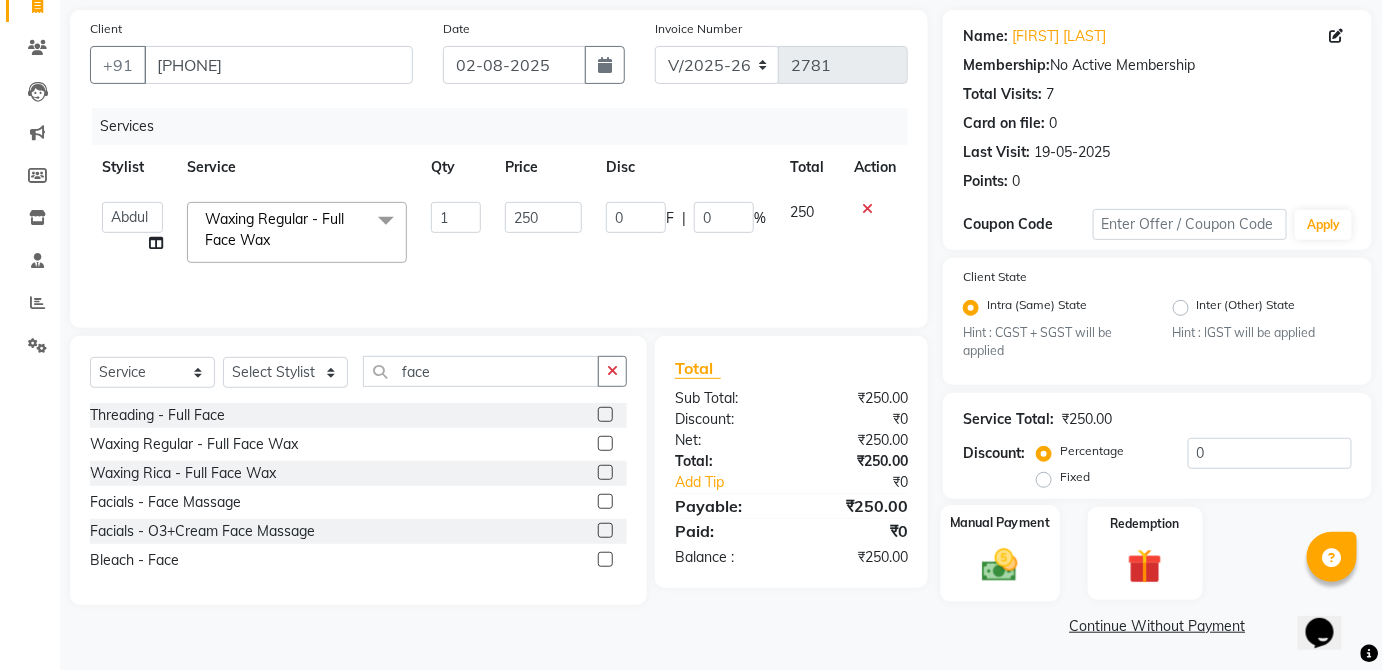 click on "Manual Payment" 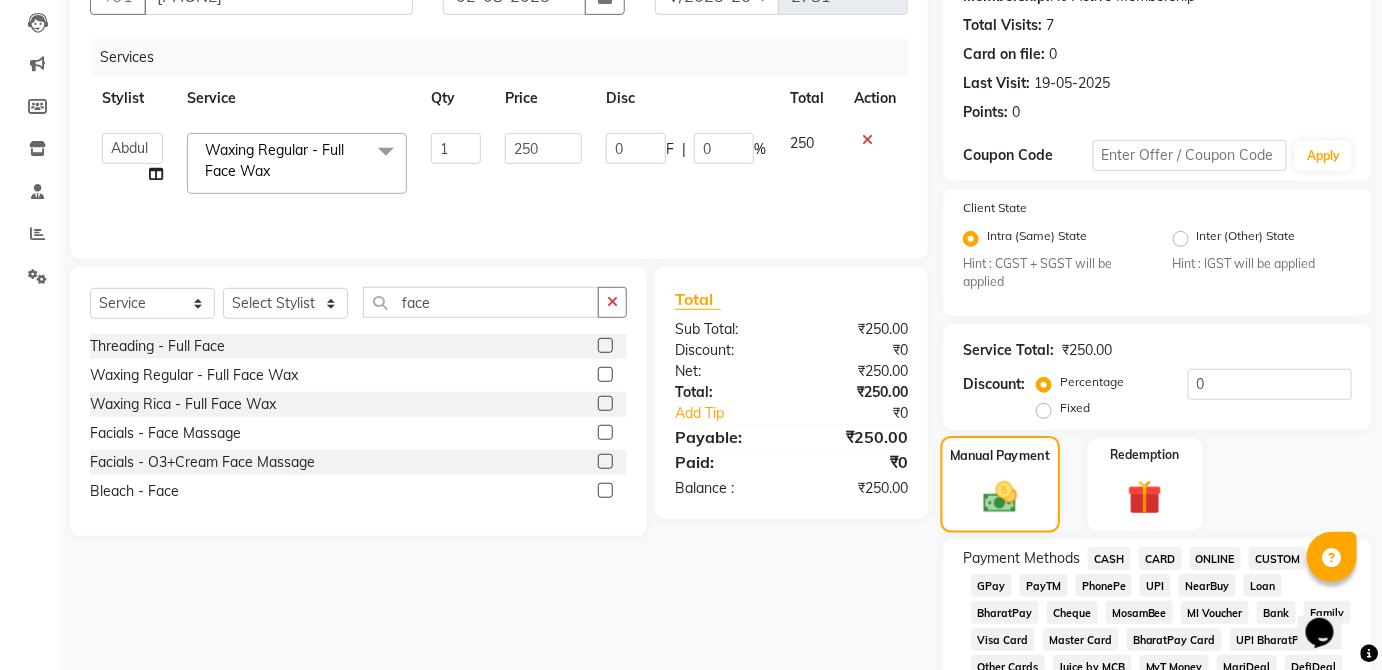 scroll, scrollTop: 213, scrollLeft: 0, axis: vertical 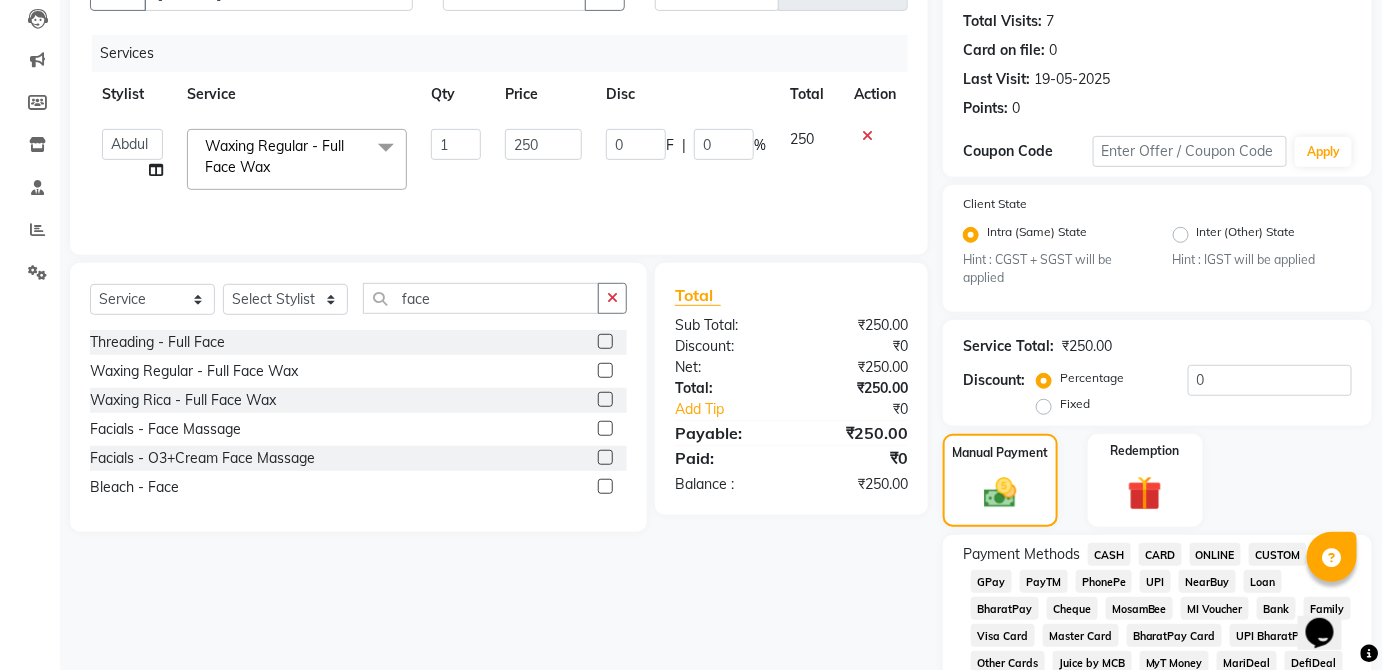 click on "UPI" 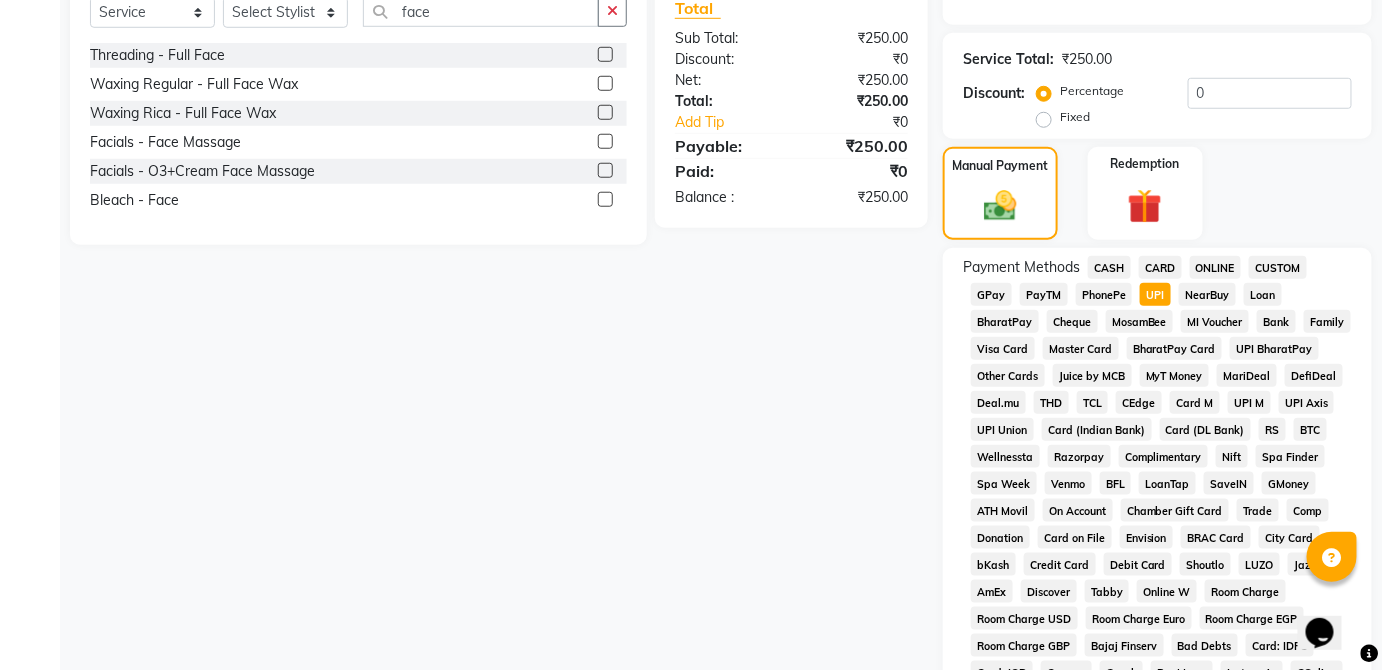 scroll, scrollTop: 943, scrollLeft: 0, axis: vertical 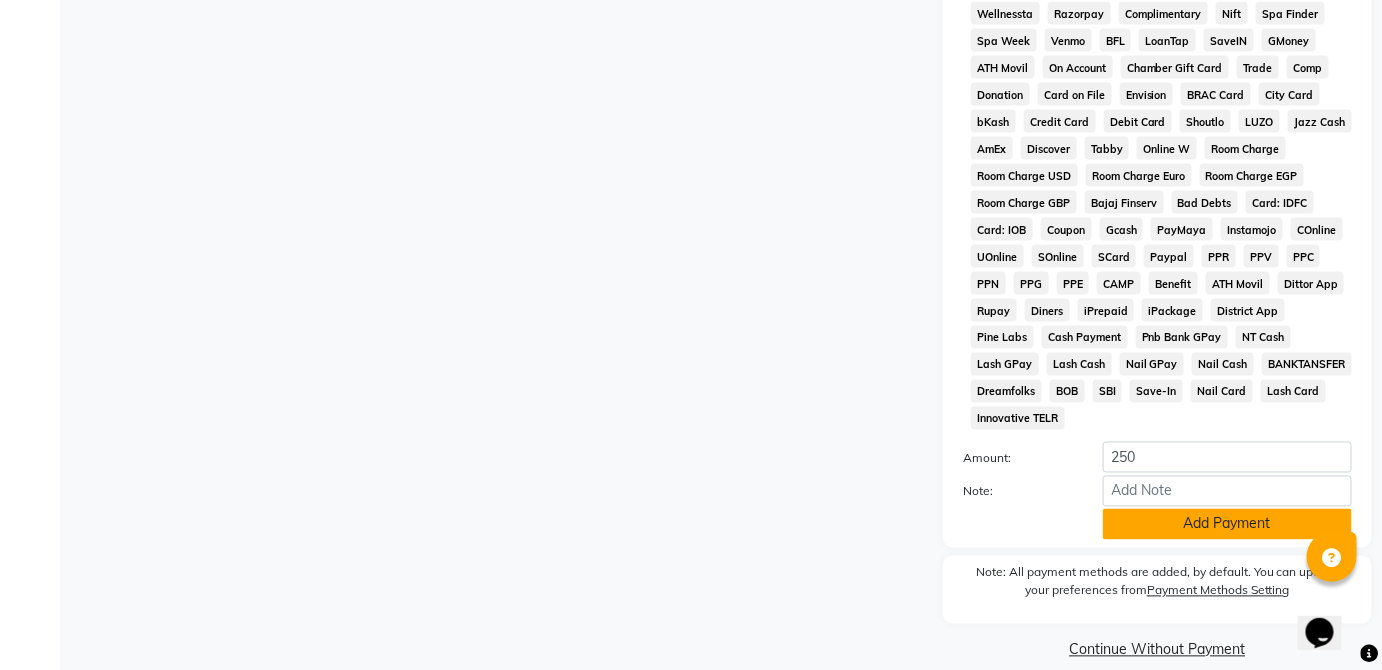 click on "Add Payment" 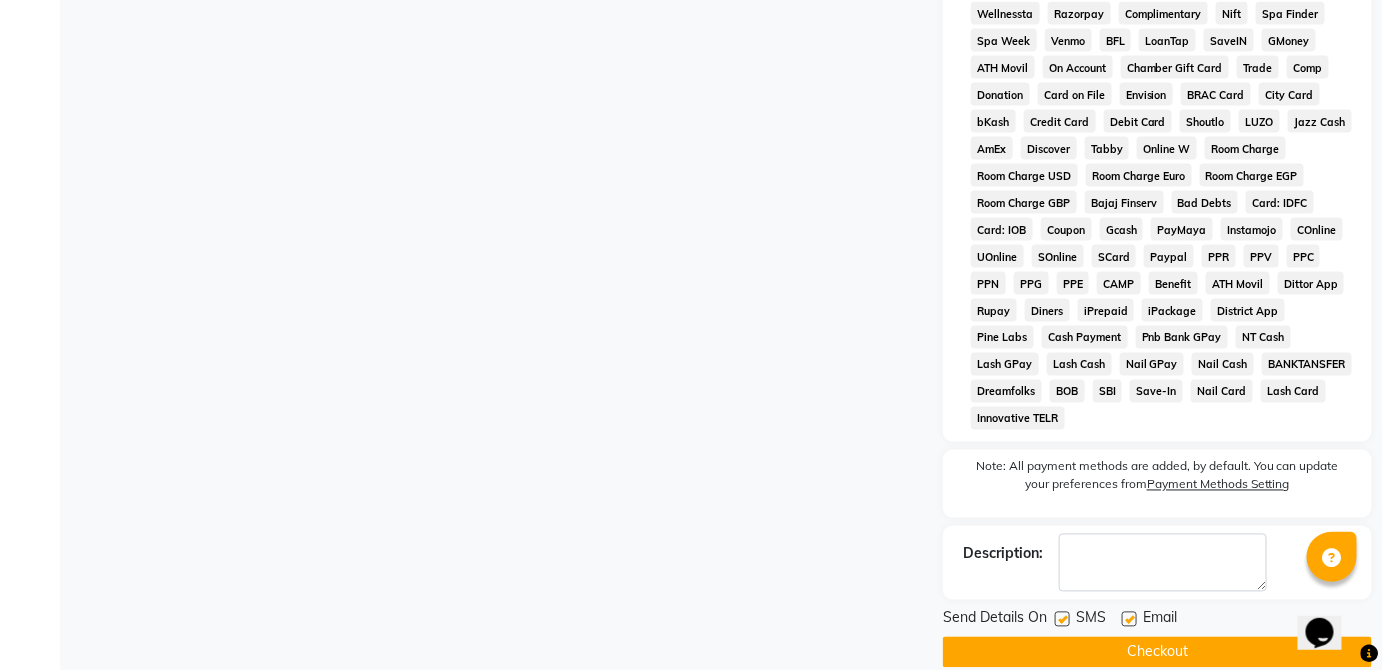 scroll, scrollTop: 926, scrollLeft: 0, axis: vertical 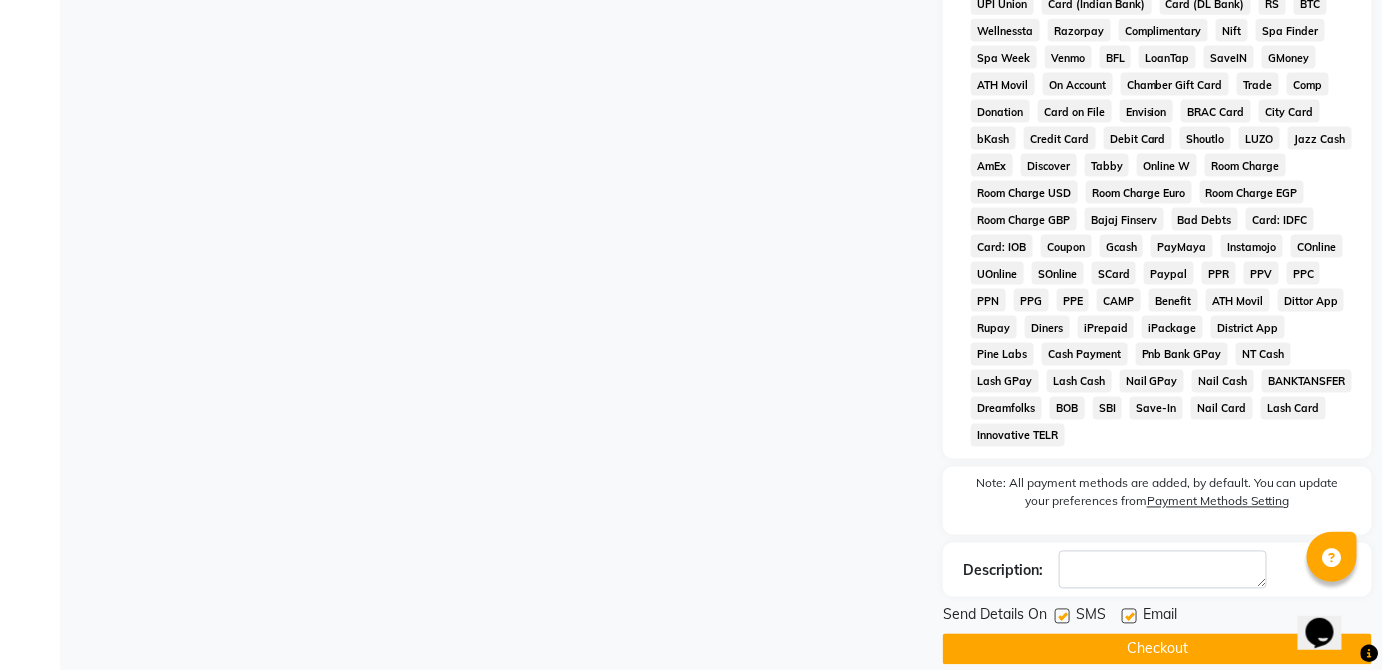 click on "Checkout" 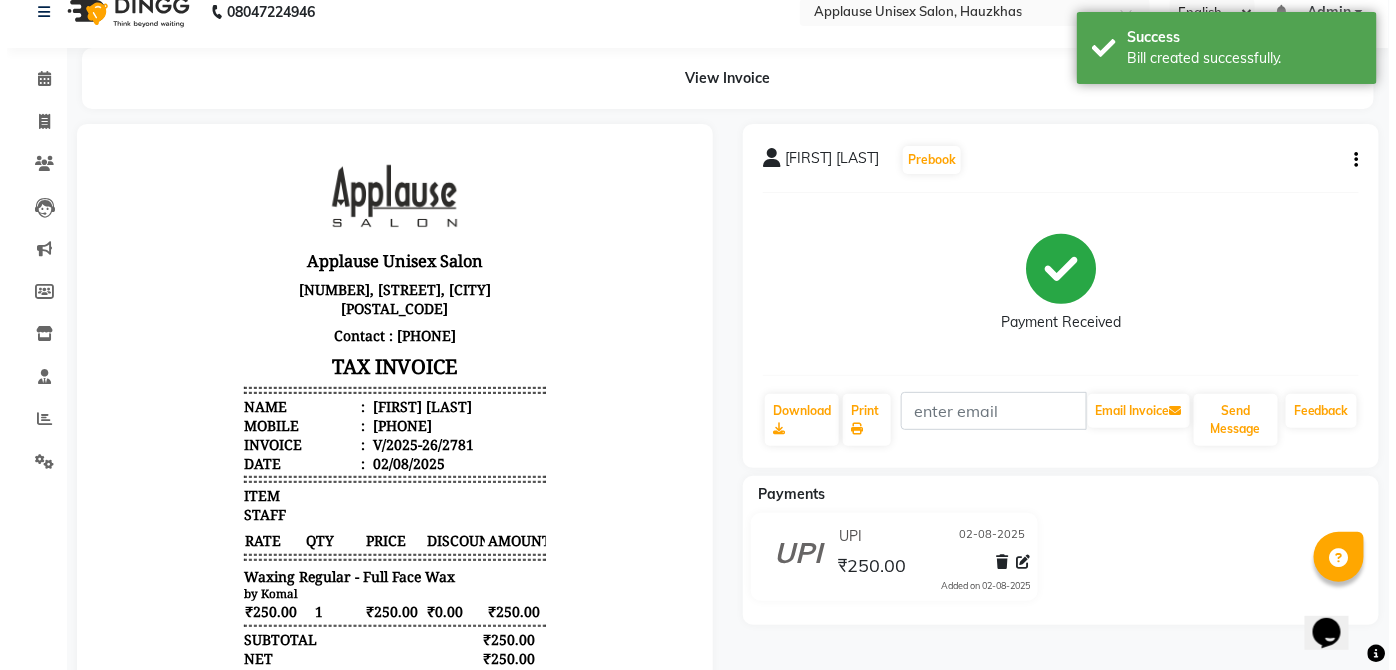 scroll, scrollTop: 0, scrollLeft: 0, axis: both 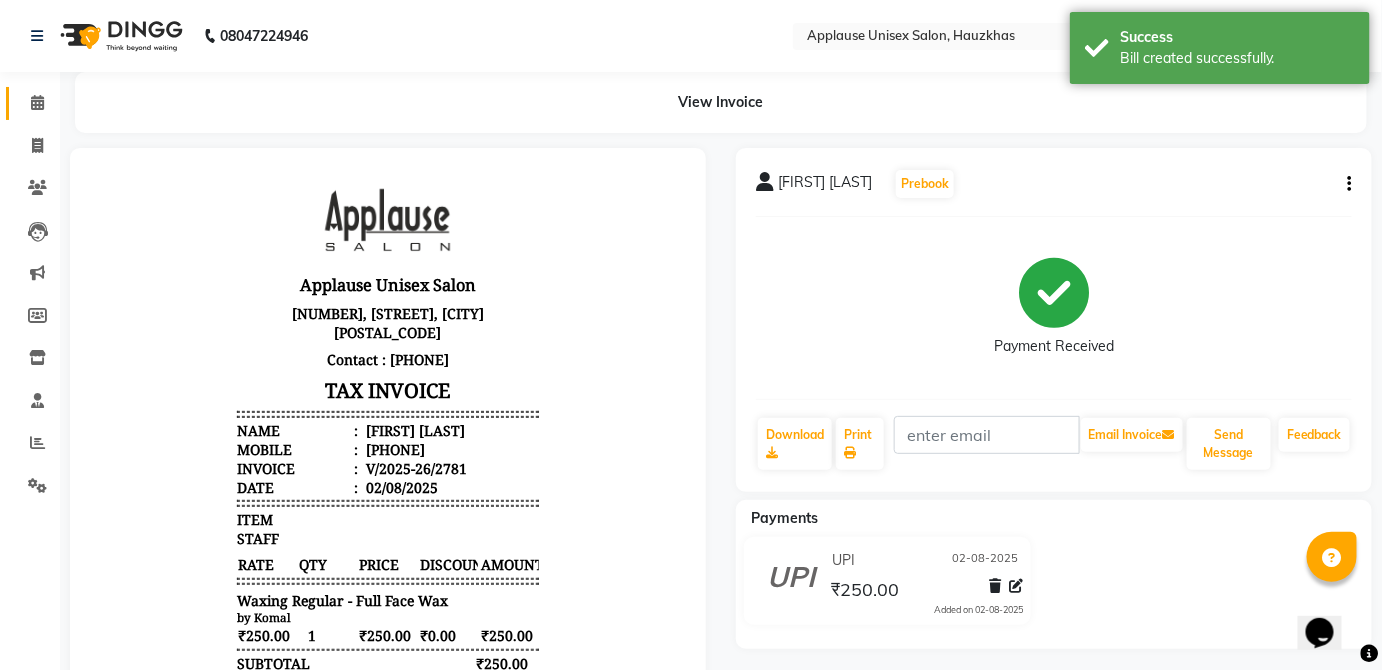 click 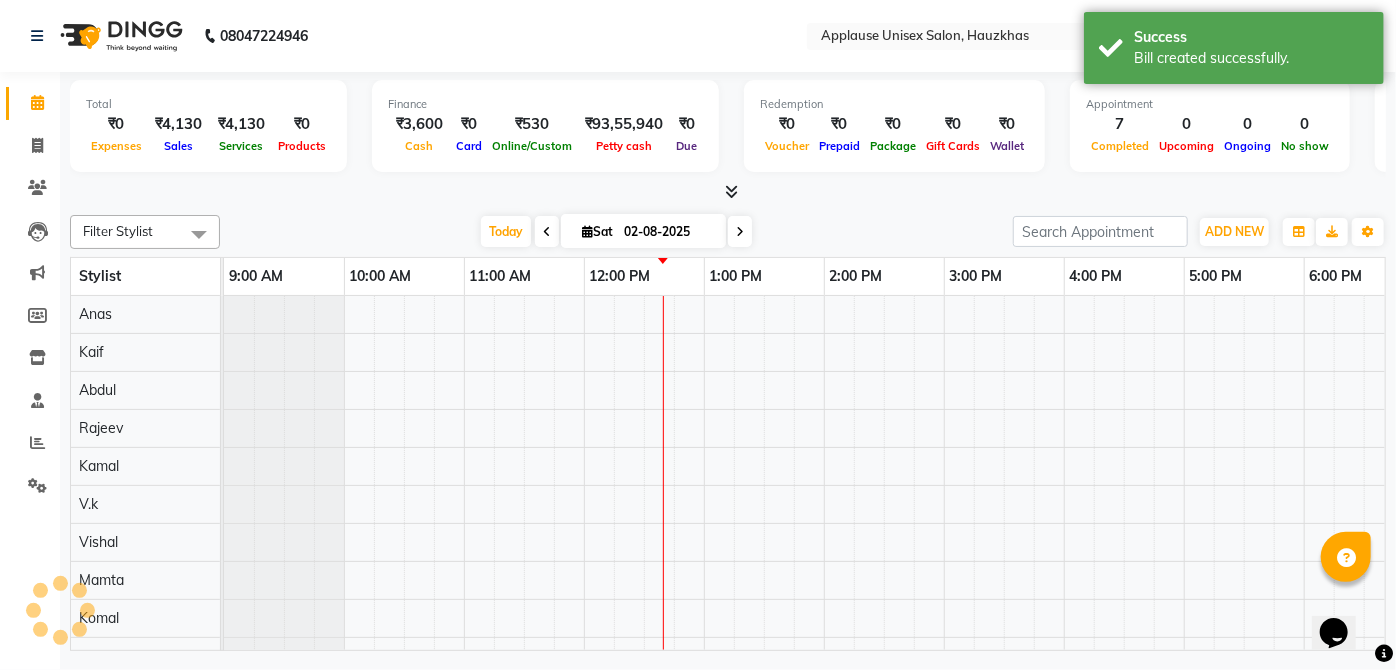 scroll, scrollTop: 0, scrollLeft: 360, axis: horizontal 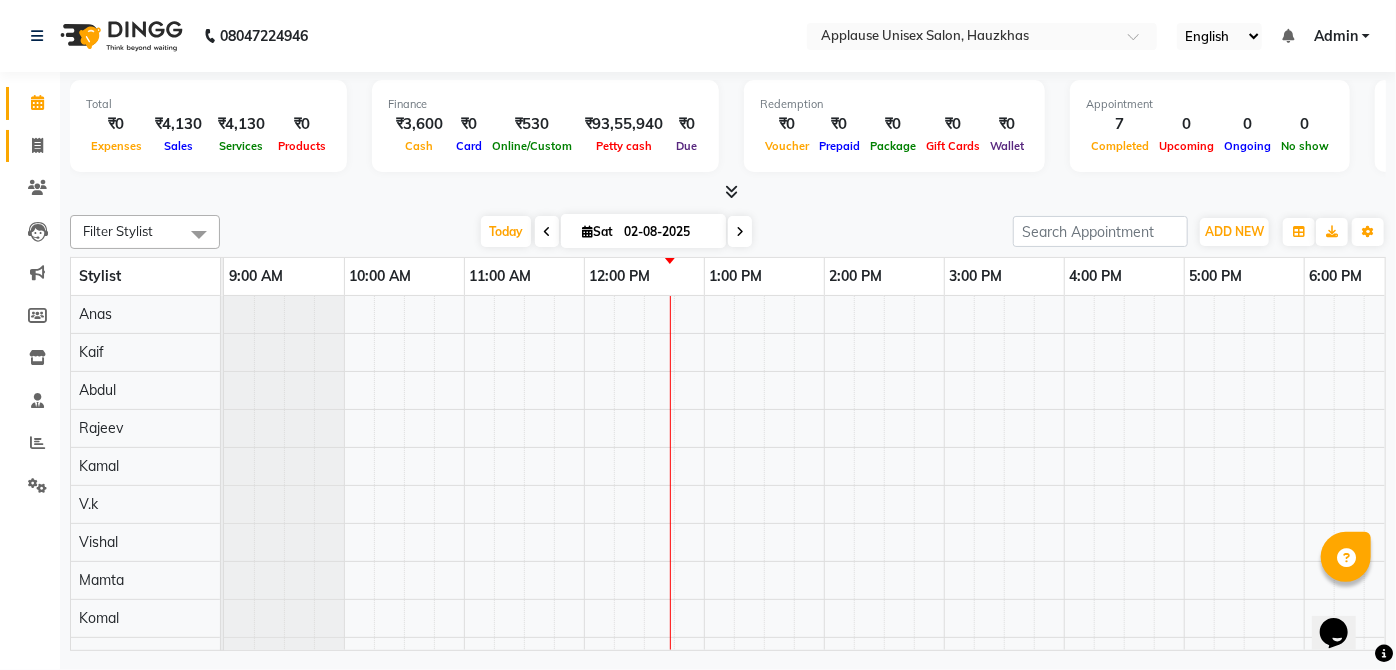 click on "Invoice" 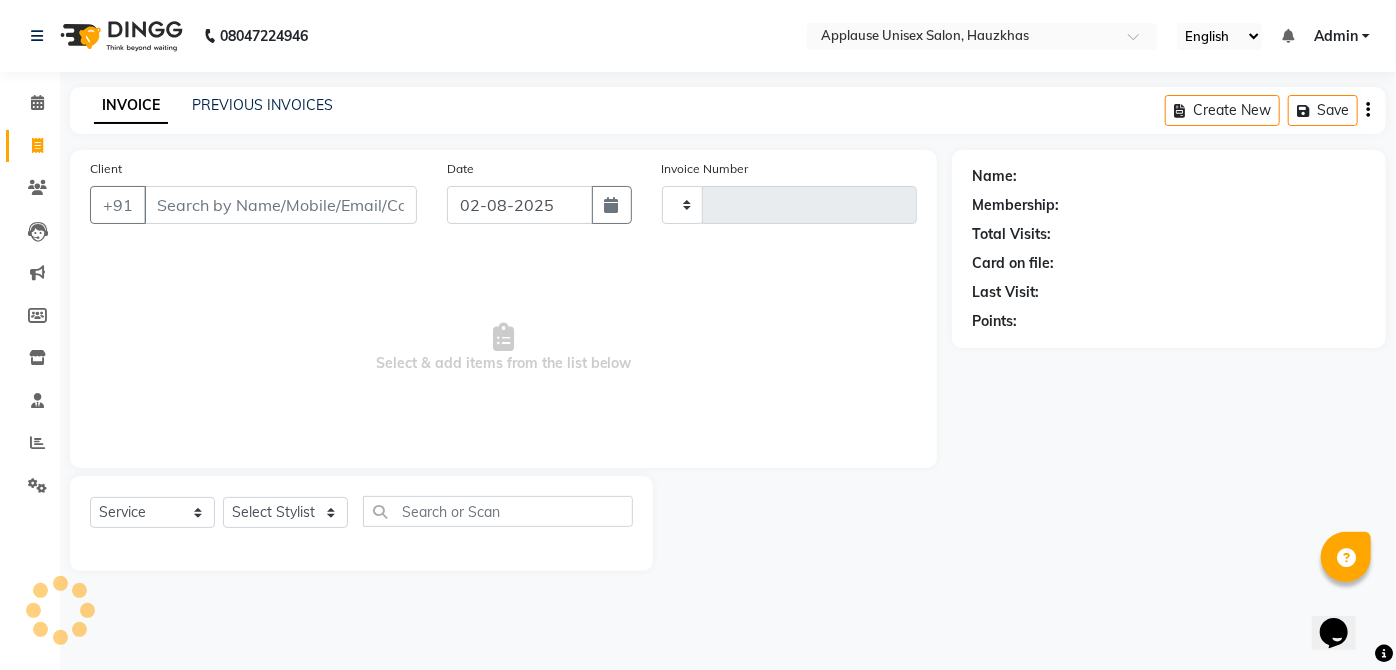type on "2782" 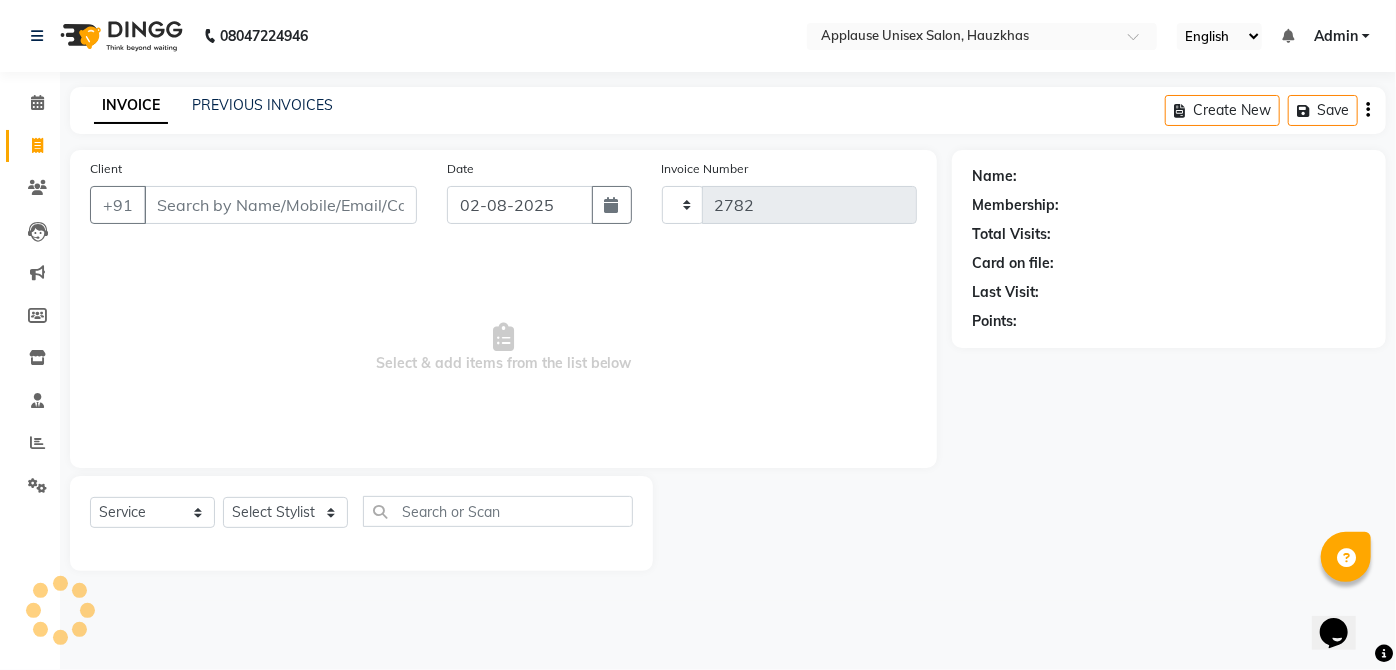 select on "5082" 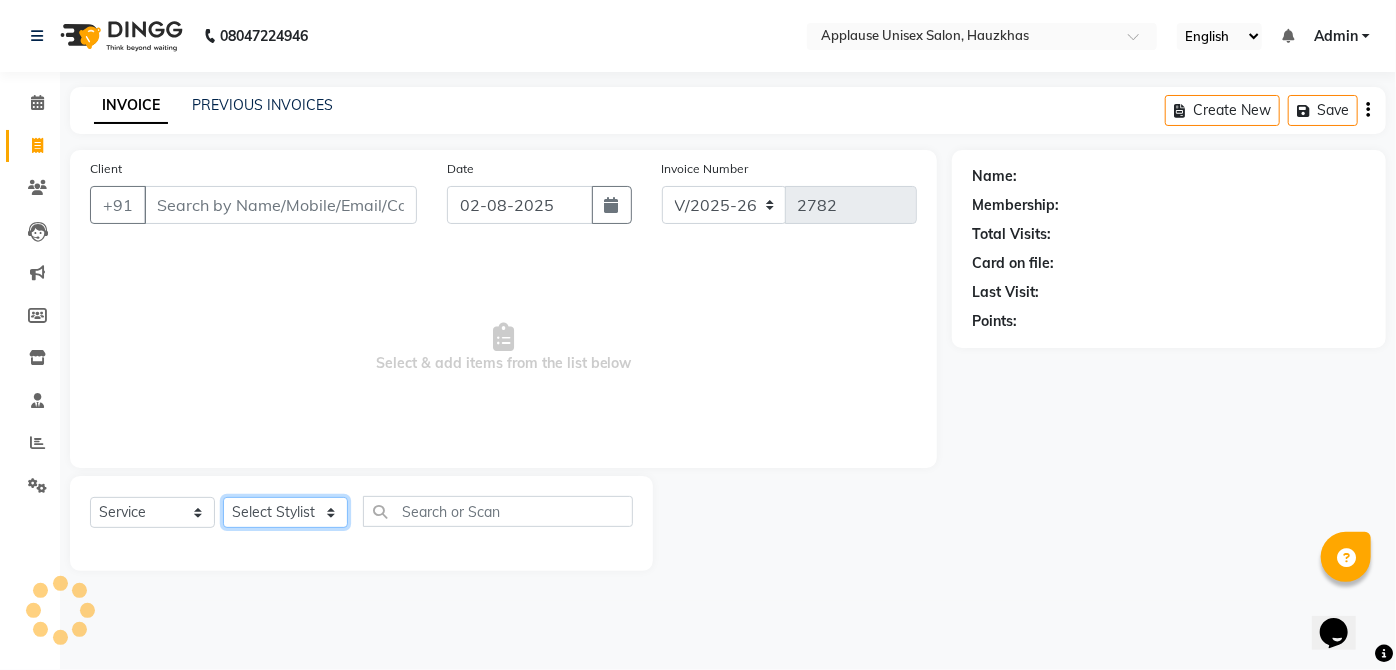 click on "Select Stylist [FIRST] [FIRST] [FIRST] [FIRST] [FIRST] [FIRST] [FIRST] [FIRST] [FIRST] [FIRST] [FIRST] [FIRST] [FIRST] [FIRST] [FIRST] [FIRST] [FIRST] [FIRST] [FIRST] [FIRST] [FIRST] [FIRST] [FIRST] [FIRST] [FIRST] [FIRST] [FIRST] [FIRST] [FIRST]" 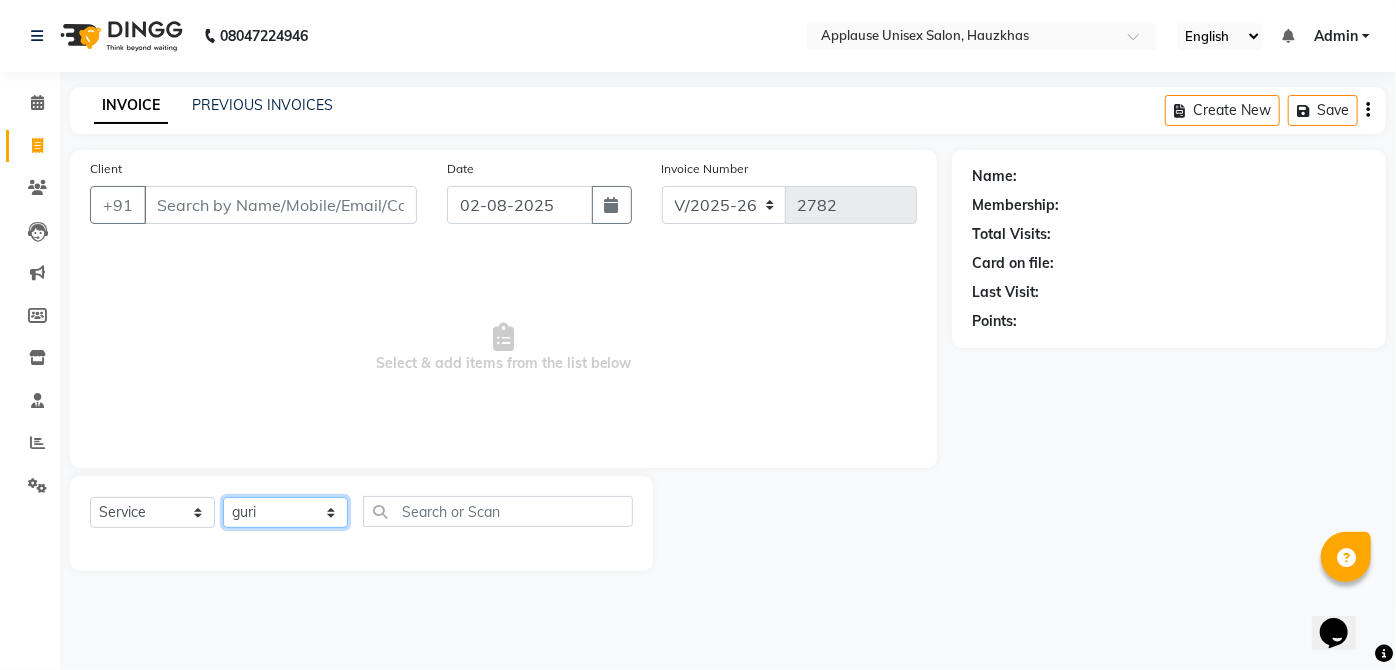 click on "Select Stylist [FIRST] [FIRST] [FIRST] [FIRST] [FIRST] [FIRST] [FIRST] [FIRST] [FIRST] [FIRST] [FIRST] [FIRST] [FIRST] [FIRST] [FIRST] [FIRST] [FIRST] [FIRST] [FIRST] [FIRST] [FIRST] [FIRST] [FIRST] [FIRST] [FIRST] [FIRST] [FIRST] [FIRST] [FIRST]" 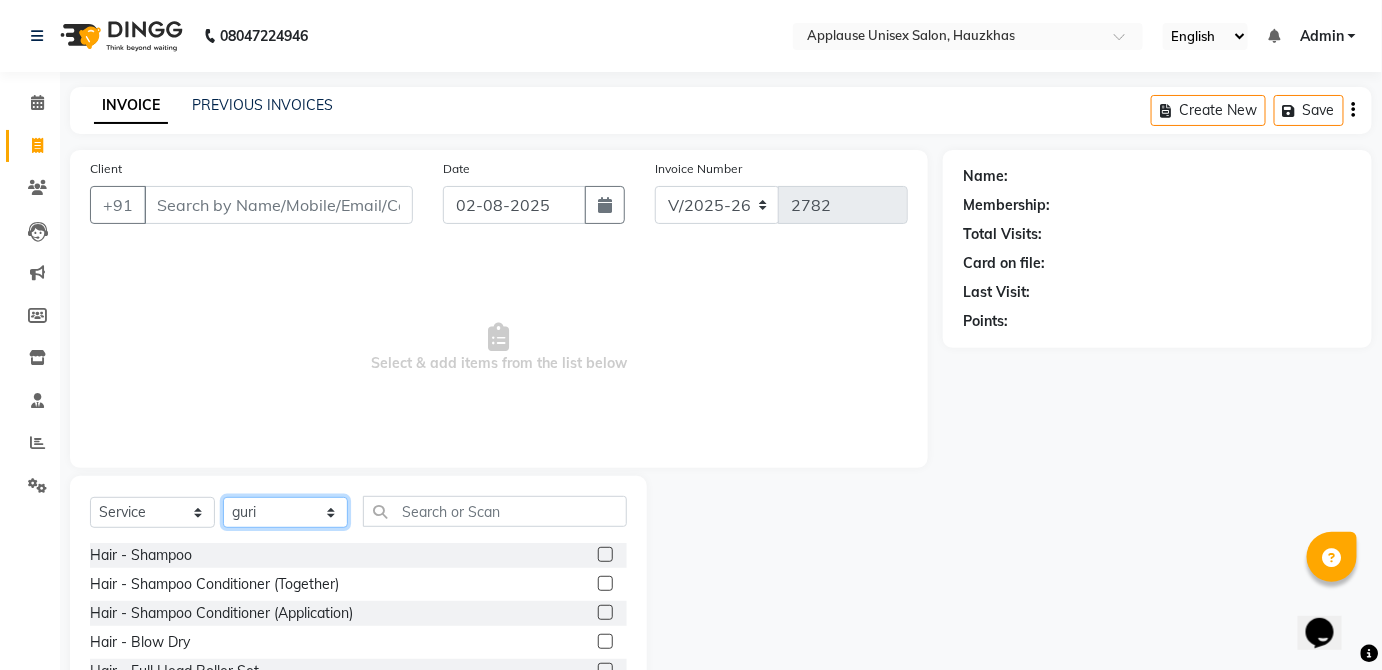 click on "Select Stylist [FIRST] [FIRST] [FIRST] [FIRST] [FIRST] [FIRST] [FIRST] [FIRST] [FIRST] [FIRST] [FIRST] [FIRST] [FIRST] [FIRST] [FIRST] [FIRST] [FIRST] [FIRST] [FIRST] [FIRST] [FIRST] [FIRST] [FIRST] [FIRST] [FIRST] [FIRST] [FIRST] [FIRST] [FIRST]" 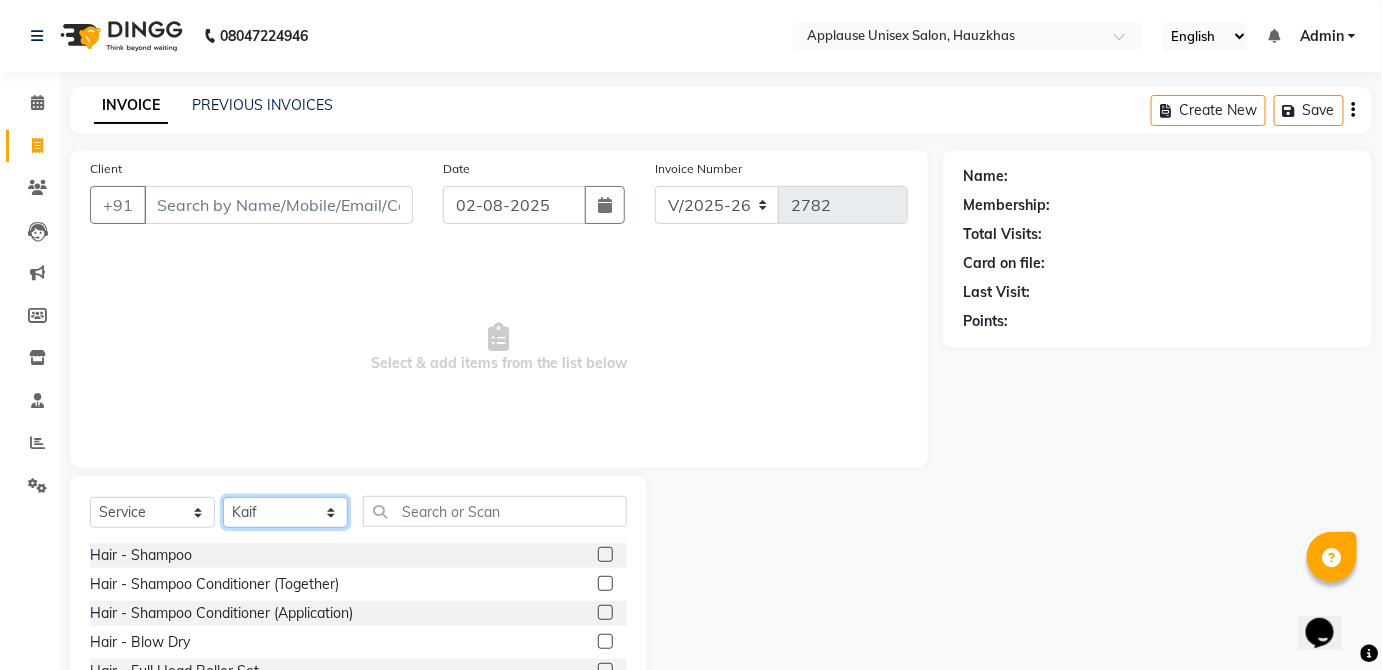 click on "Select Stylist [FIRST] [FIRST] [FIRST] [FIRST] [FIRST] [FIRST] [FIRST] [FIRST] [FIRST] [FIRST] [FIRST] [FIRST] [FIRST] [FIRST] [FIRST] [FIRST] [FIRST] [FIRST] [FIRST] [FIRST] [FIRST] [FIRST] [FIRST] [FIRST] [FIRST] [FIRST] [FIRST] [FIRST] [FIRST]" 